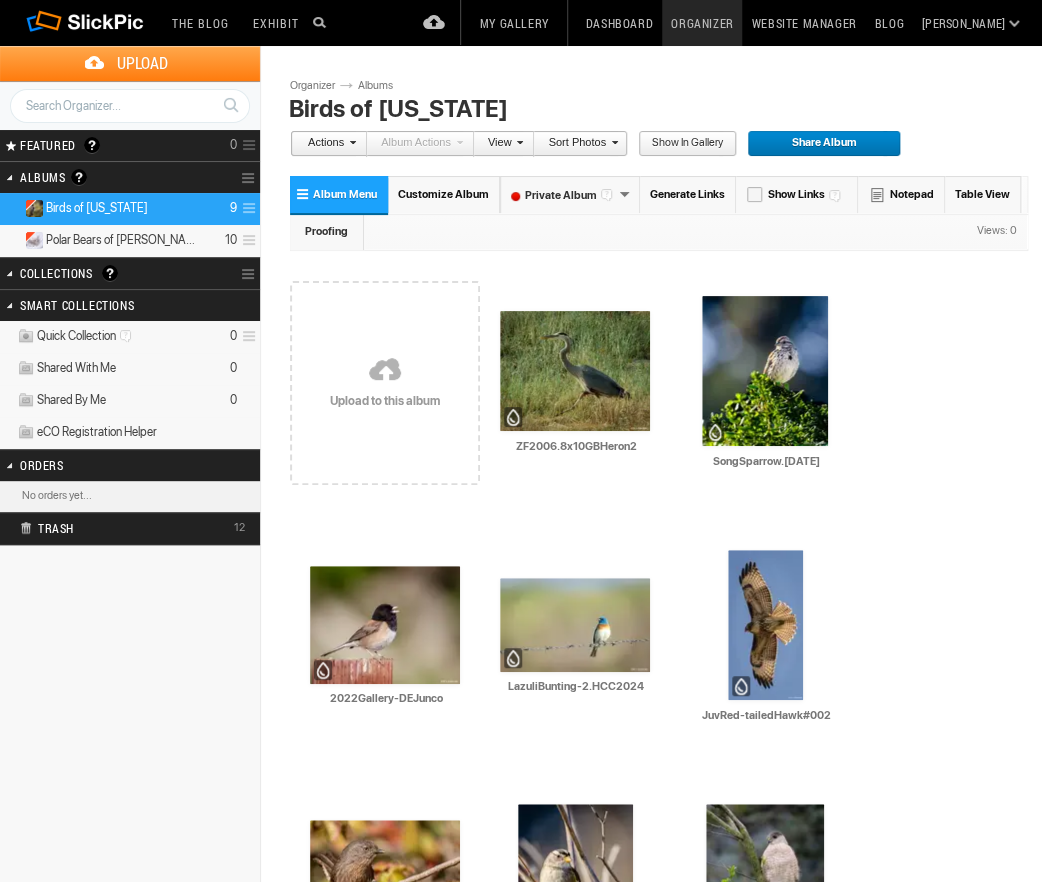 scroll, scrollTop: 0, scrollLeft: 0, axis: both 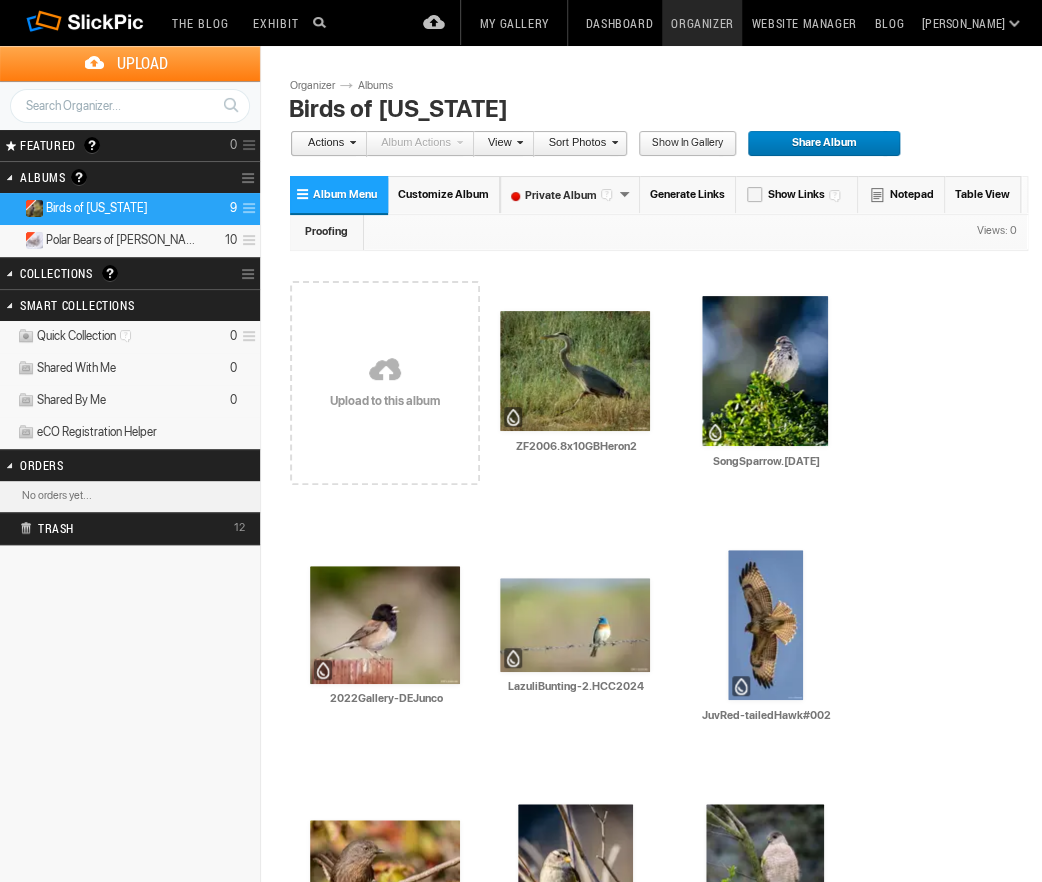 click on "Upload" at bounding box center (142, 63) 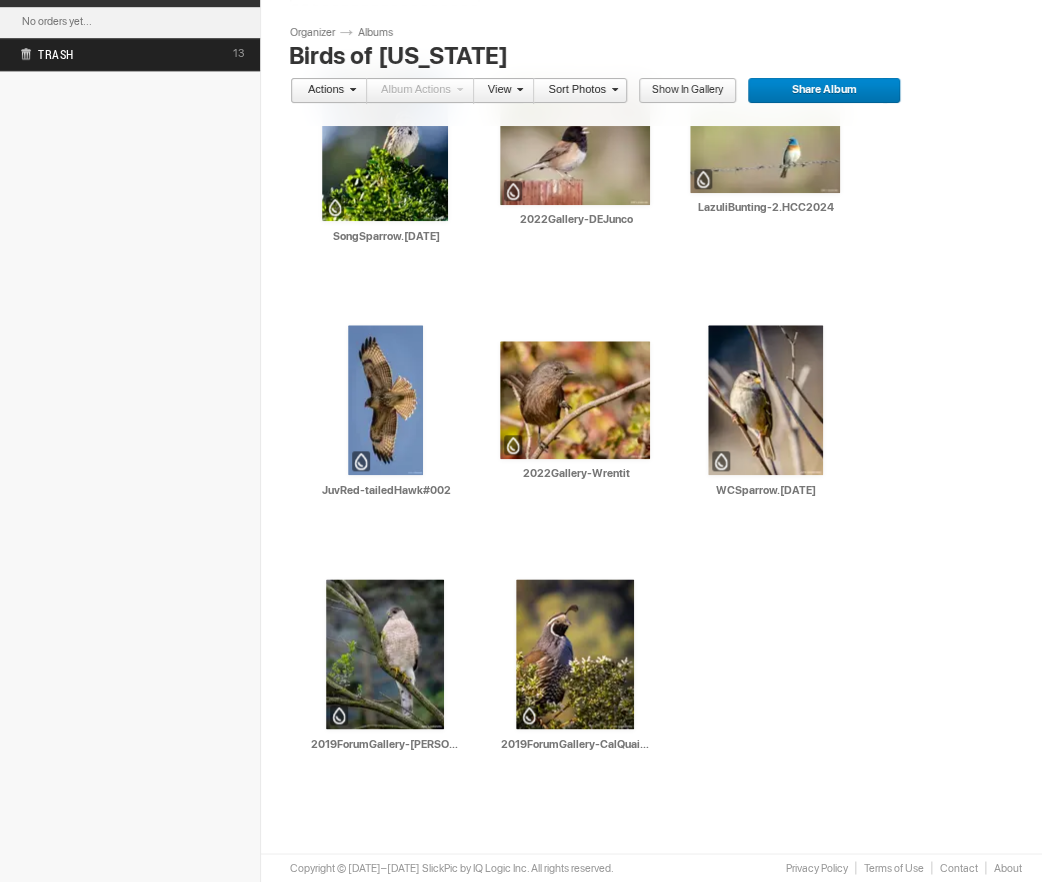 scroll, scrollTop: 473, scrollLeft: 0, axis: vertical 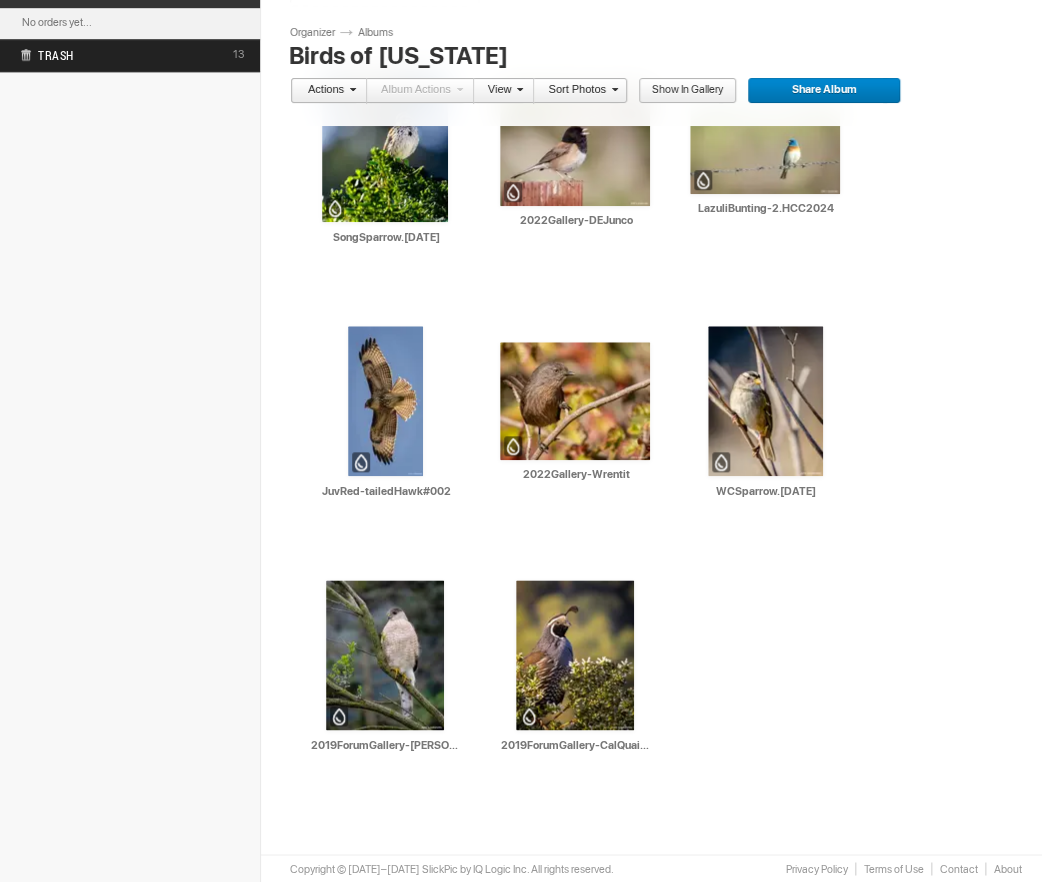 click at bounding box center [517, 89] 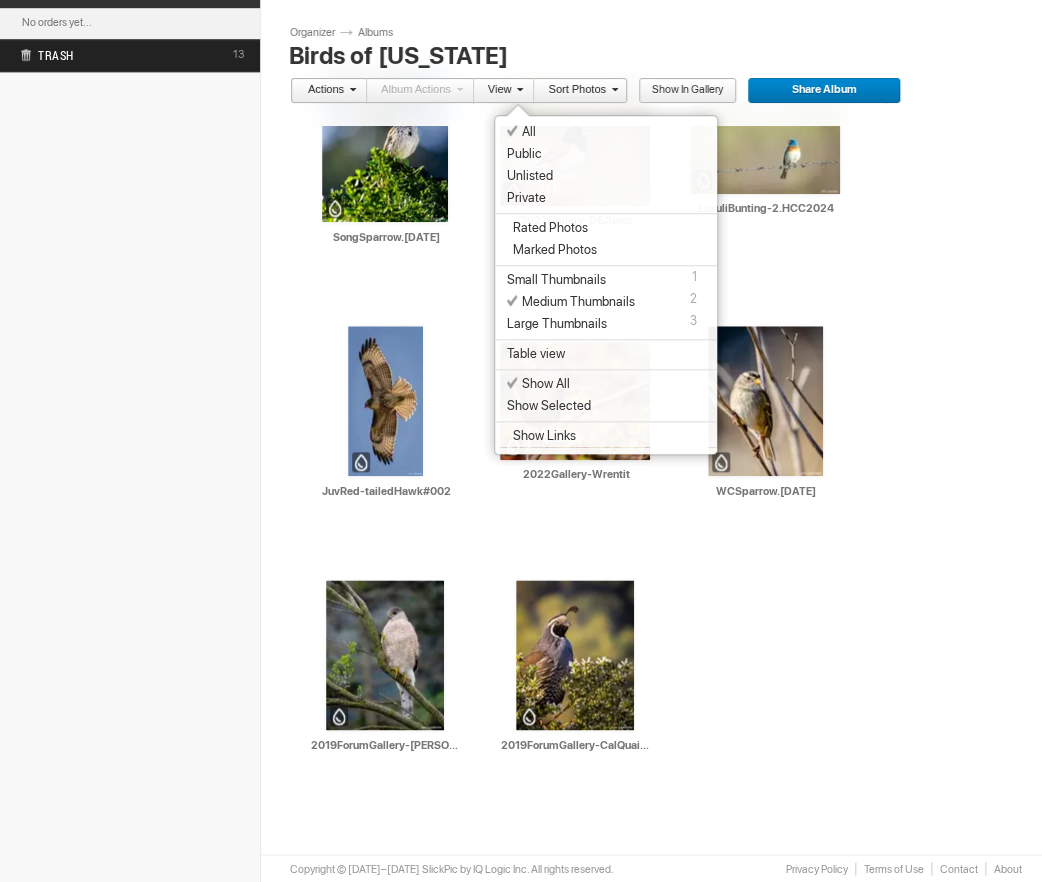 click at bounding box center (517, 89) 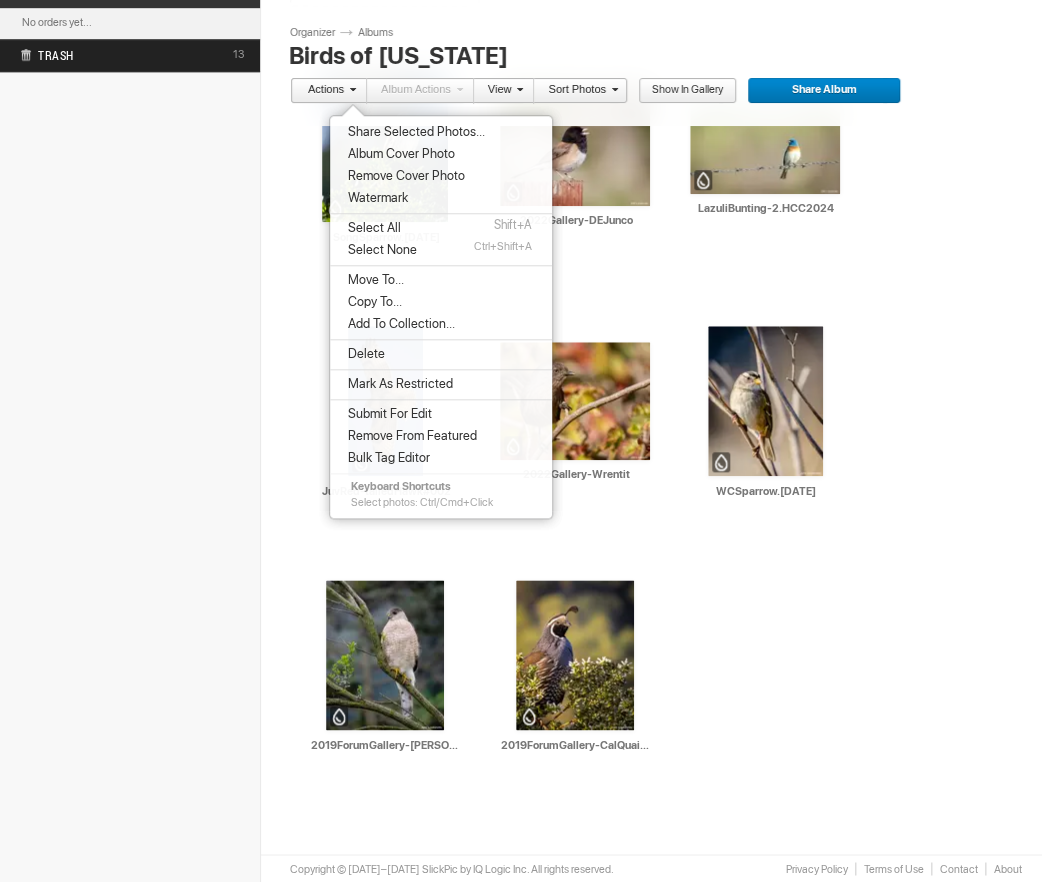 click on "Albums
Birds of California
← Back
Upload Page
Birds of California
Actions Album Actions Actions View Sort Albums Sort Photos
Show in Gallery
Share Album
Share Gallery
Quick tips: Drag and drop  photos around inside an album, drag and drop photos to other albums. Rename a photo by clicking on its title.
Close Quick Tips
Please do not navigate away from this pages while images and videos are uploading.
Upload Page
Use old upload page
Please do not navigate away from this page while images and videos are uploading.
Cancel )" at bounding box center (521, 216) 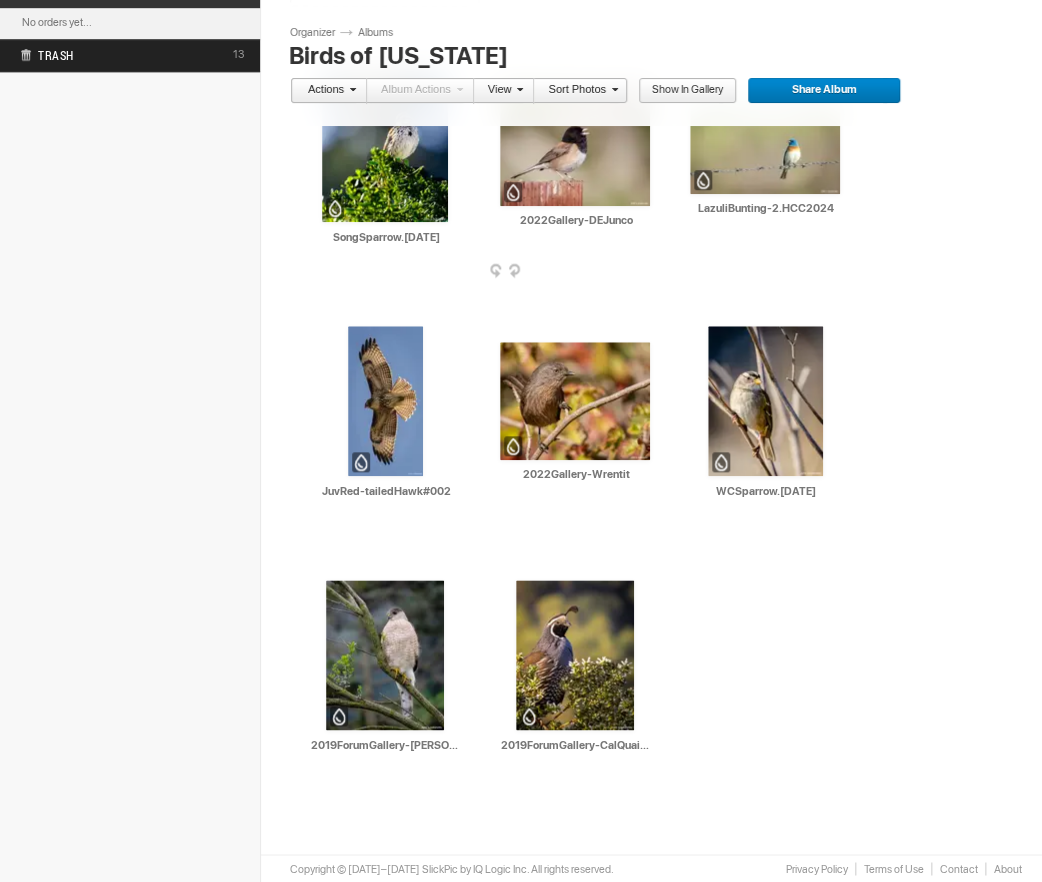 click at bounding box center (575, 147) 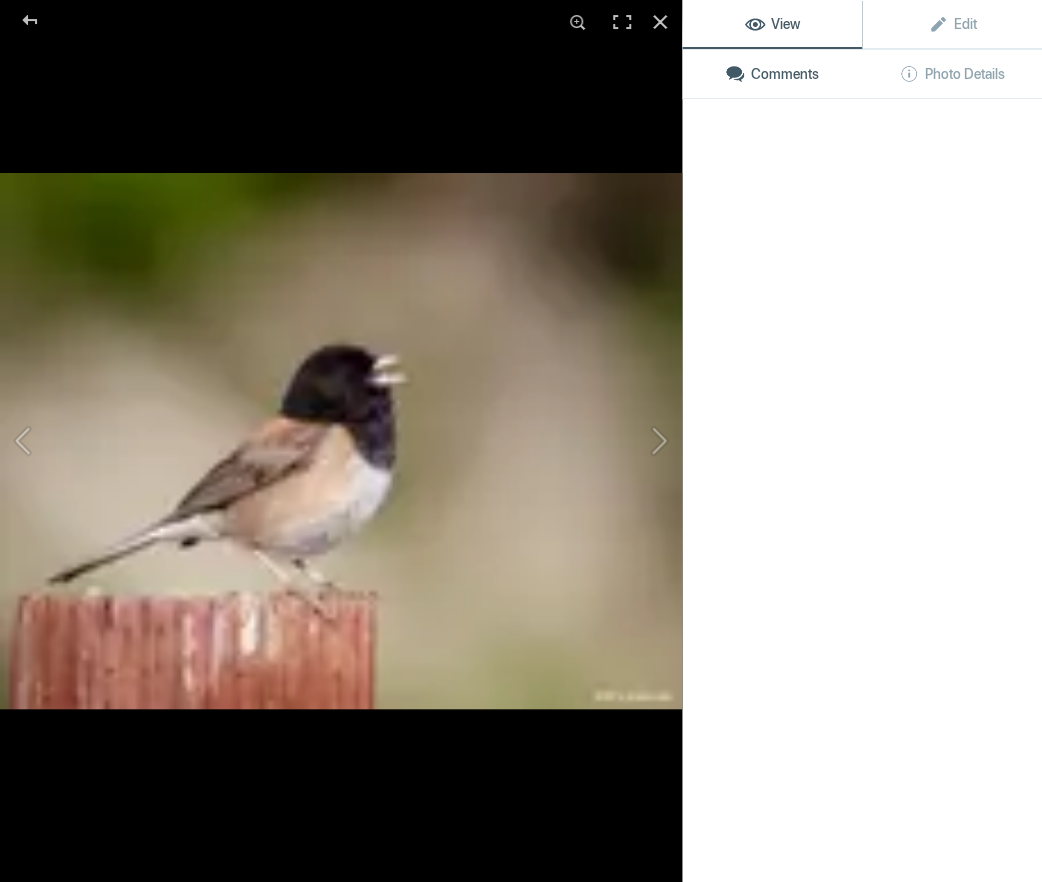 click 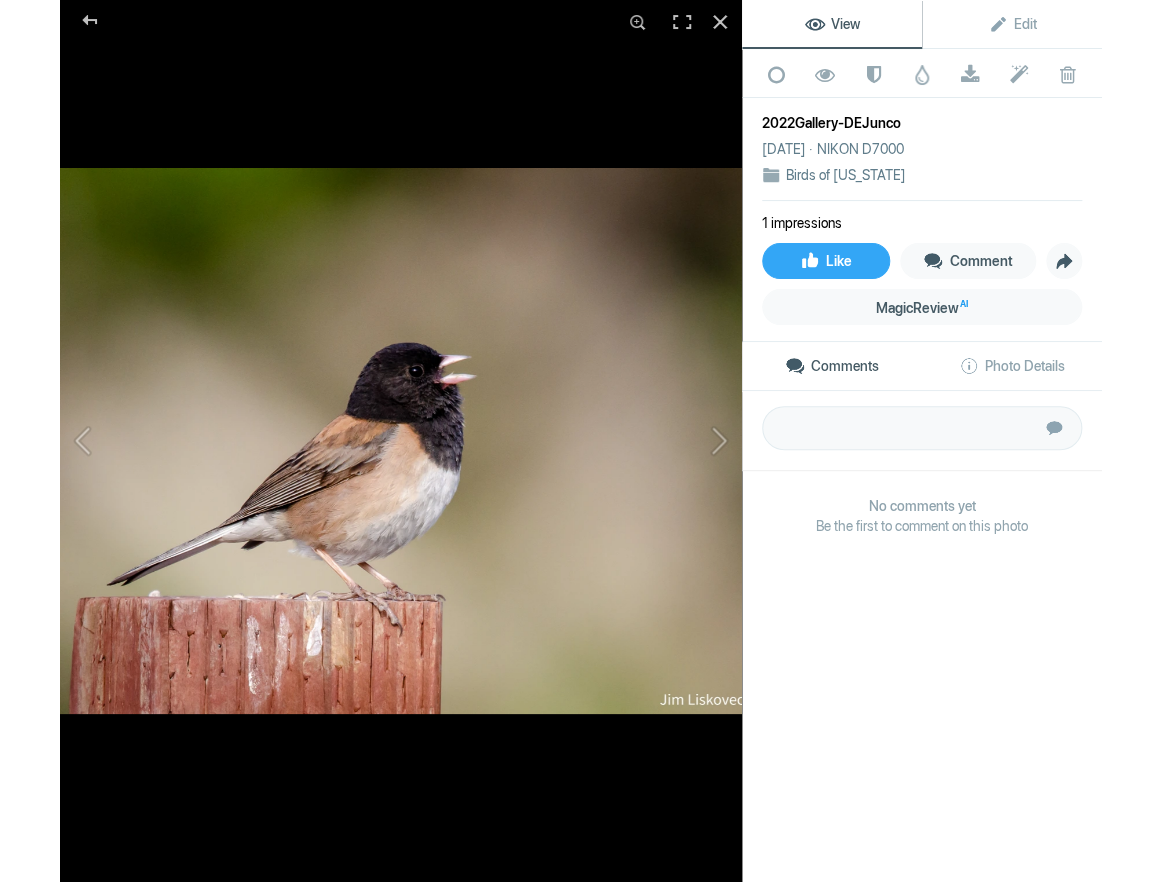 scroll, scrollTop: 219, scrollLeft: 0, axis: vertical 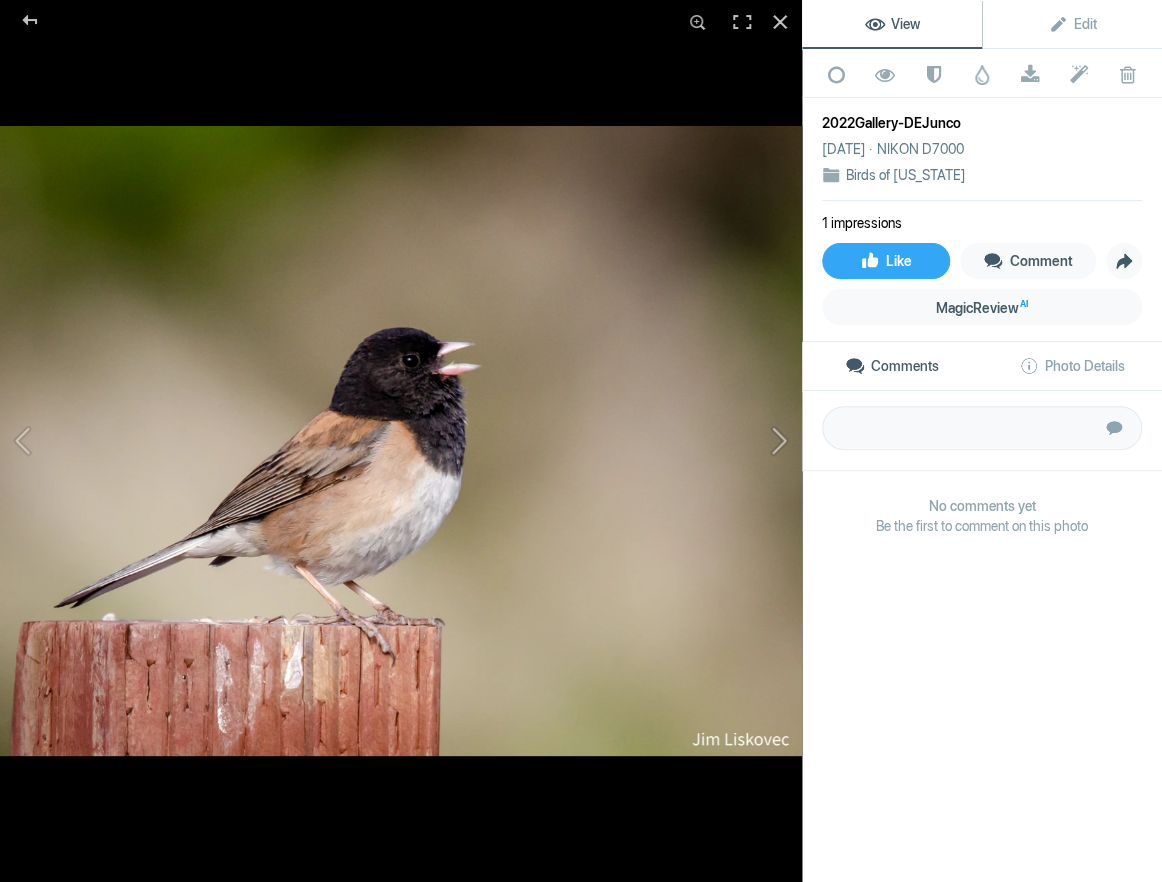 click 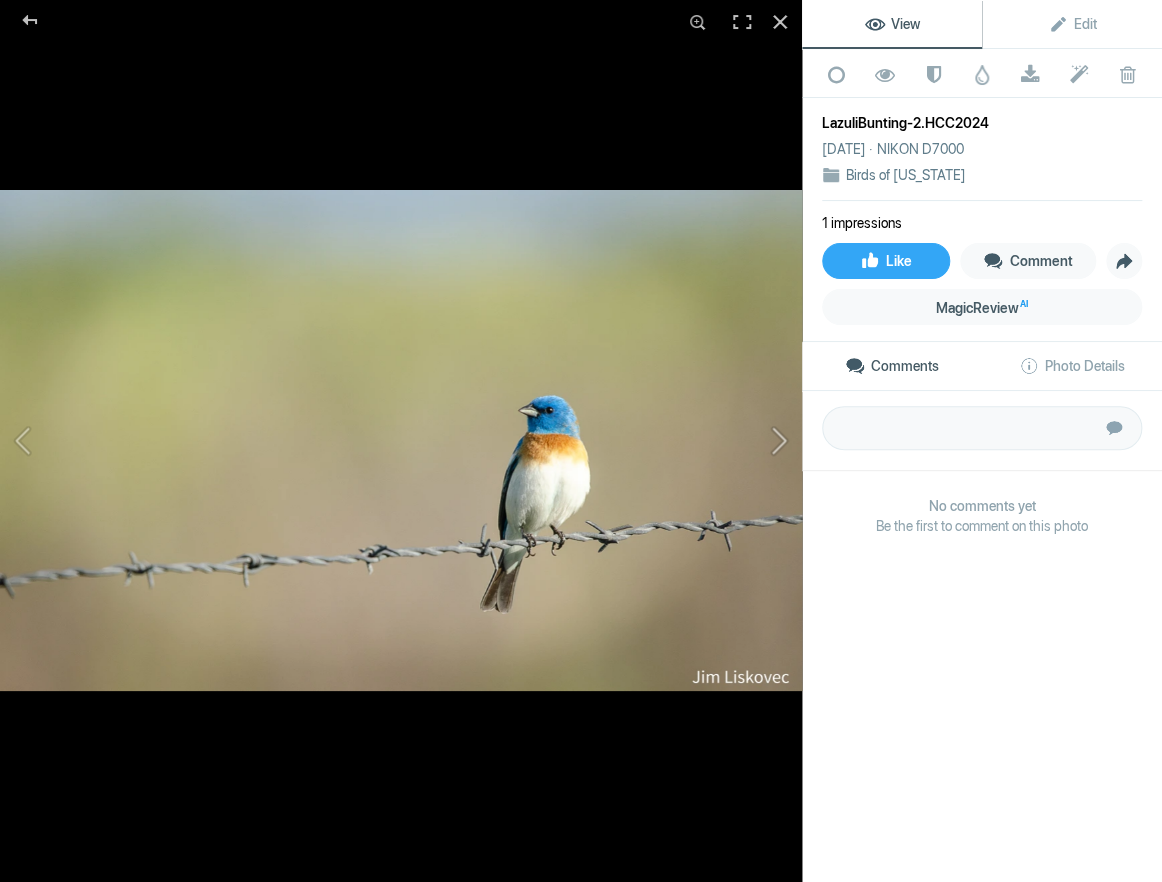 click 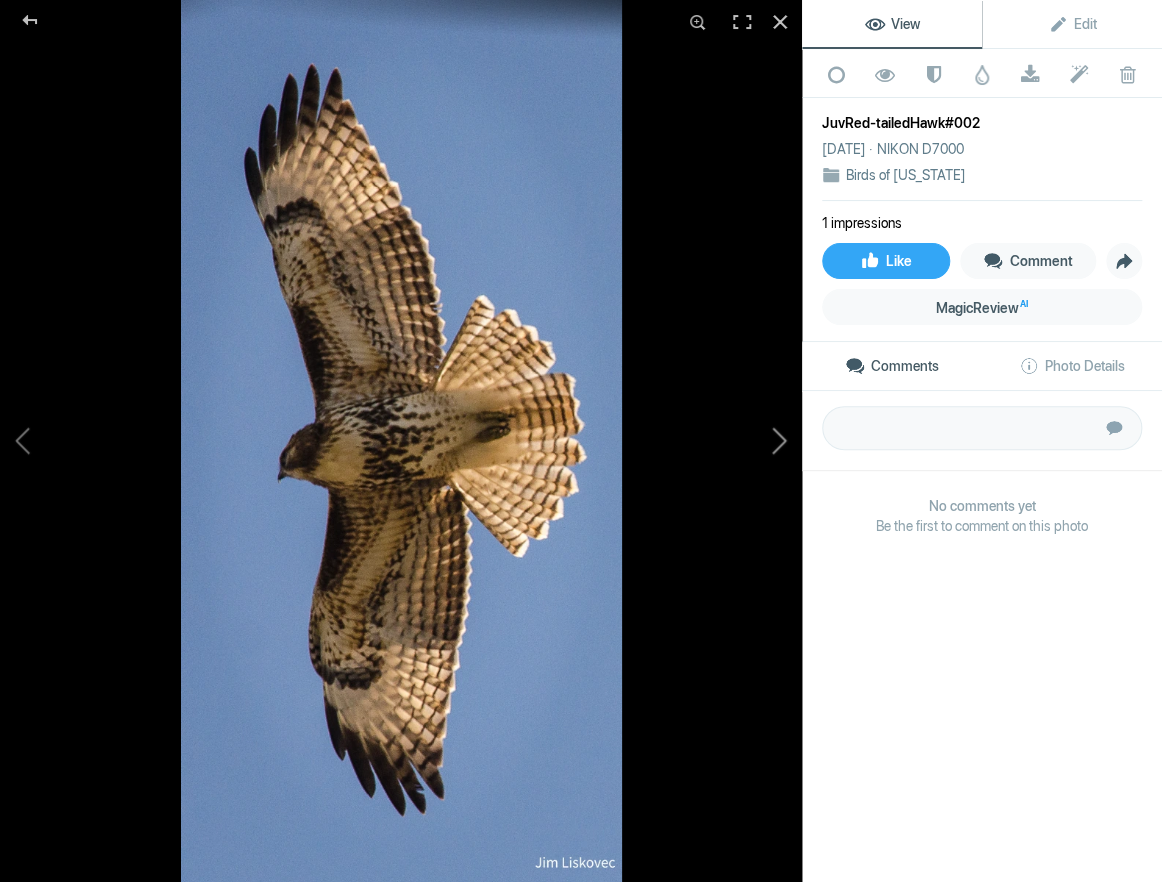 click 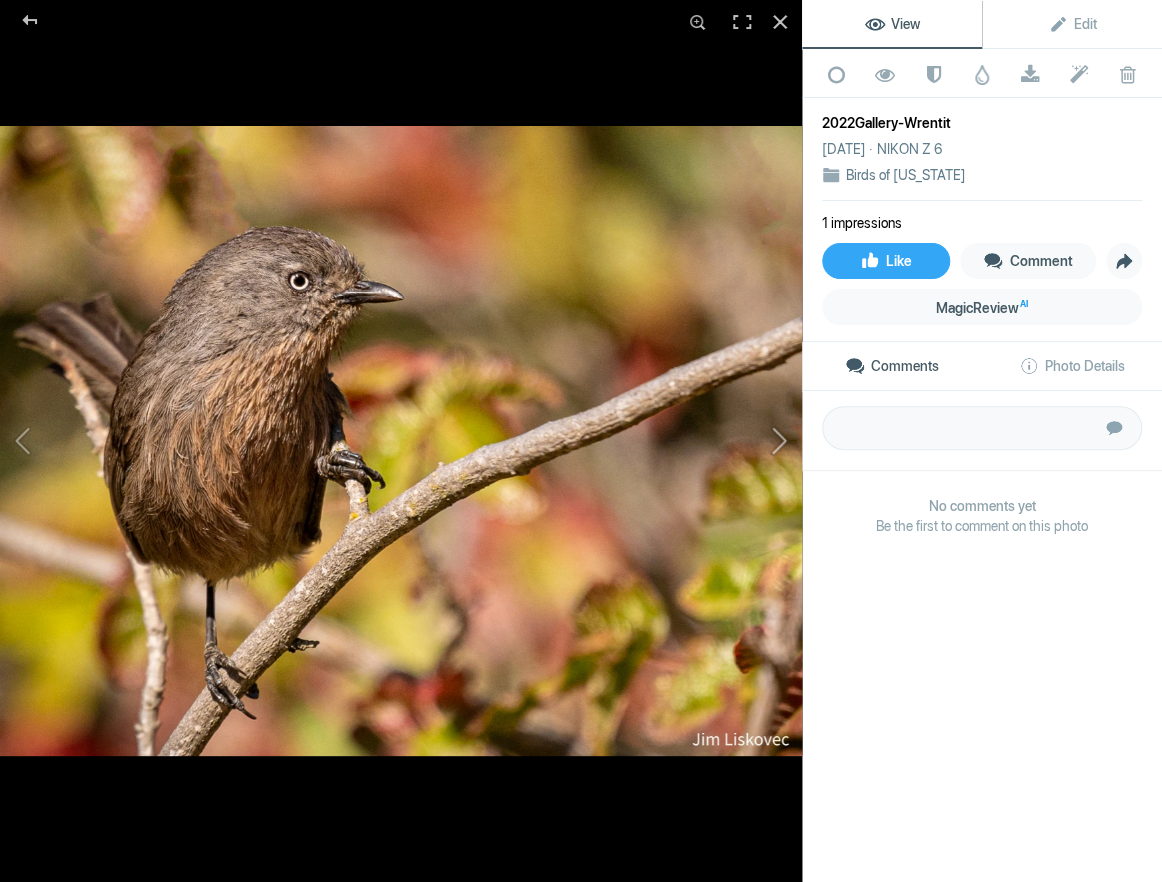 click 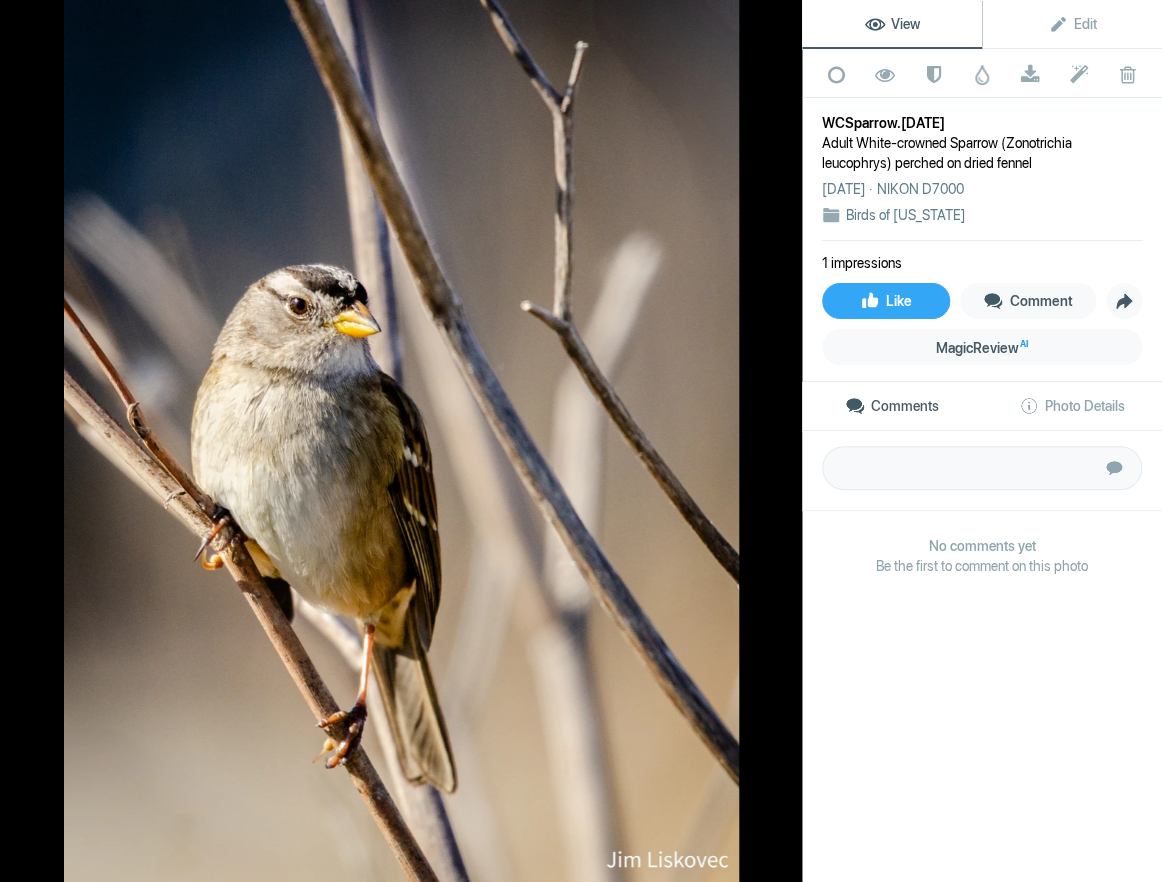 click 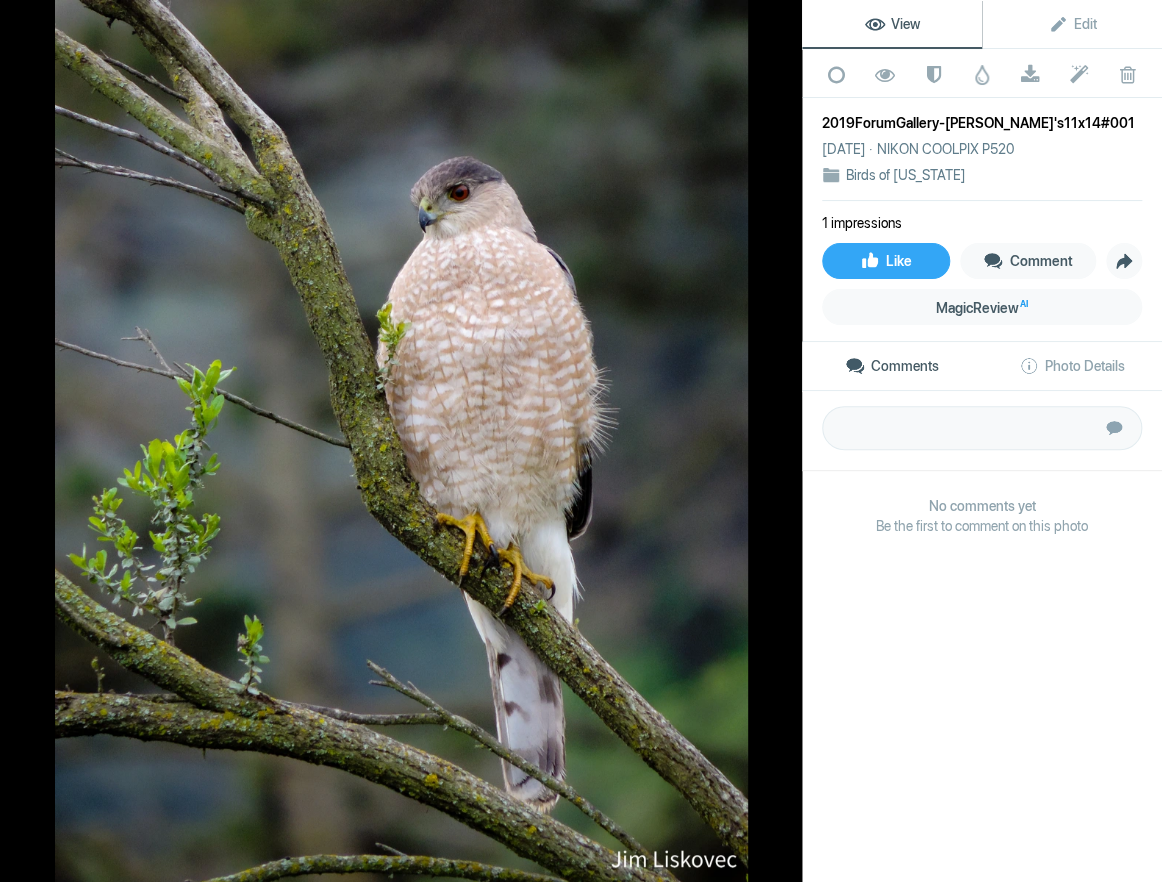 click 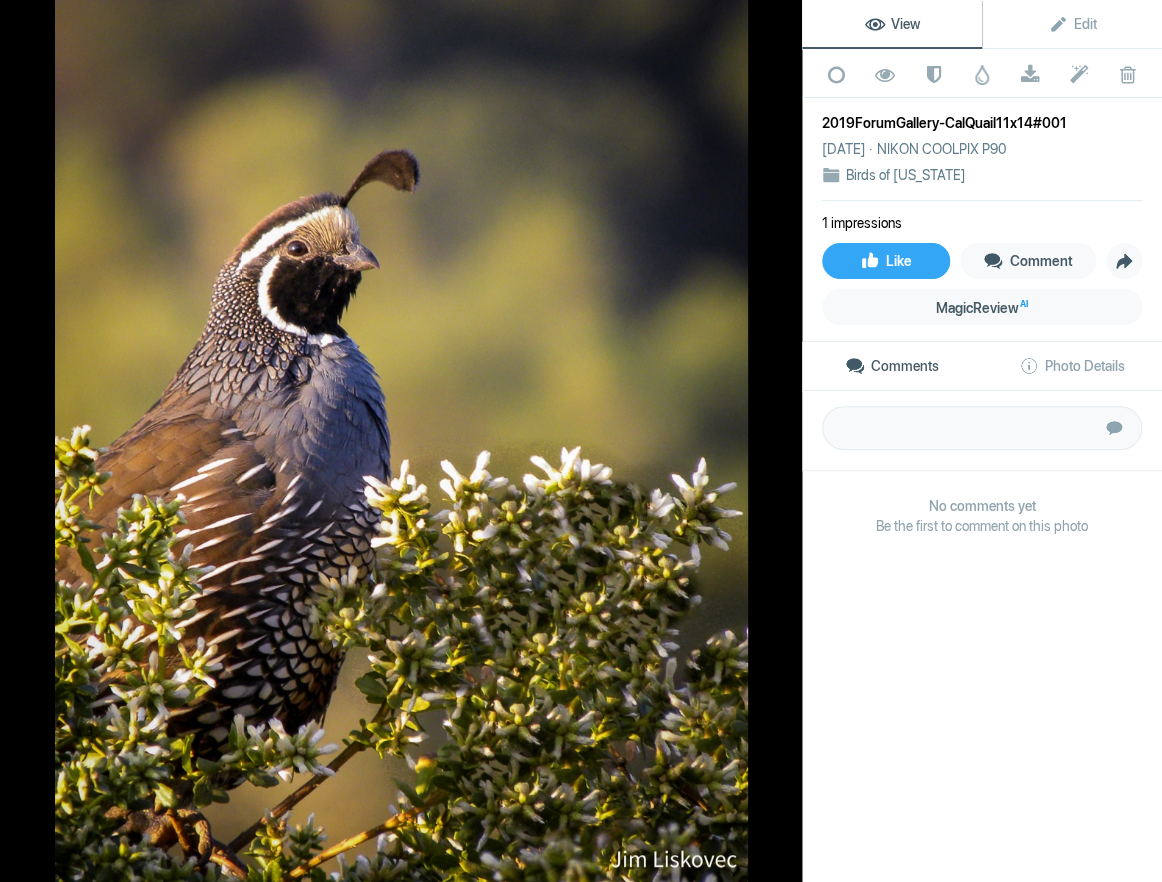 click 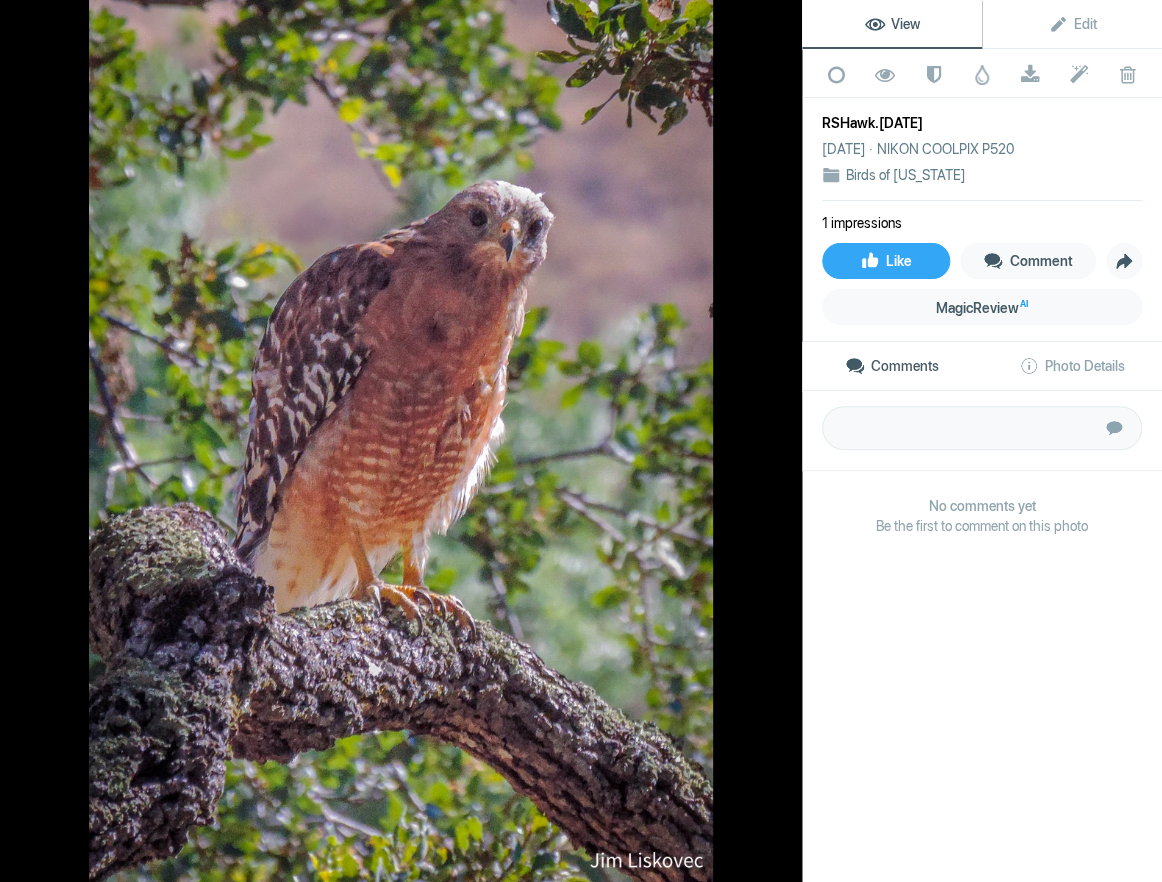 click 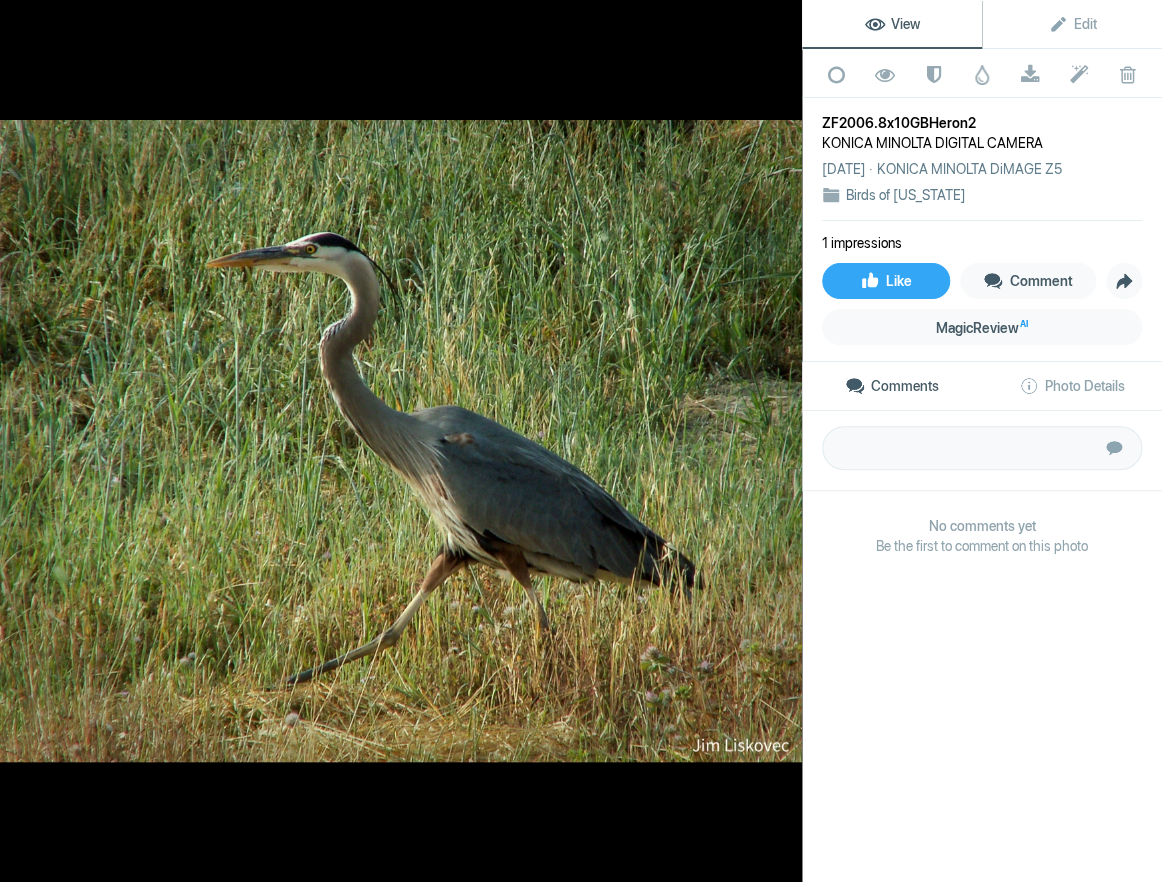 click 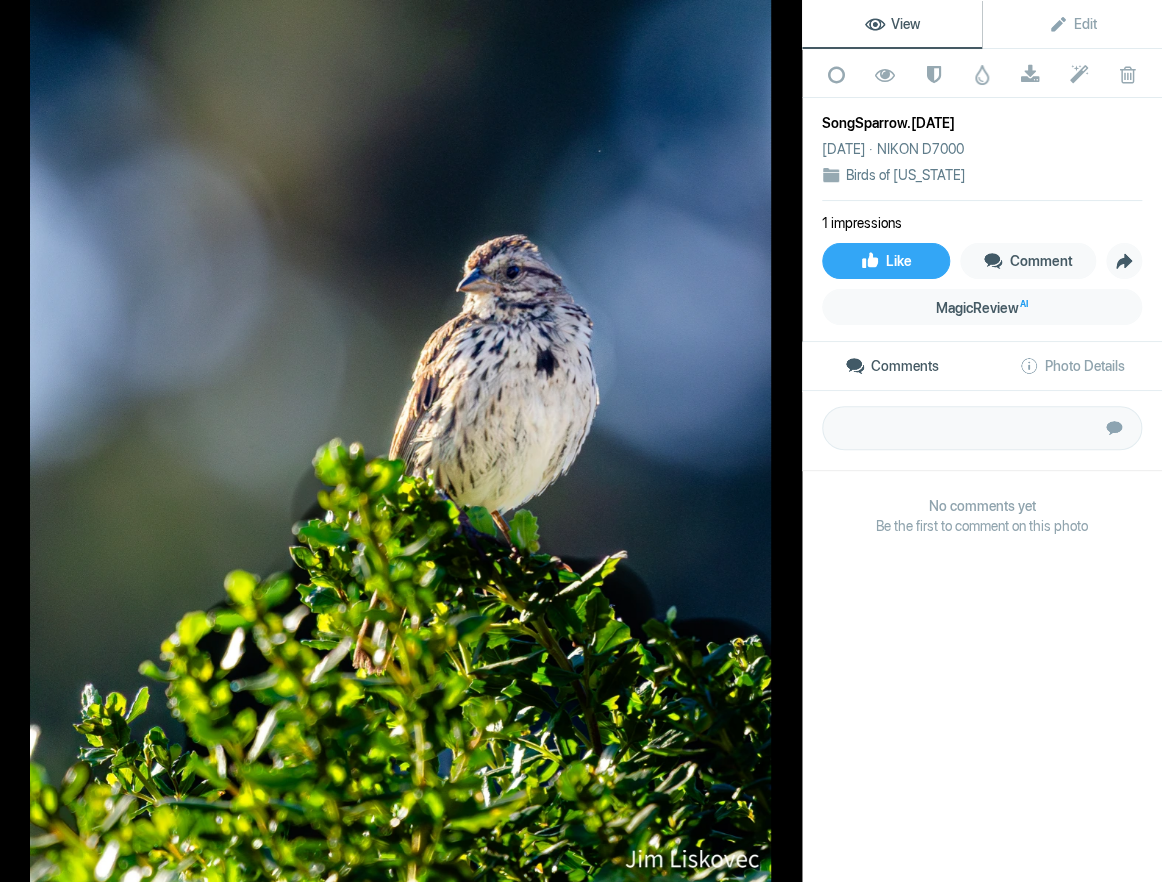 click 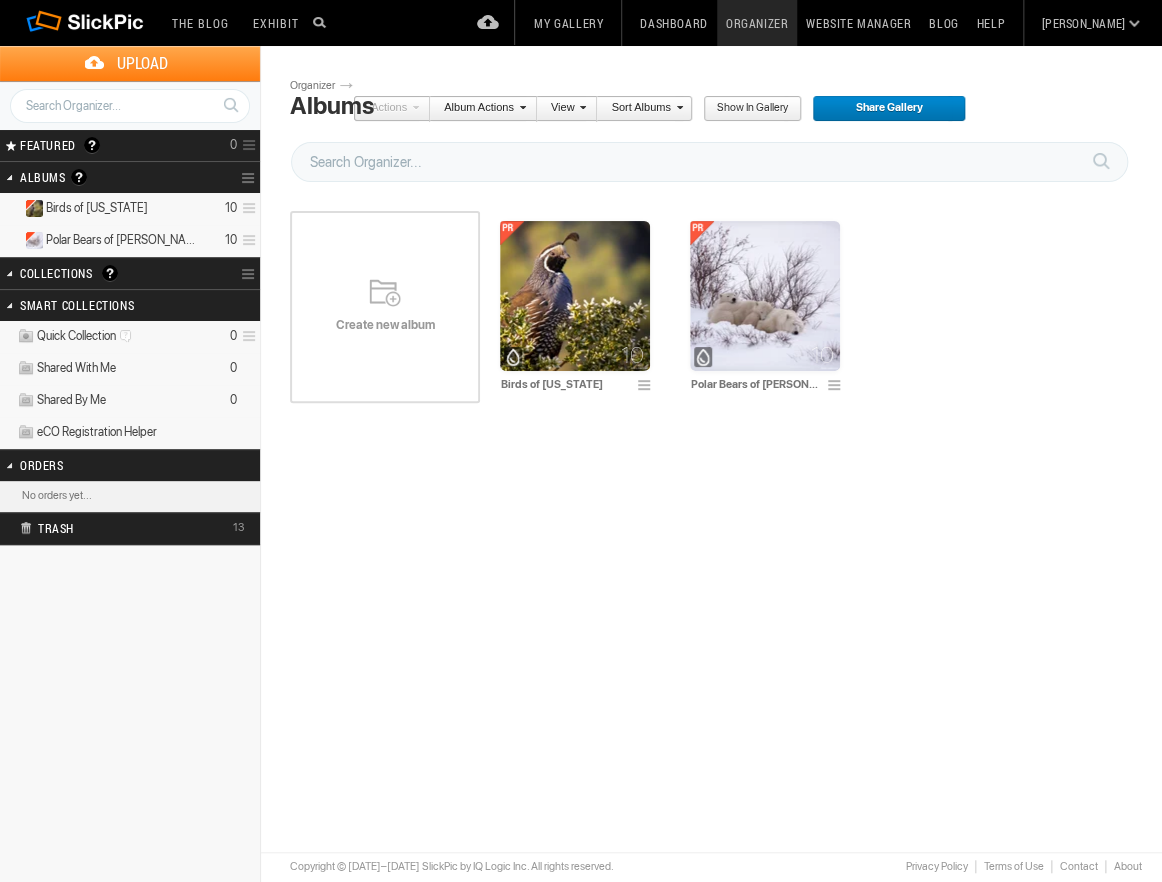 scroll, scrollTop: 0, scrollLeft: 0, axis: both 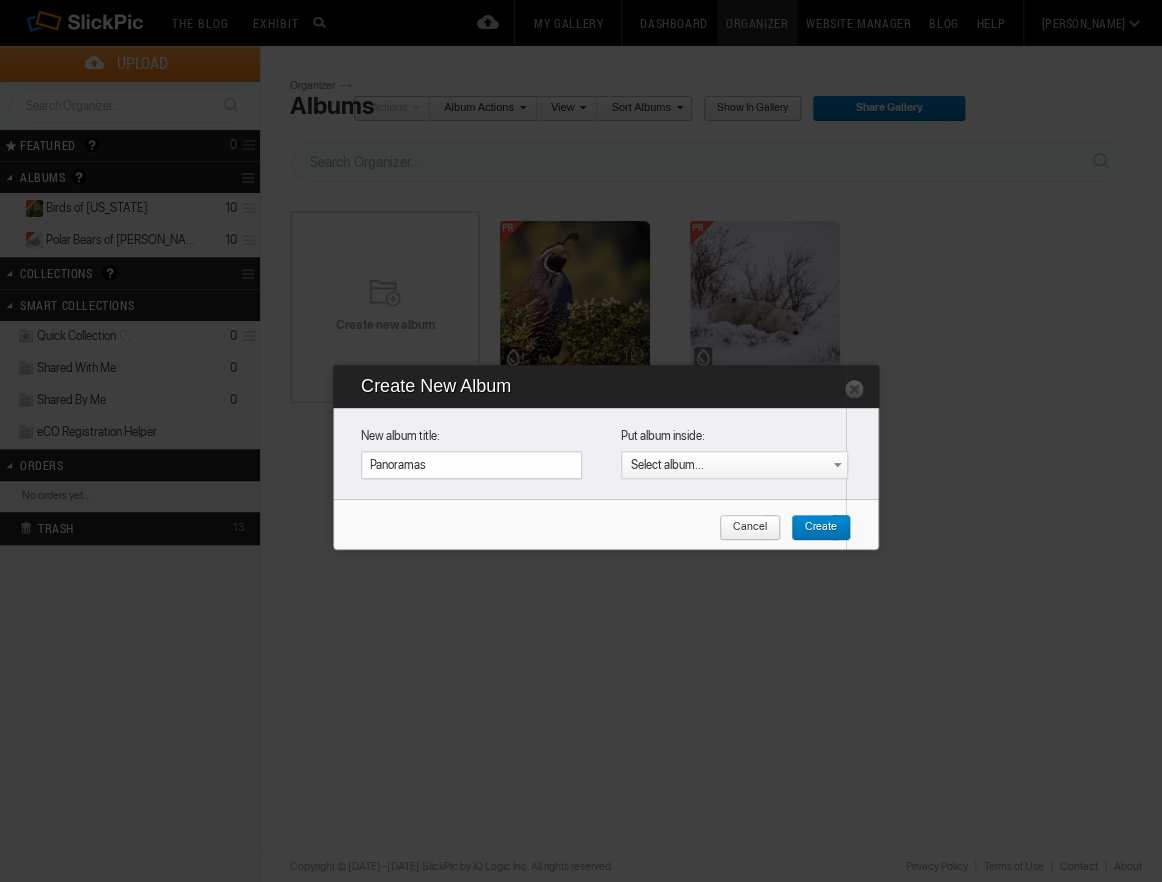 type on "Panoramas" 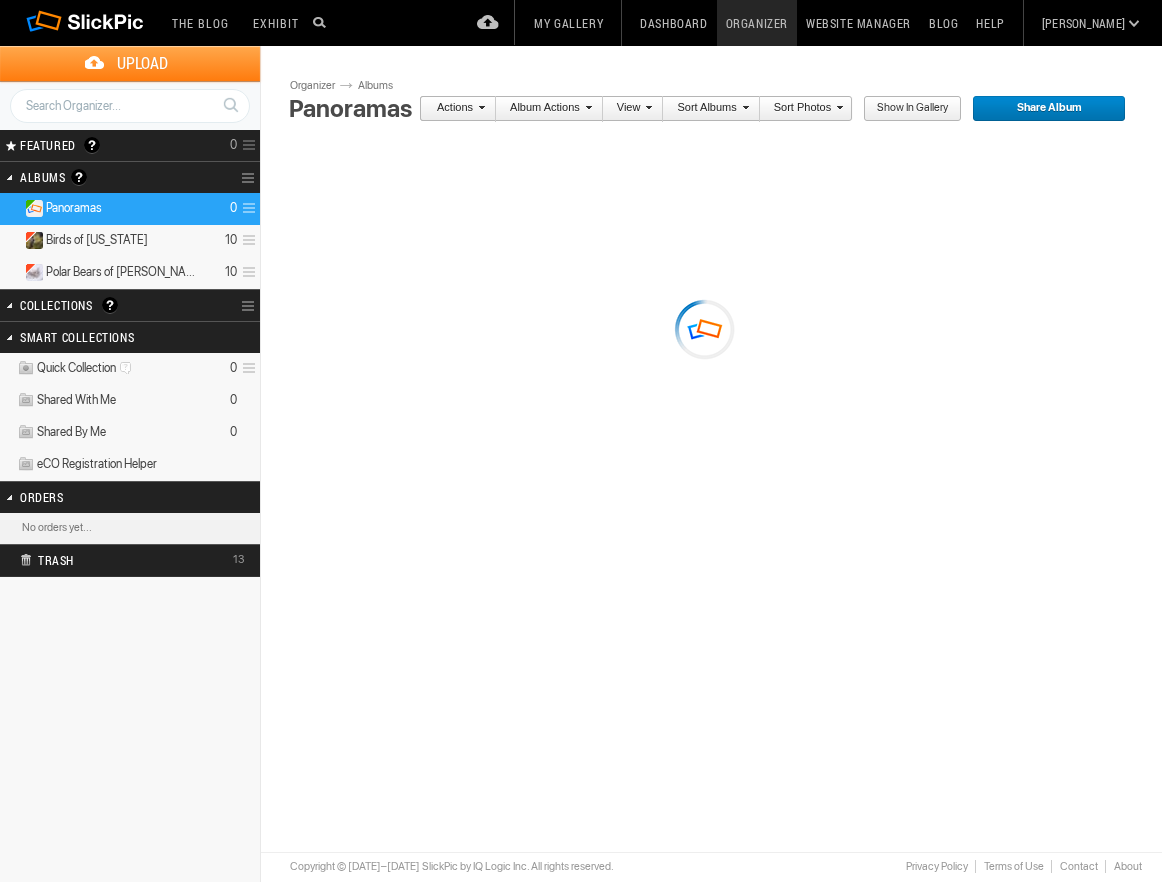 scroll, scrollTop: 0, scrollLeft: 0, axis: both 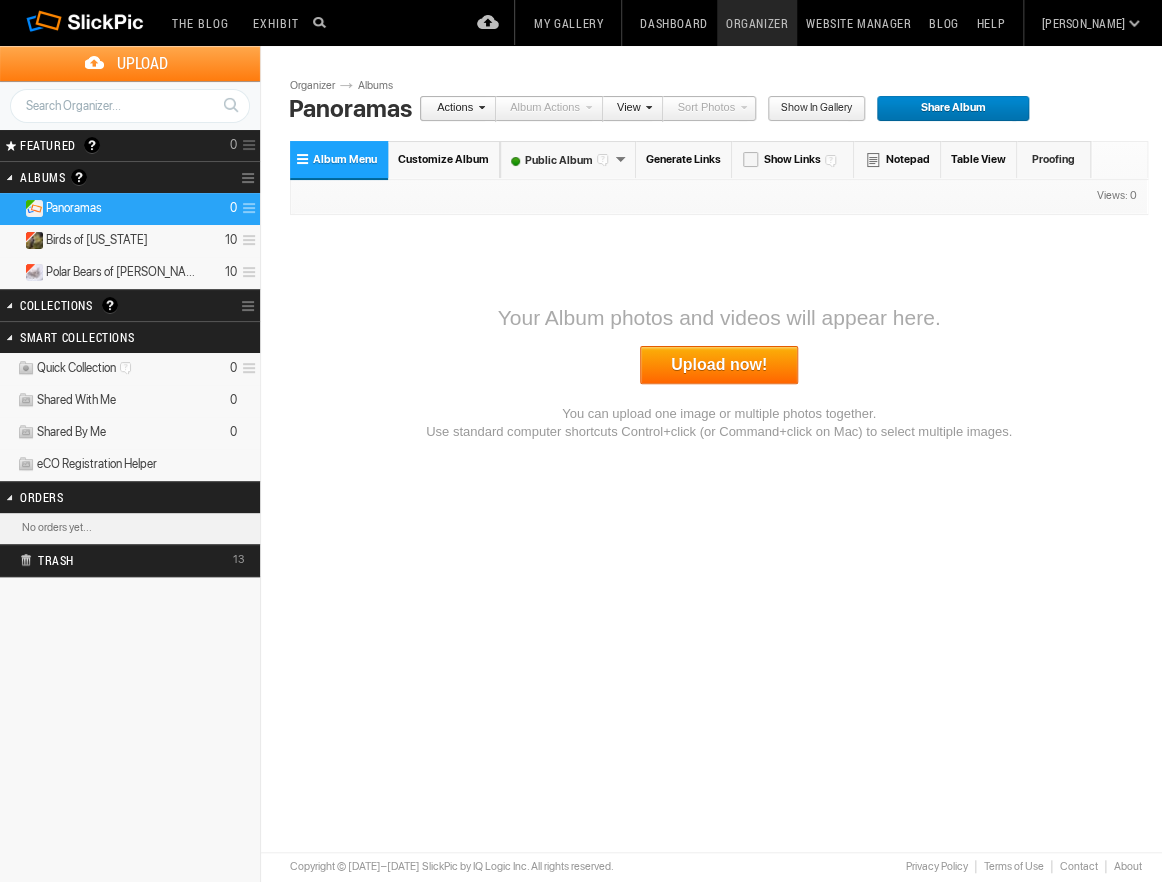 click on "Upload now!" at bounding box center [719, 365] 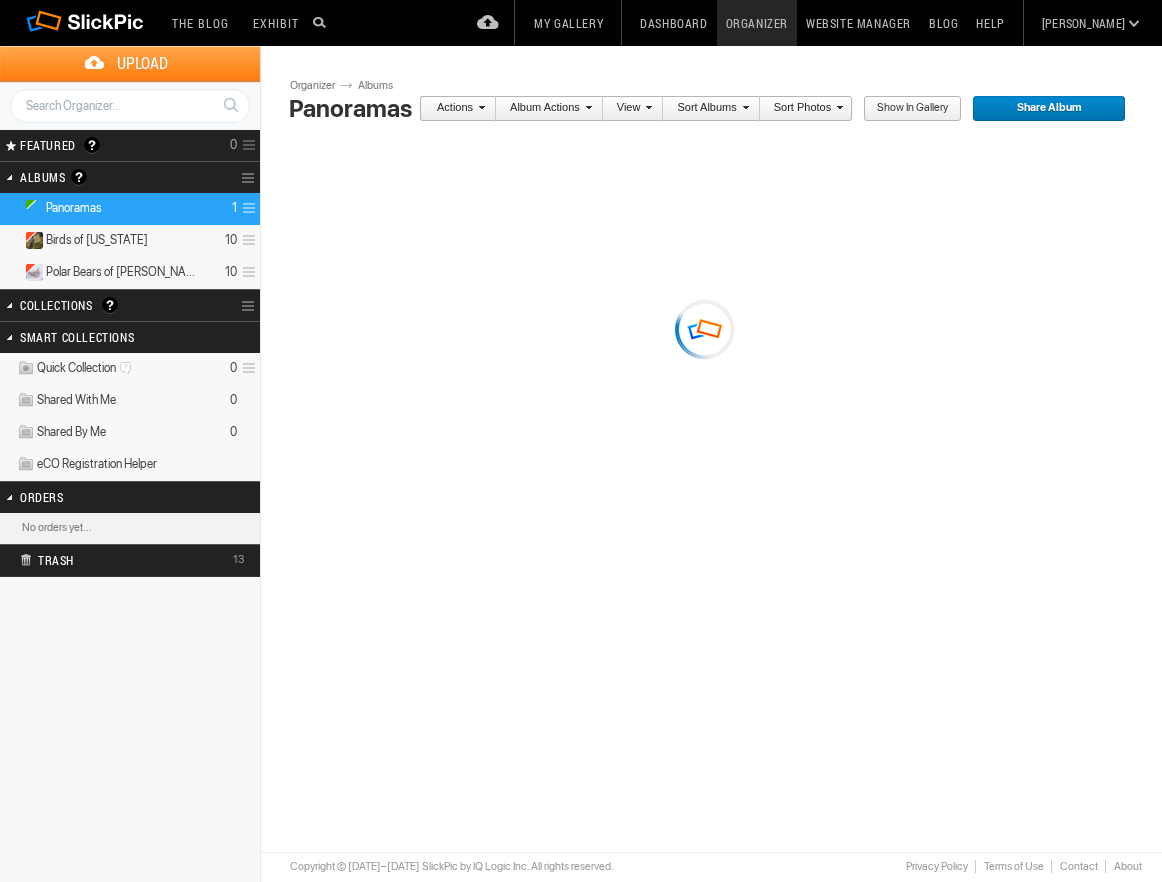 scroll, scrollTop: 0, scrollLeft: 0, axis: both 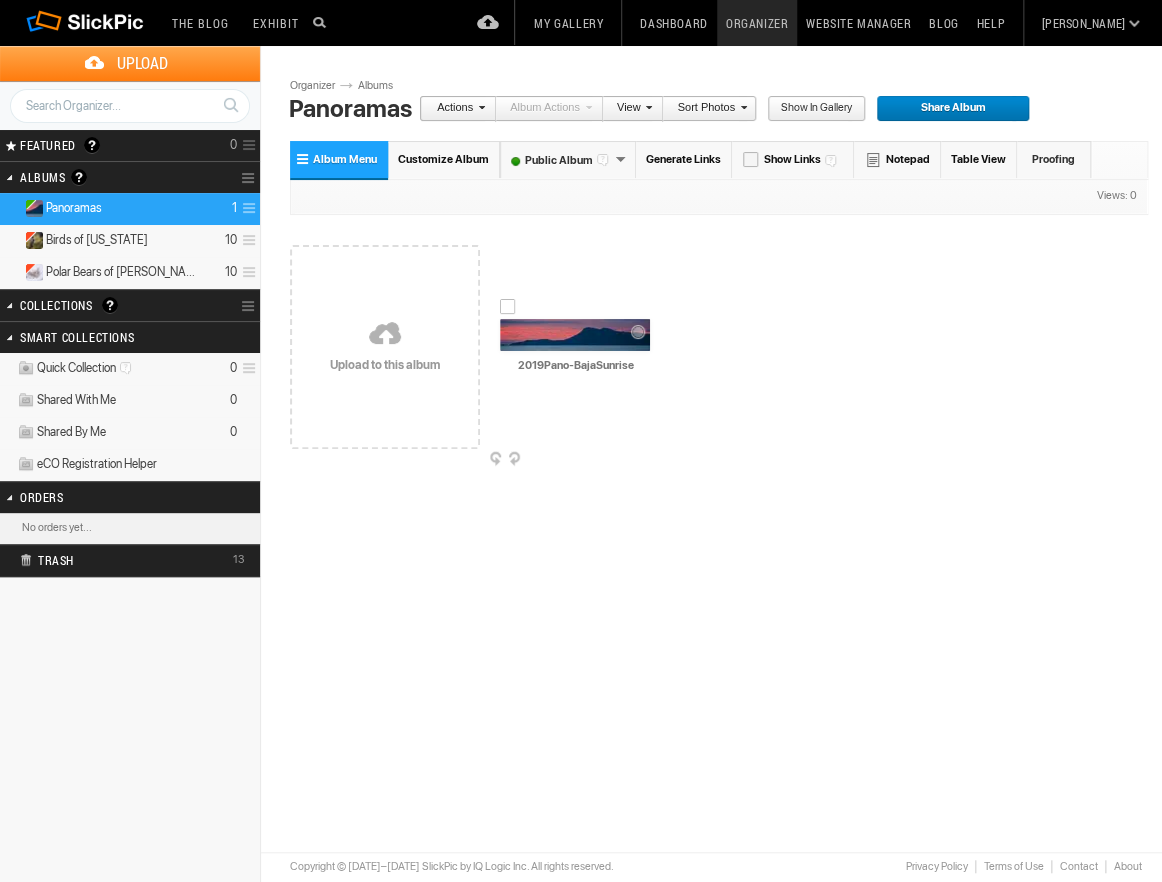 click at bounding box center (575, 335) 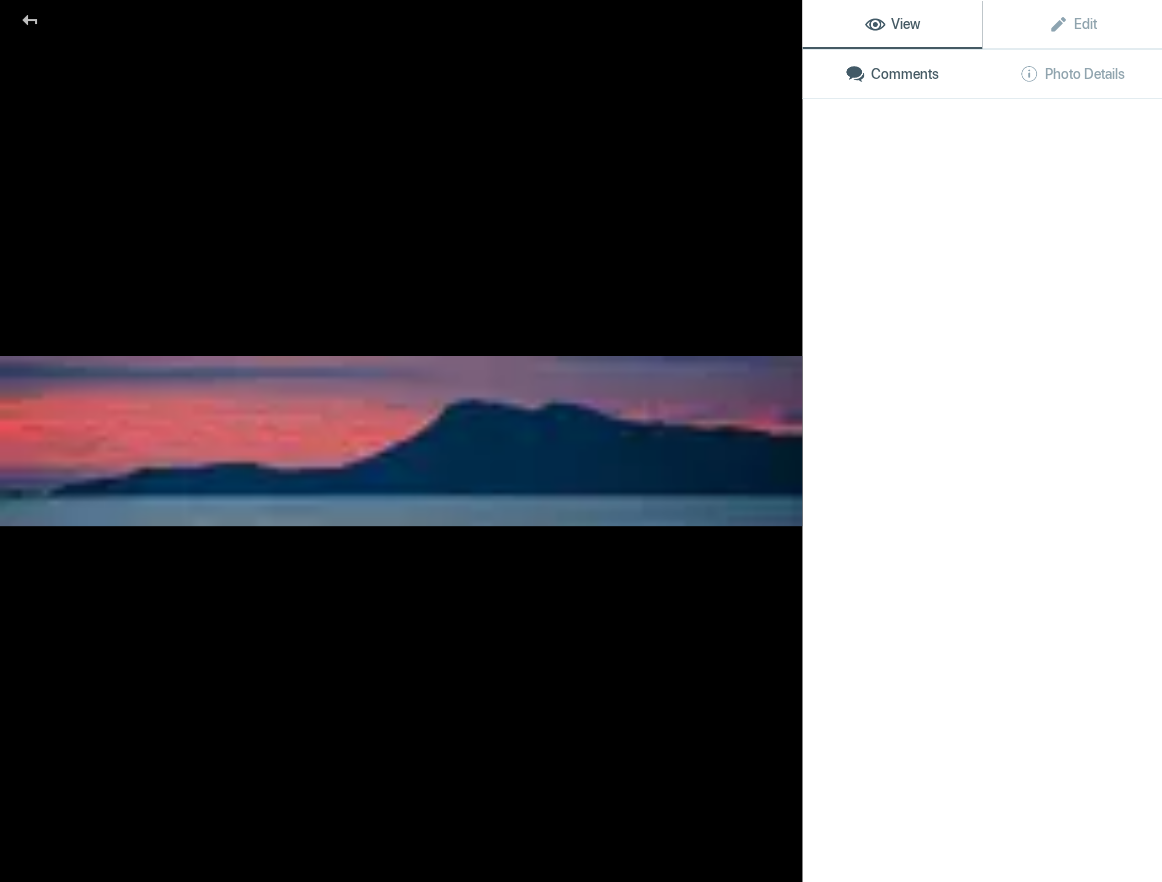 click 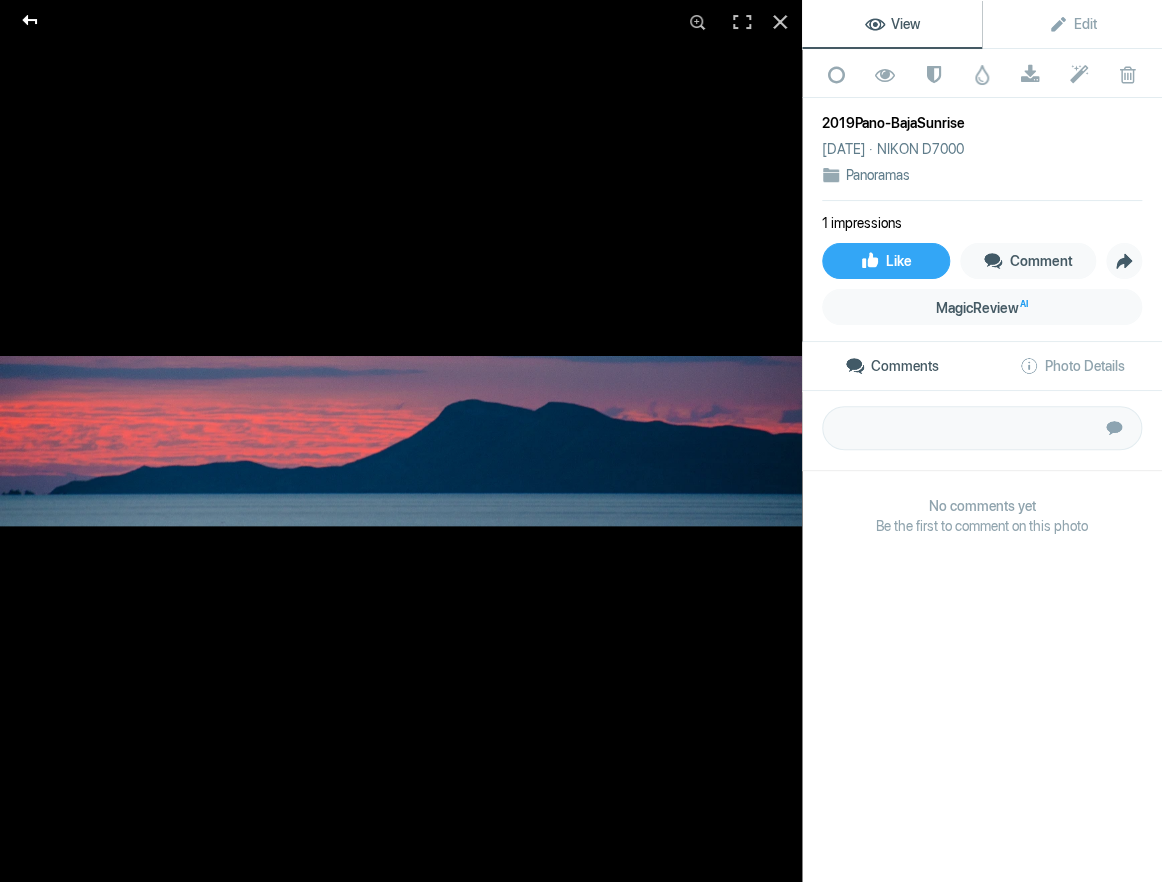 click 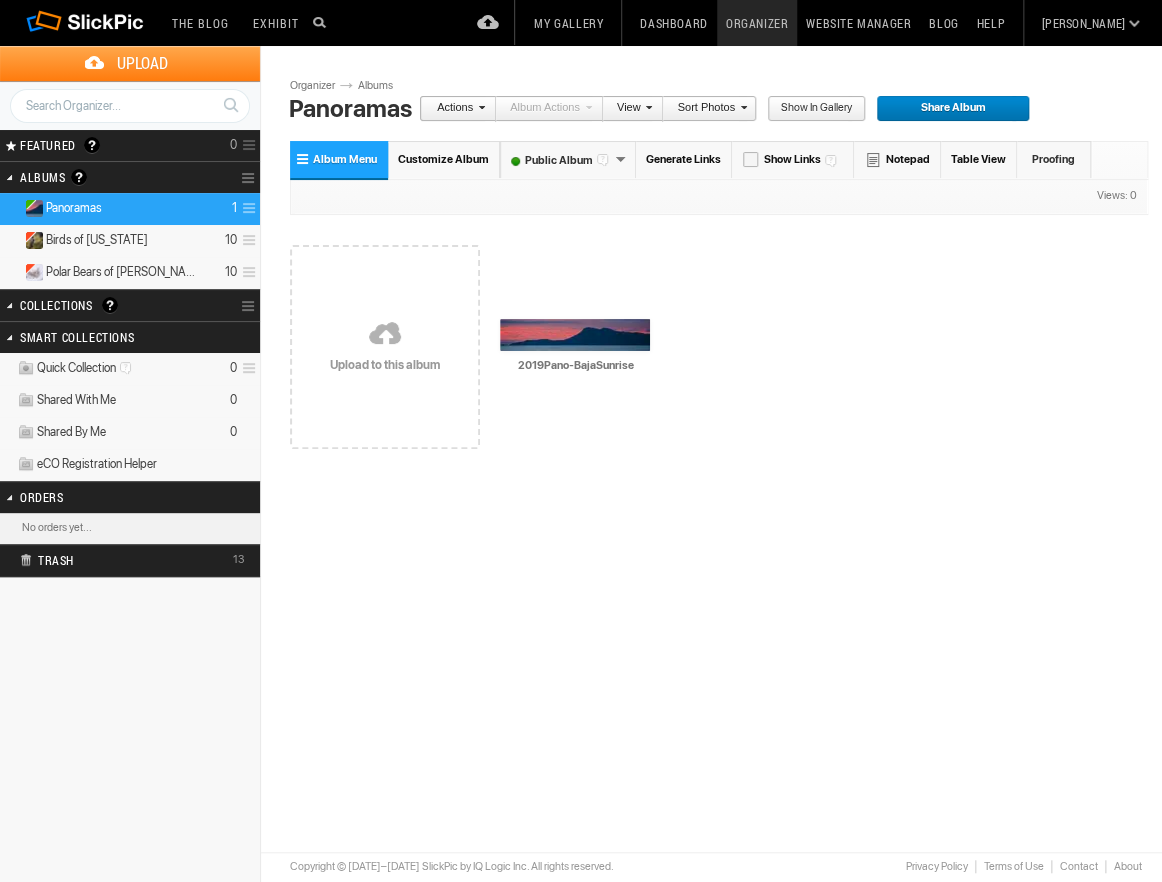 click on "Upload" at bounding box center [142, 63] 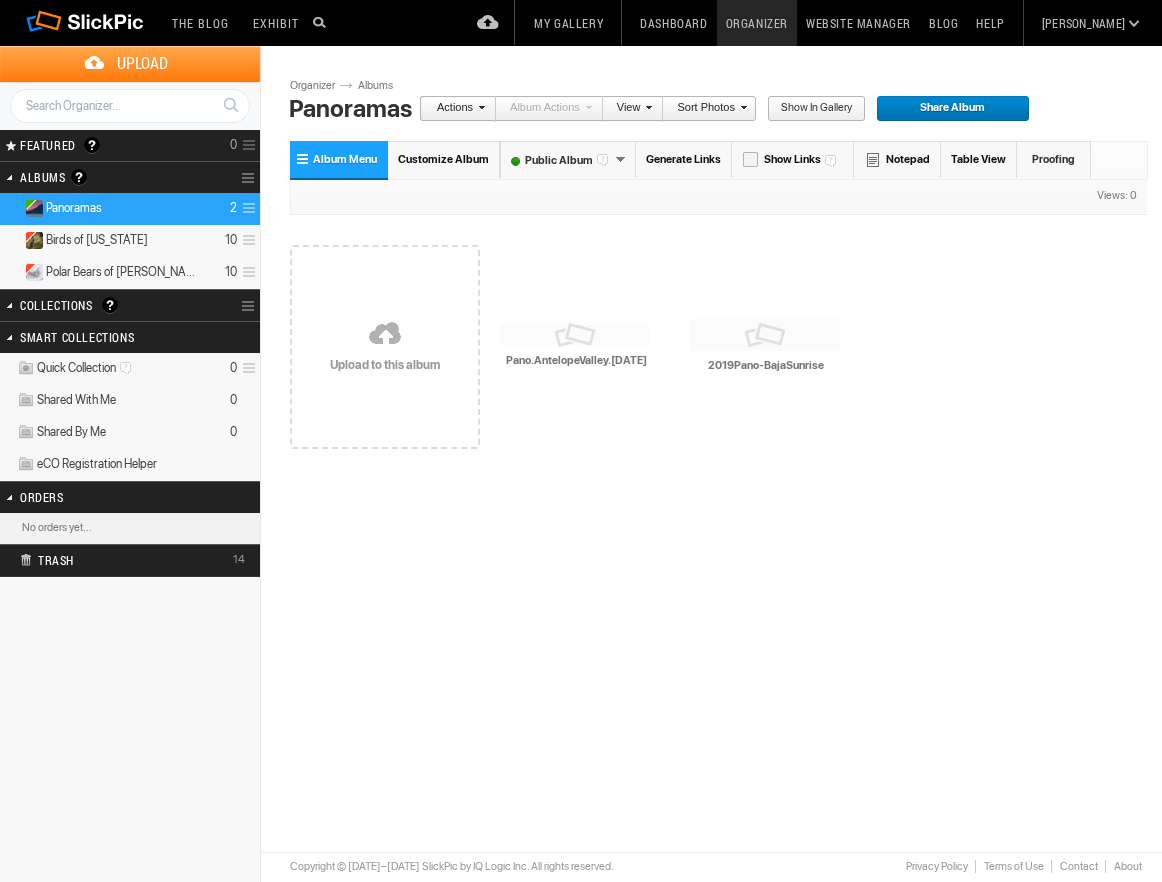 scroll, scrollTop: 0, scrollLeft: 0, axis: both 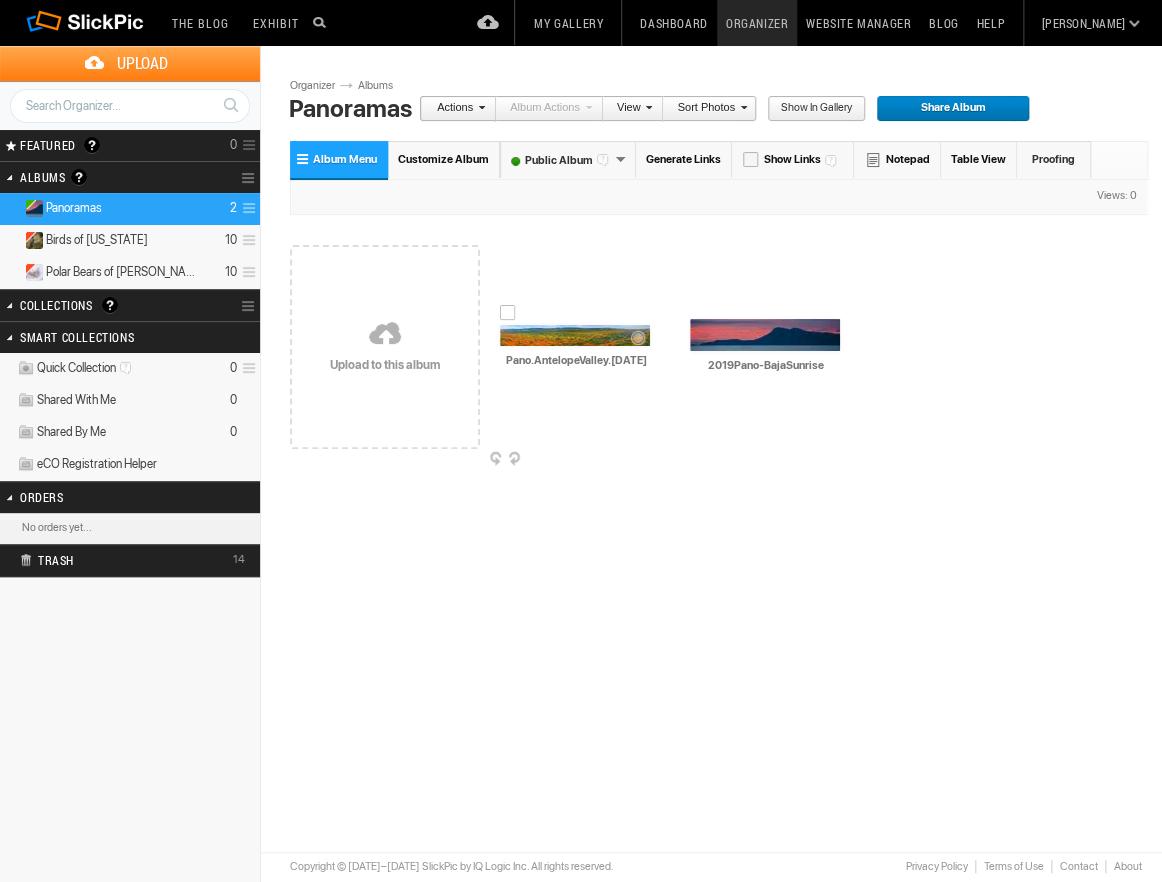 click at bounding box center (575, 335) 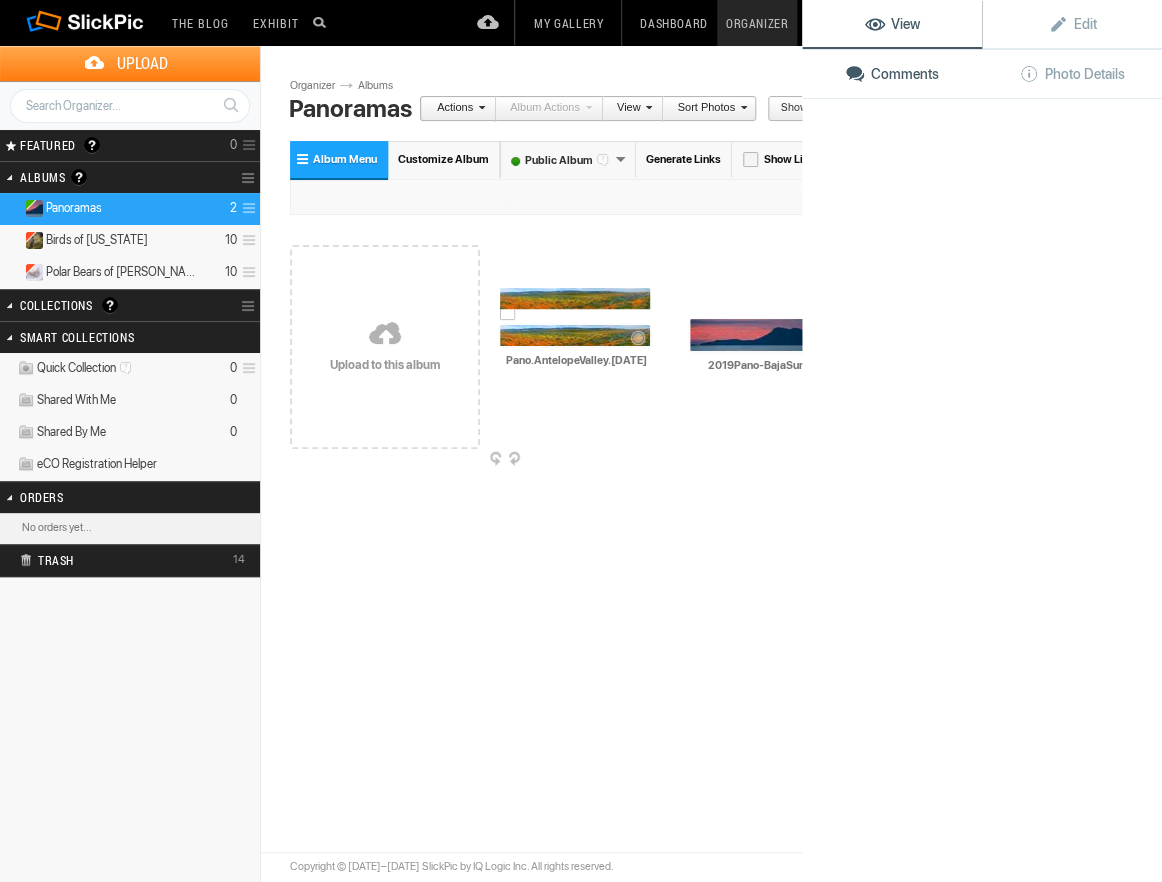 click 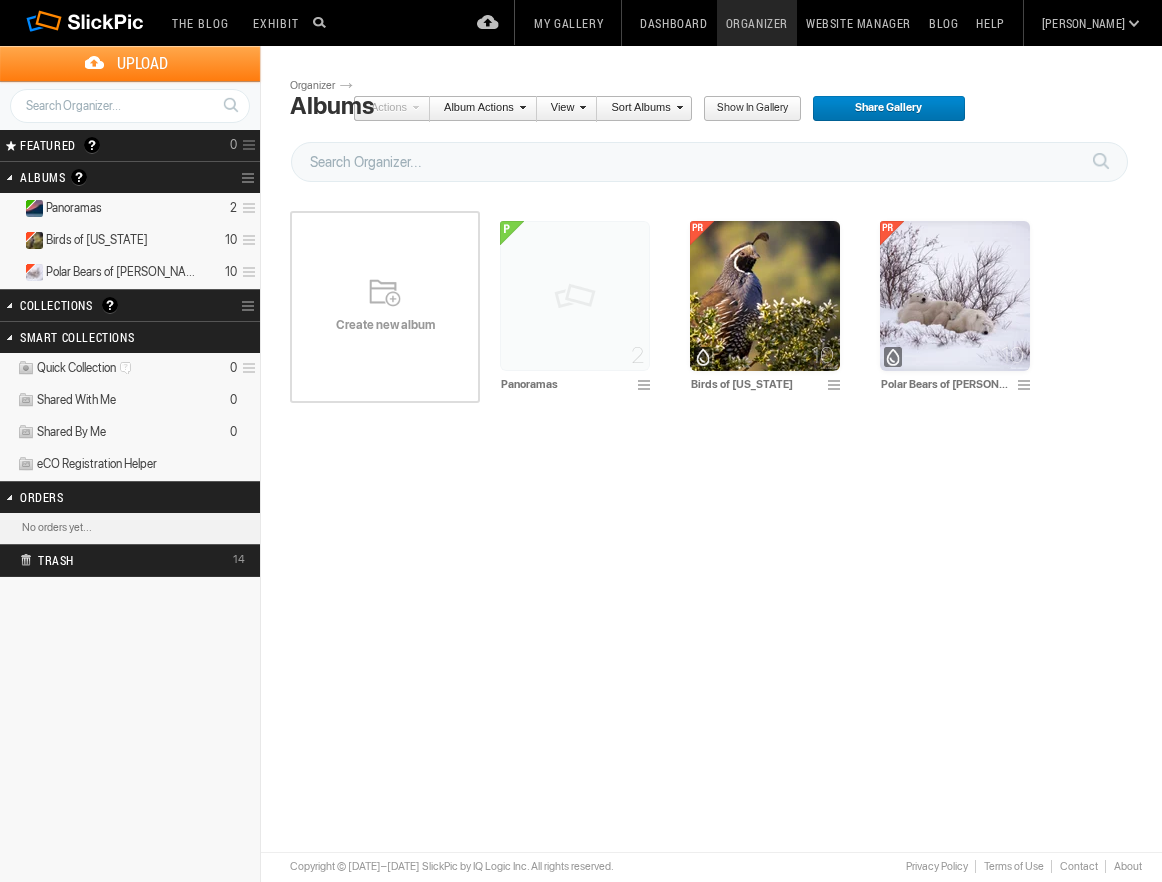 scroll, scrollTop: 0, scrollLeft: 0, axis: both 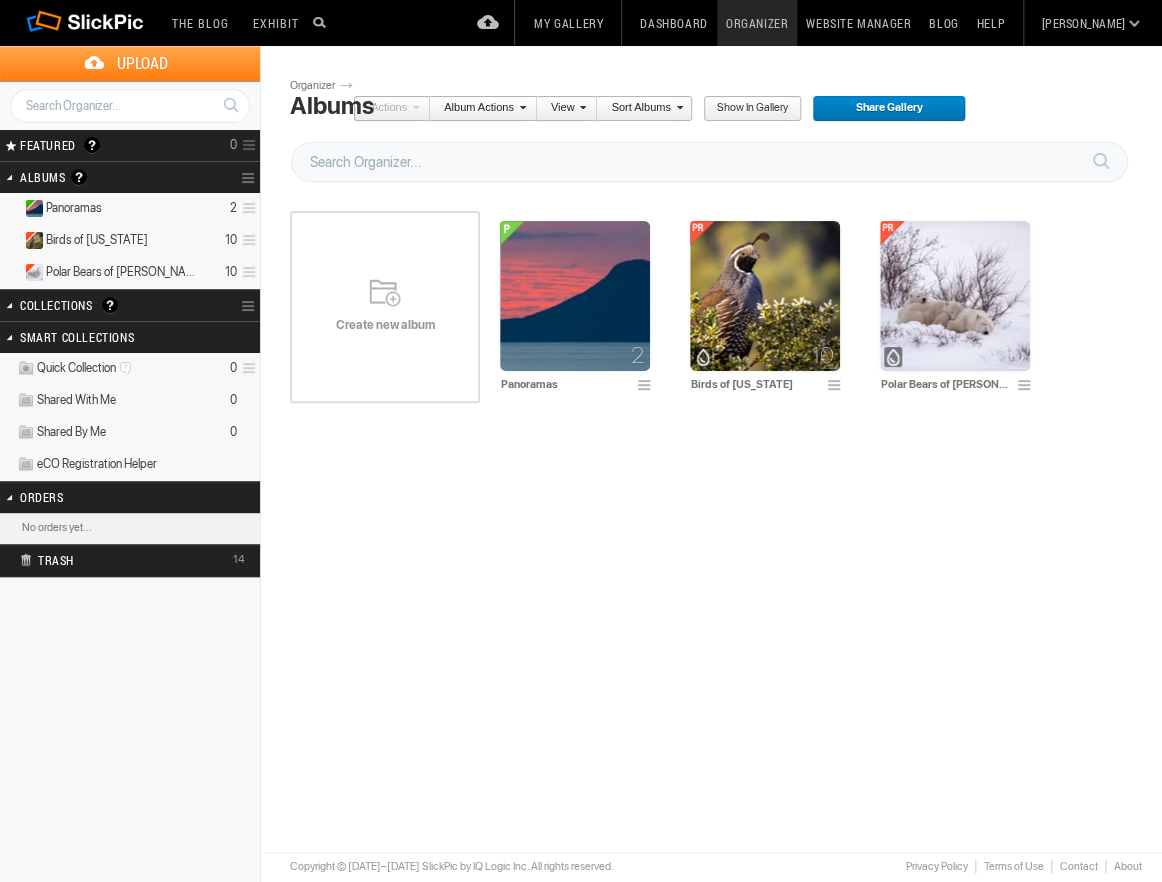 click on "Upload" 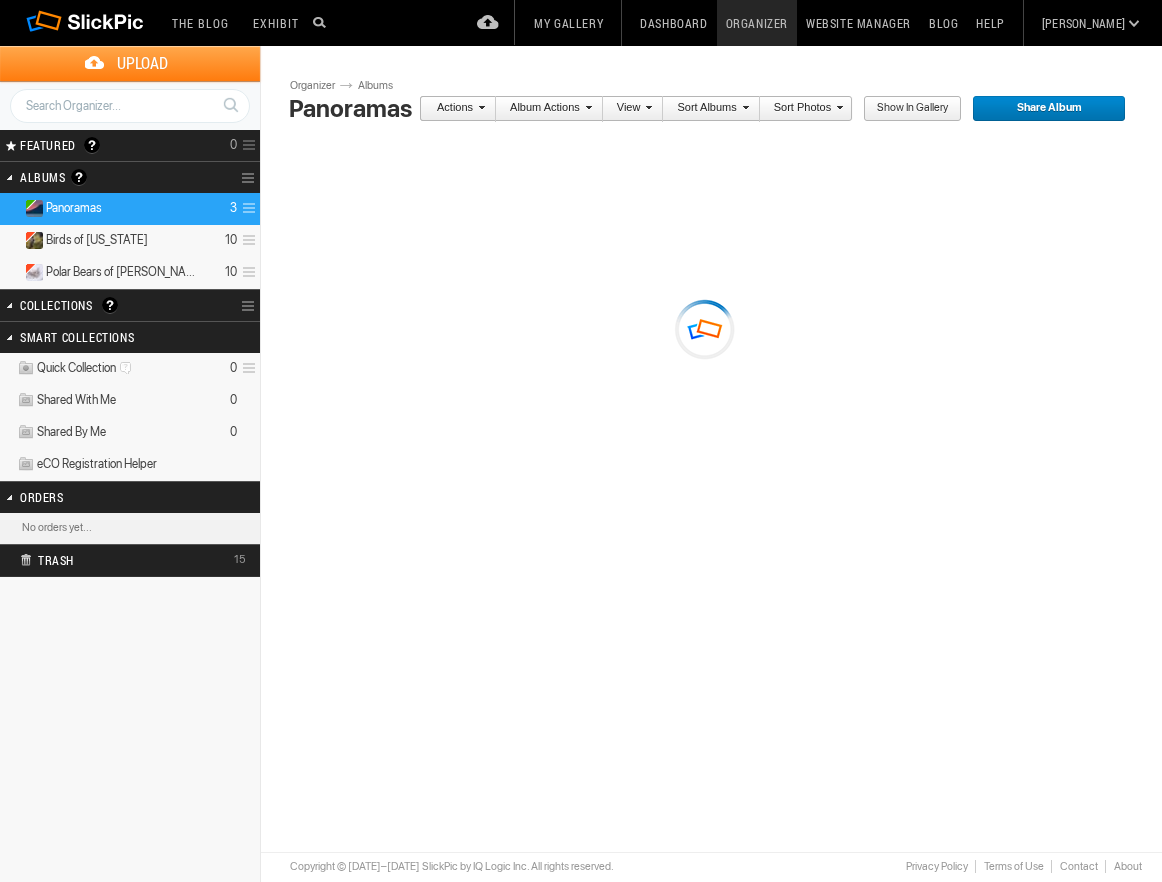 scroll, scrollTop: 0, scrollLeft: 0, axis: both 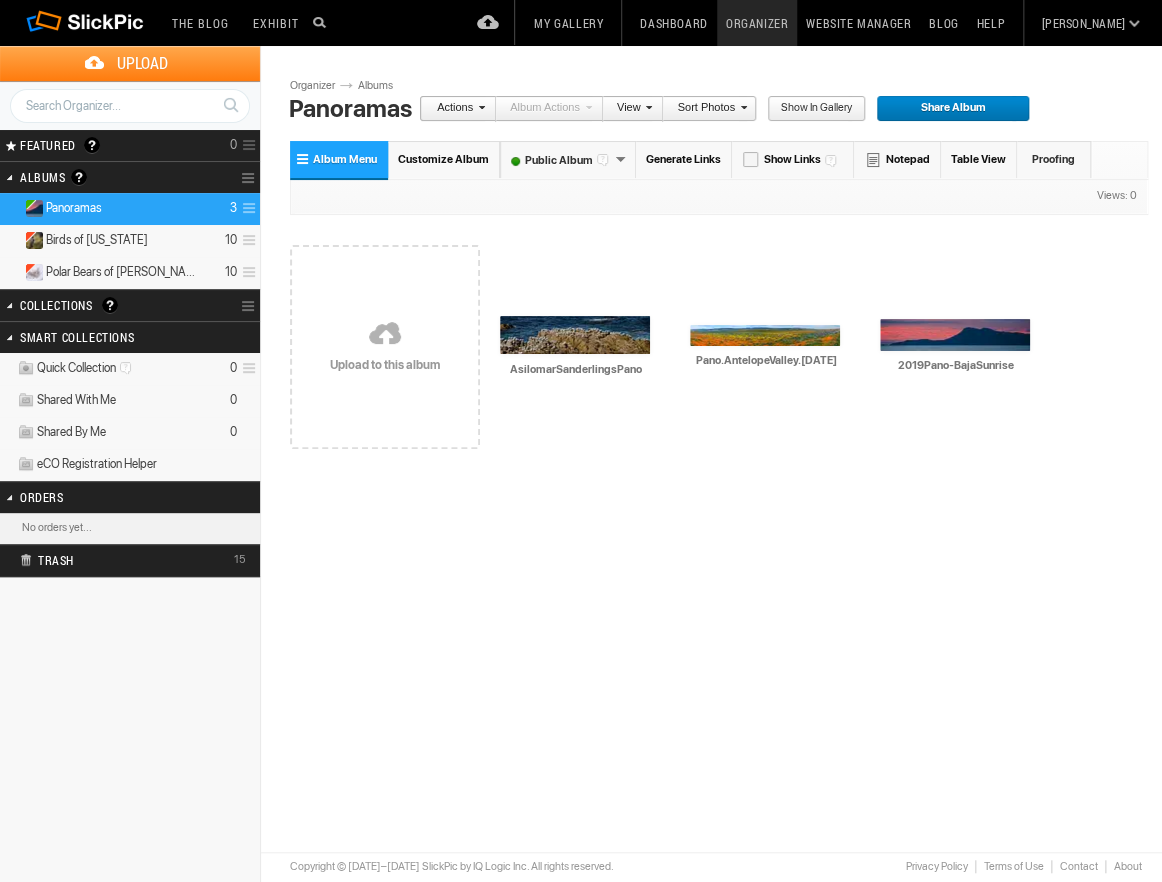 click on "Upload" at bounding box center (142, 63) 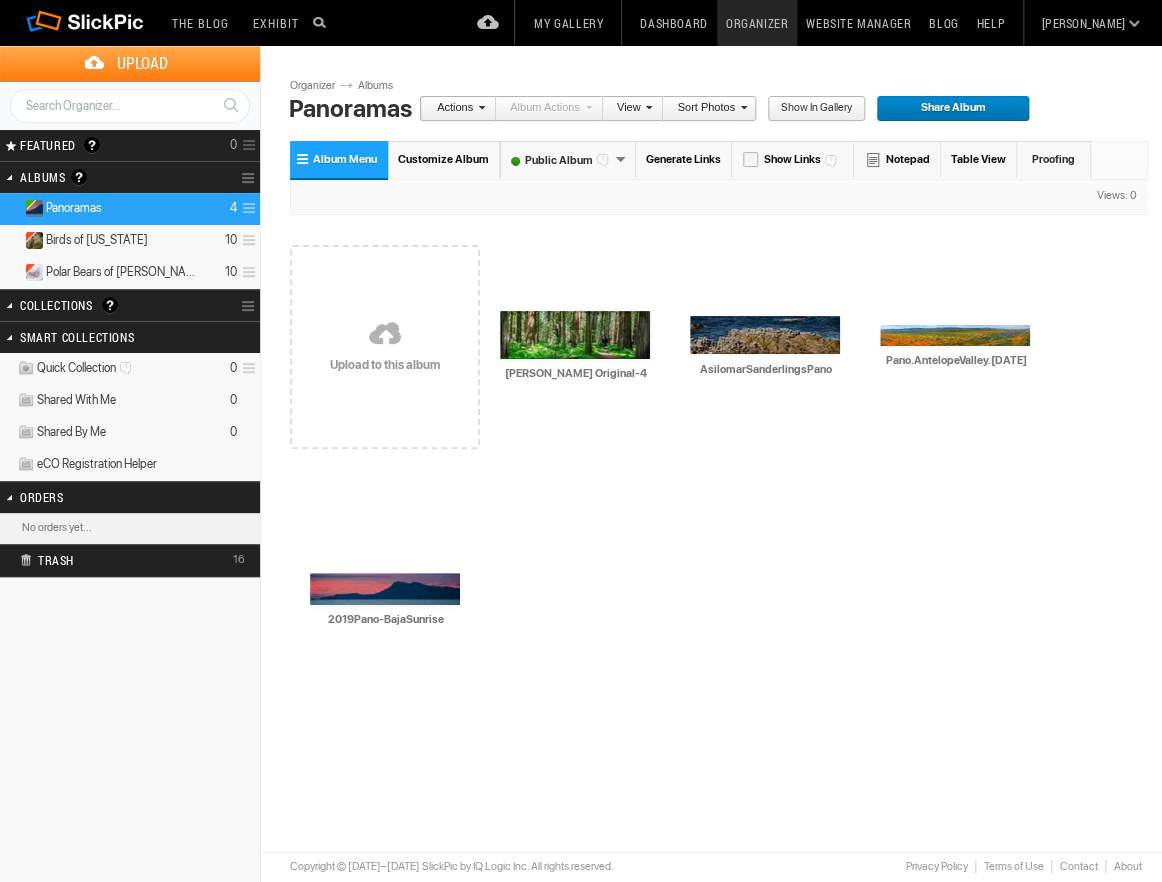 scroll, scrollTop: 0, scrollLeft: 0, axis: both 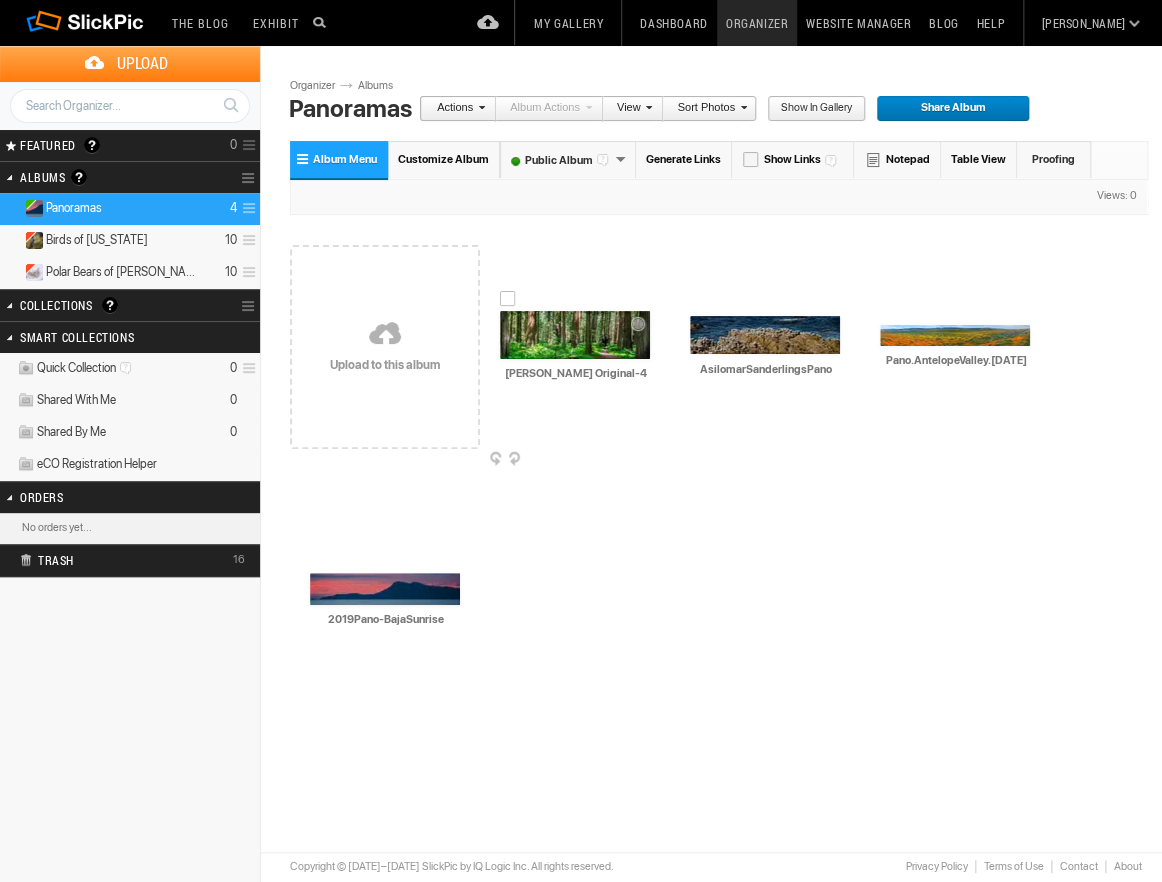 click at bounding box center [575, 335] 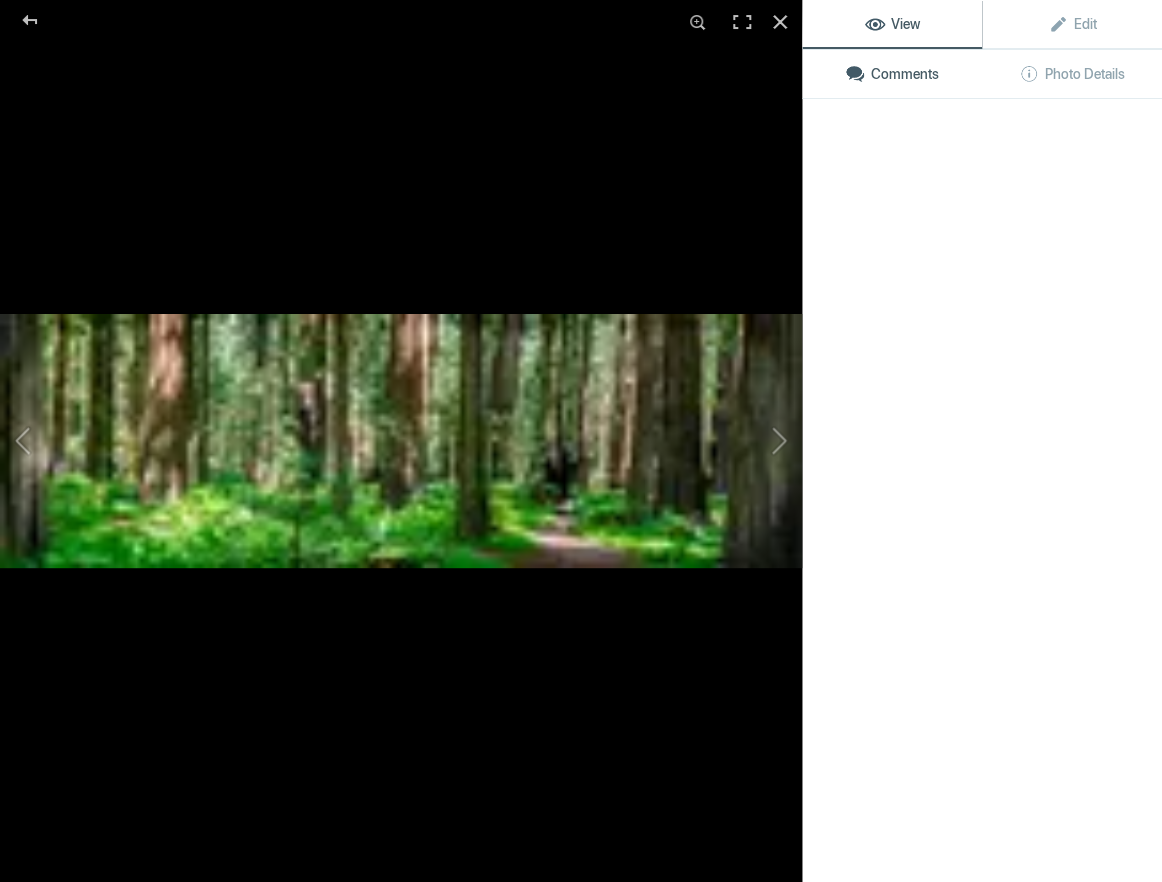 click 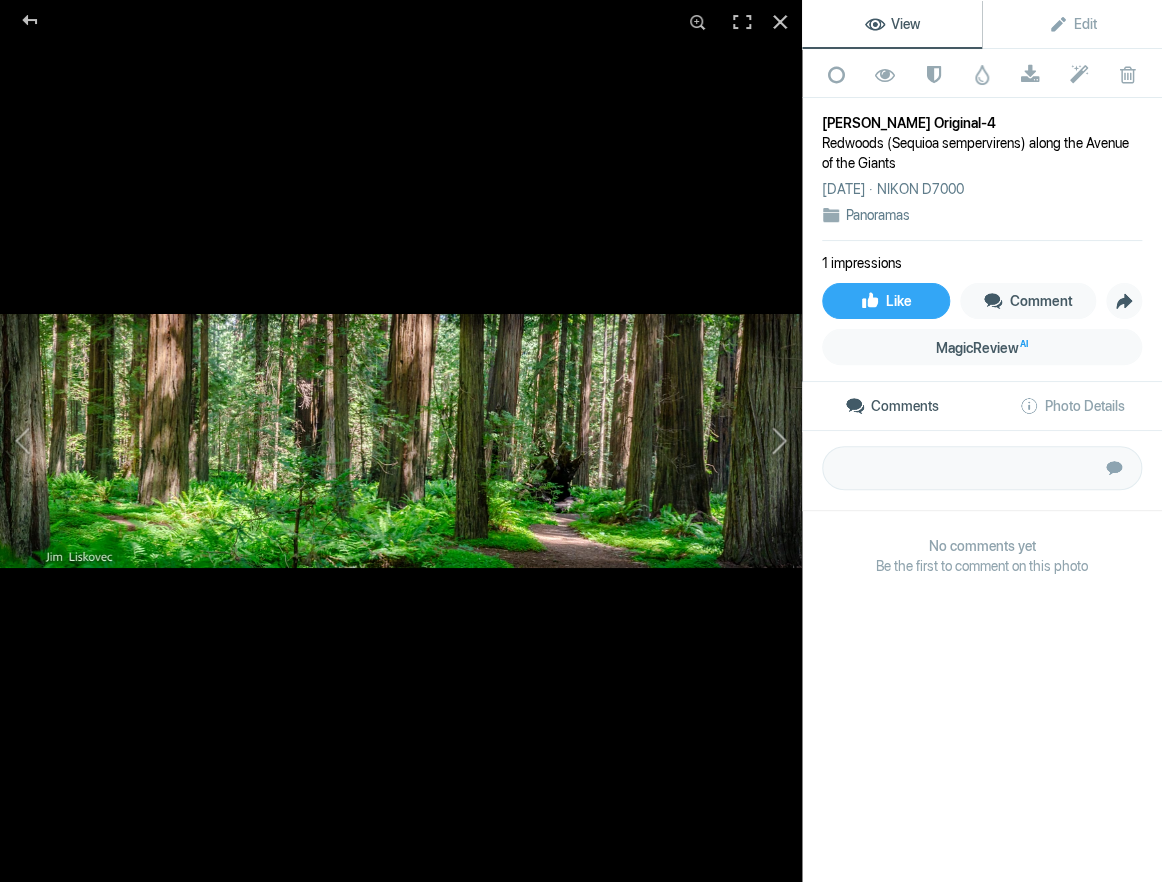 click 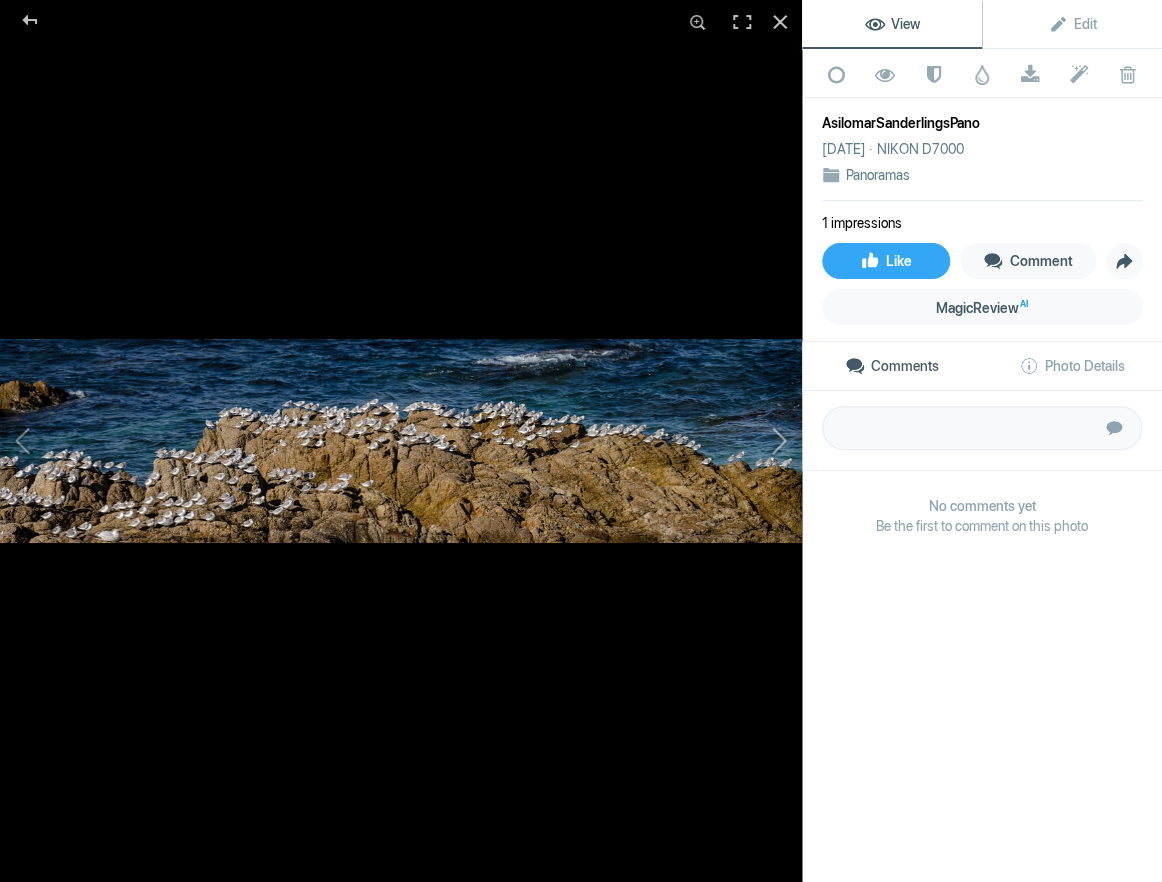 click 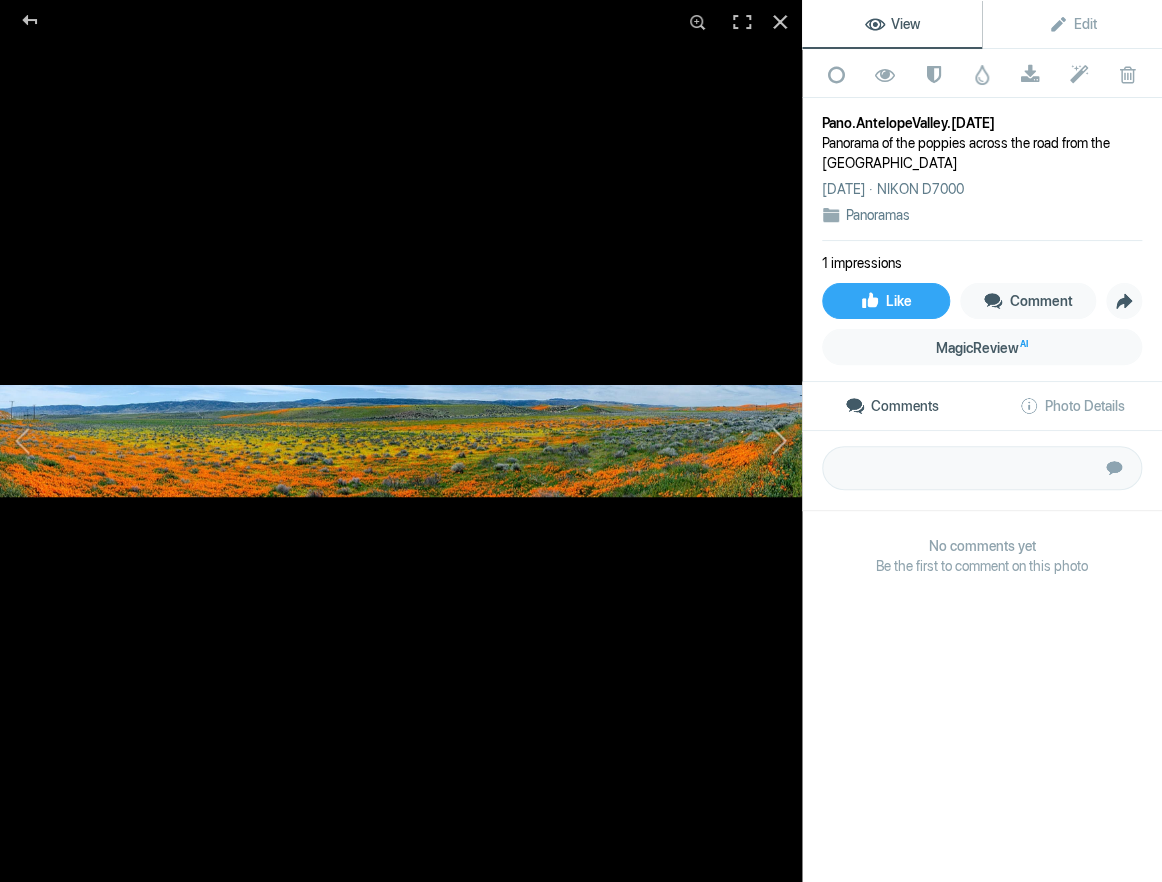 click 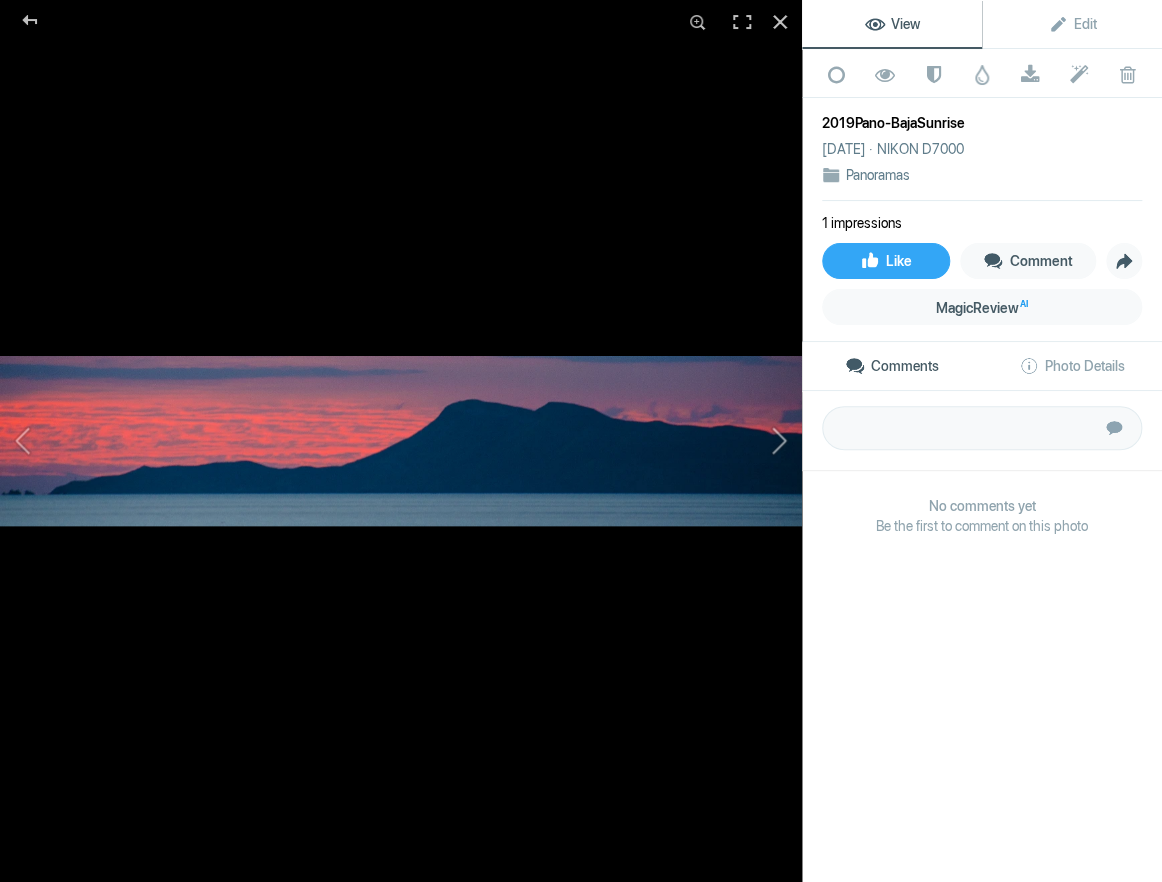 click 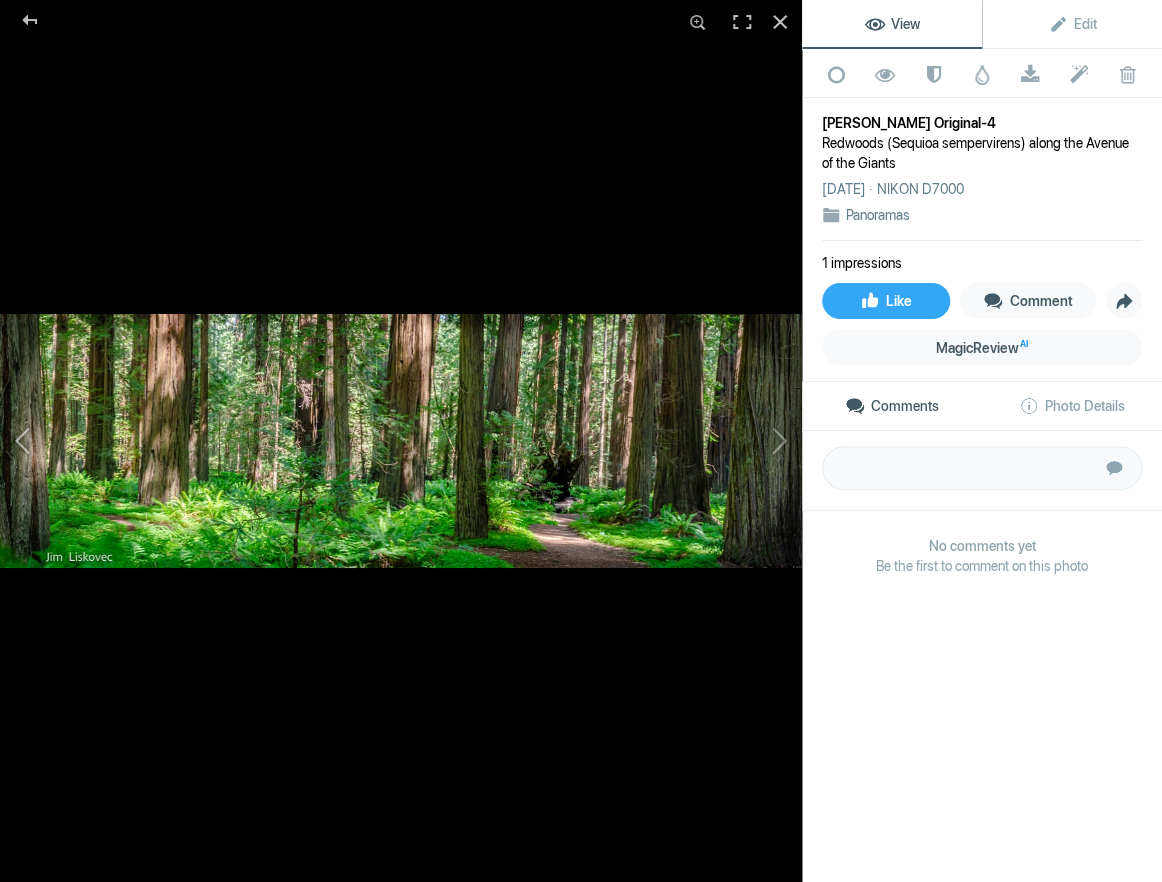 click 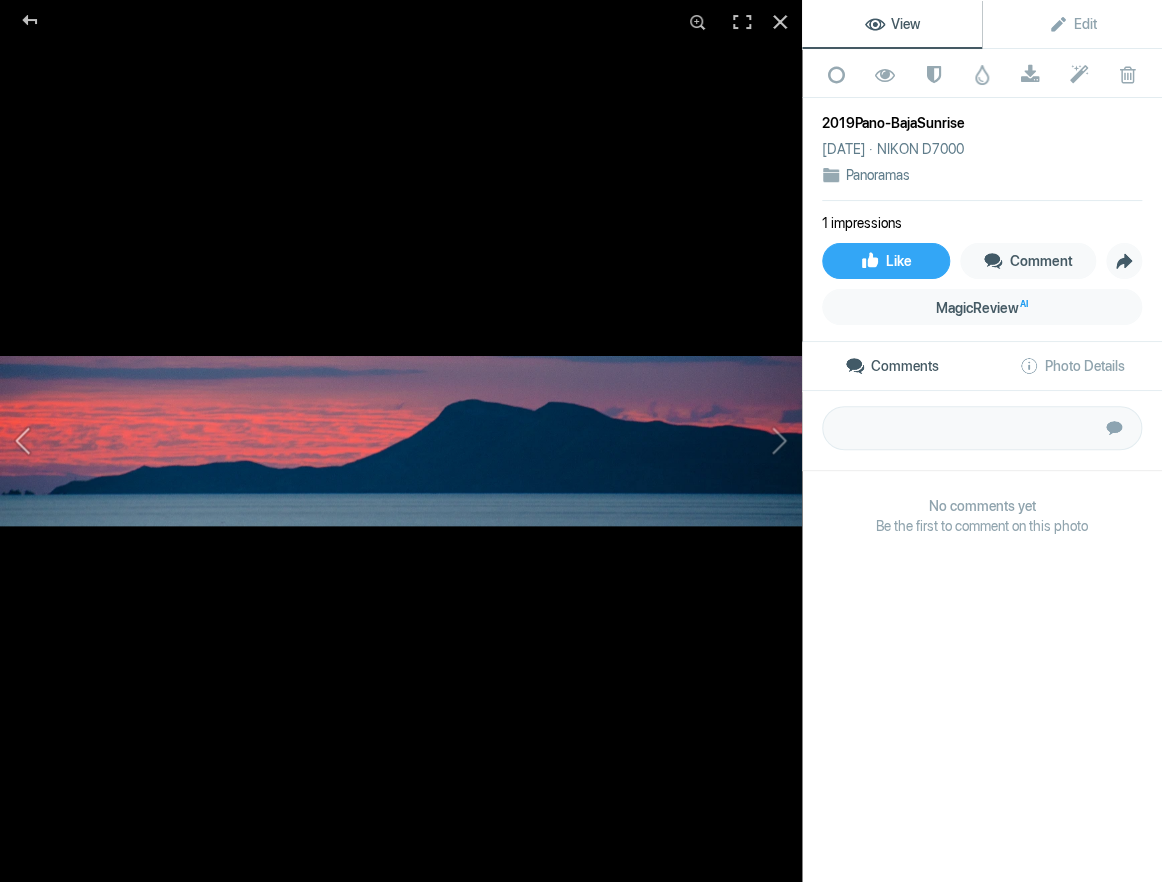 click 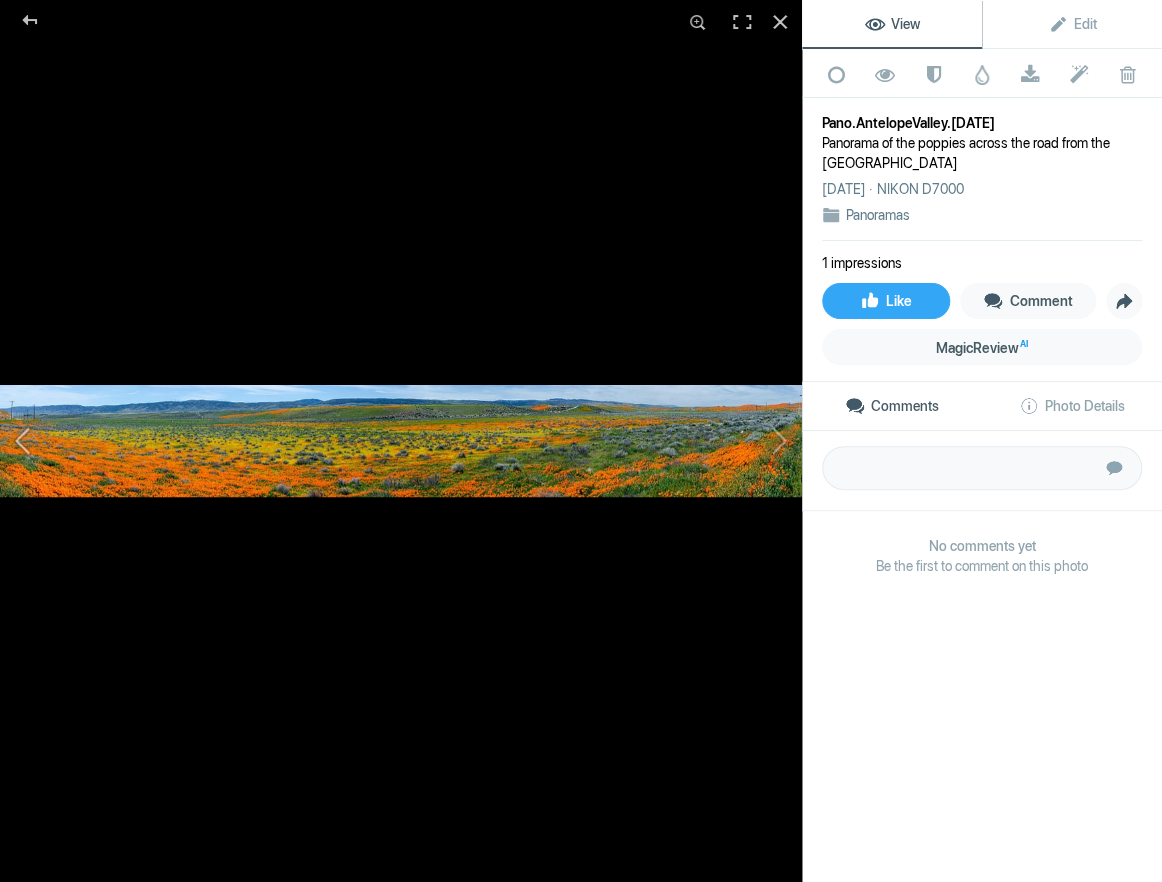 click 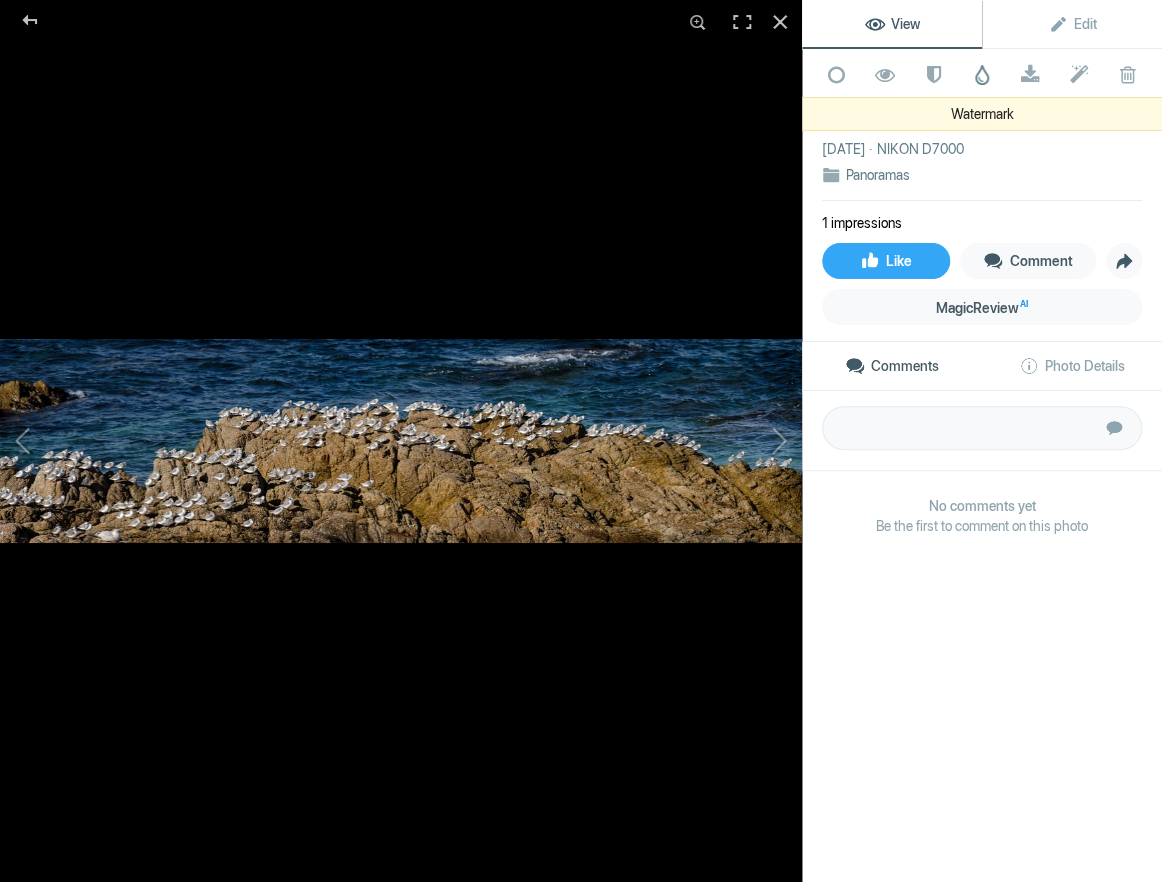 click 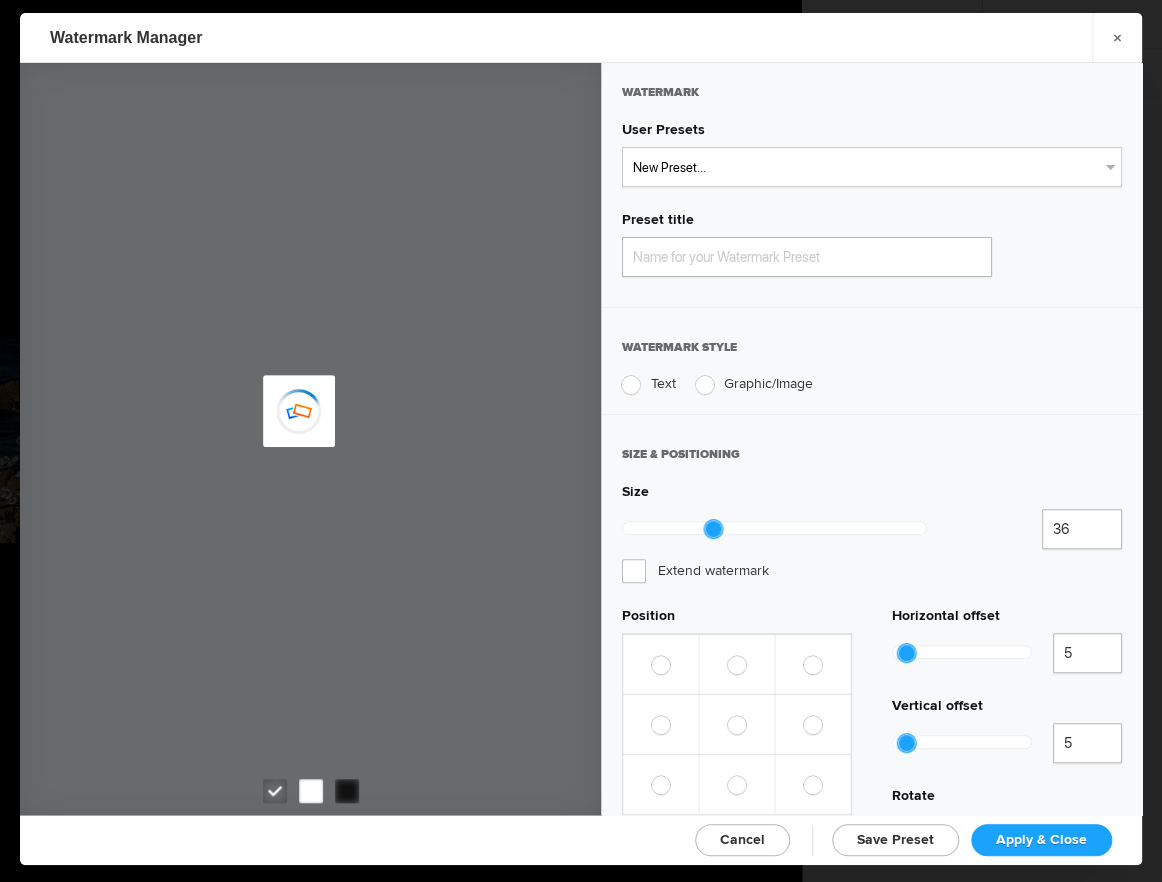 type on "Watermark-7/22/2025" 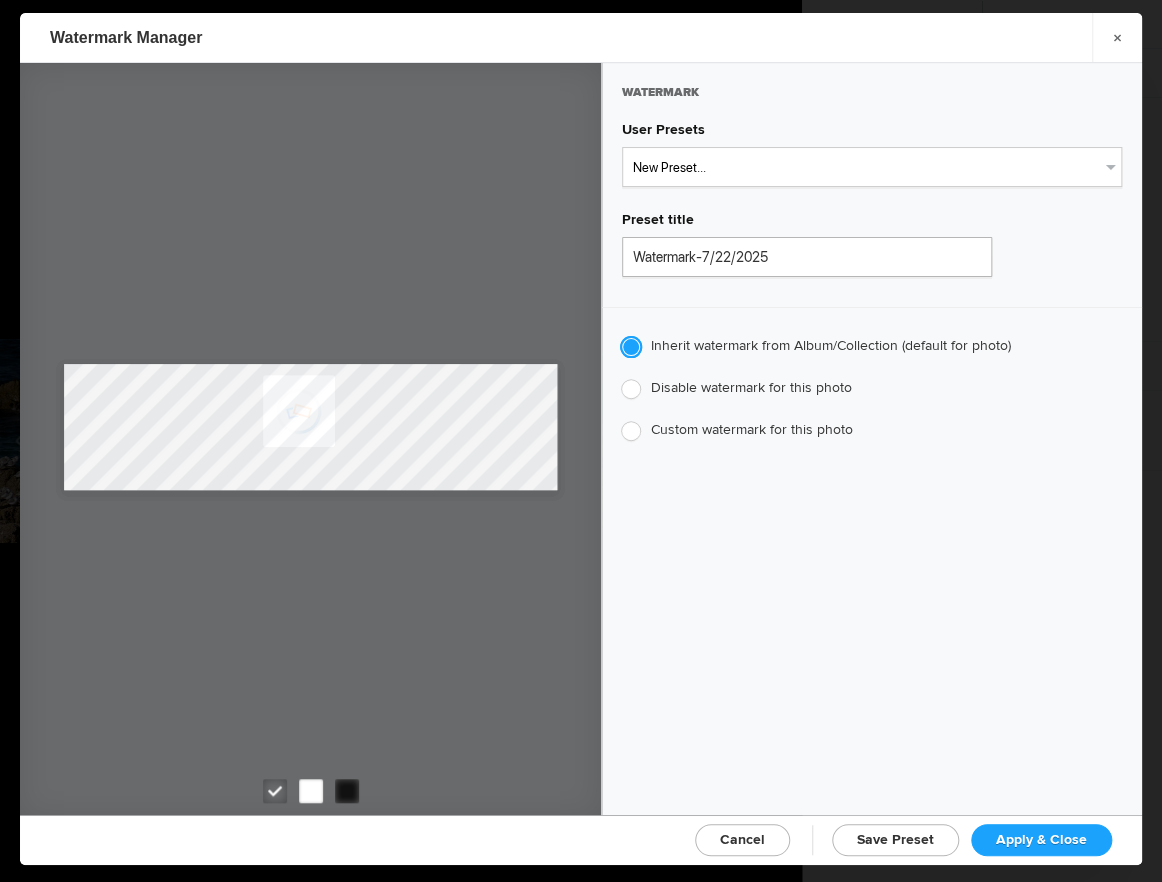 click 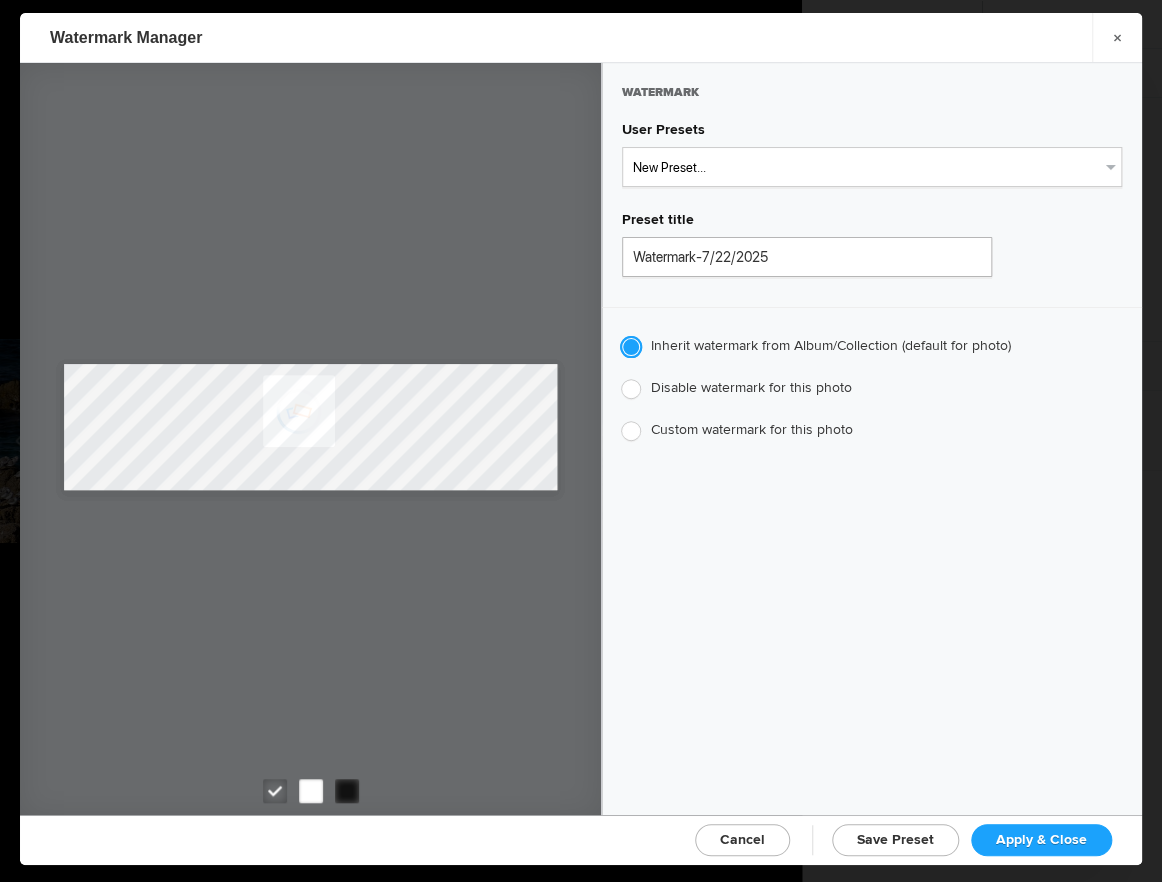 click 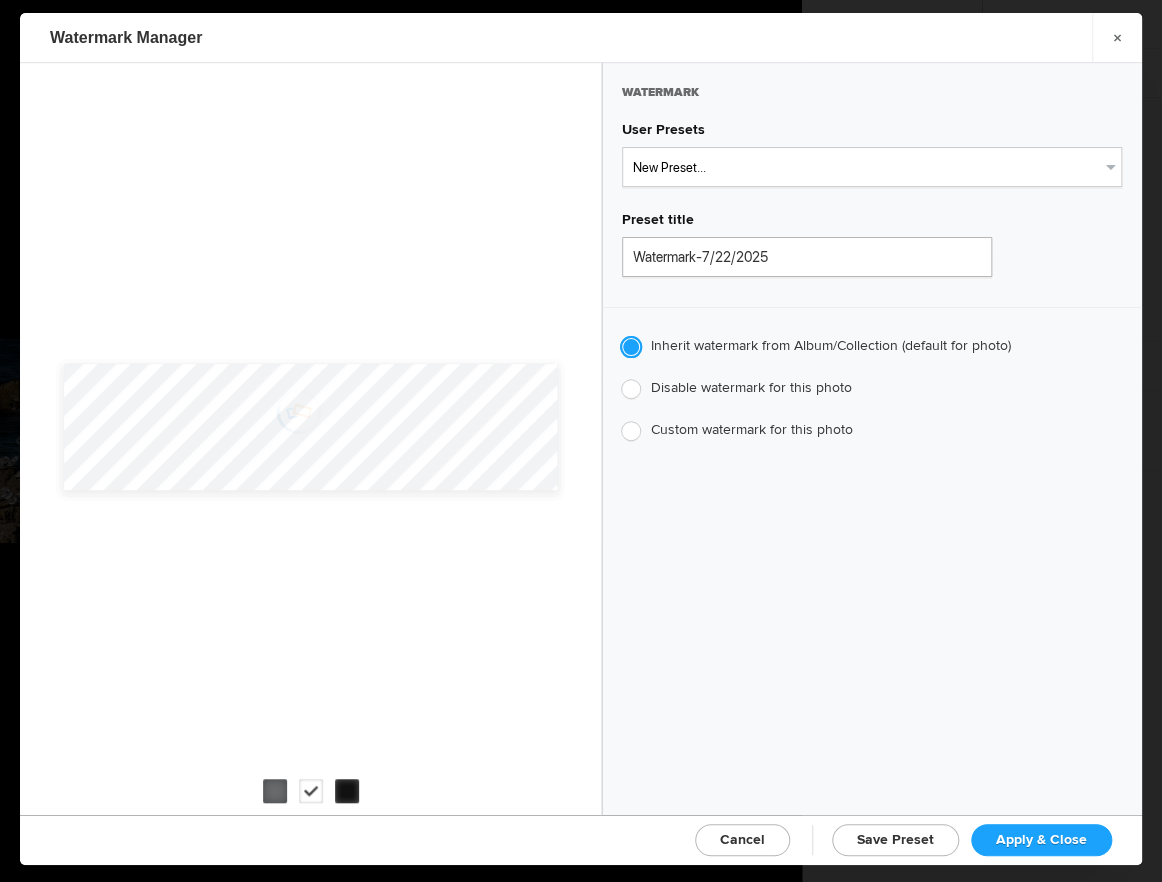 click 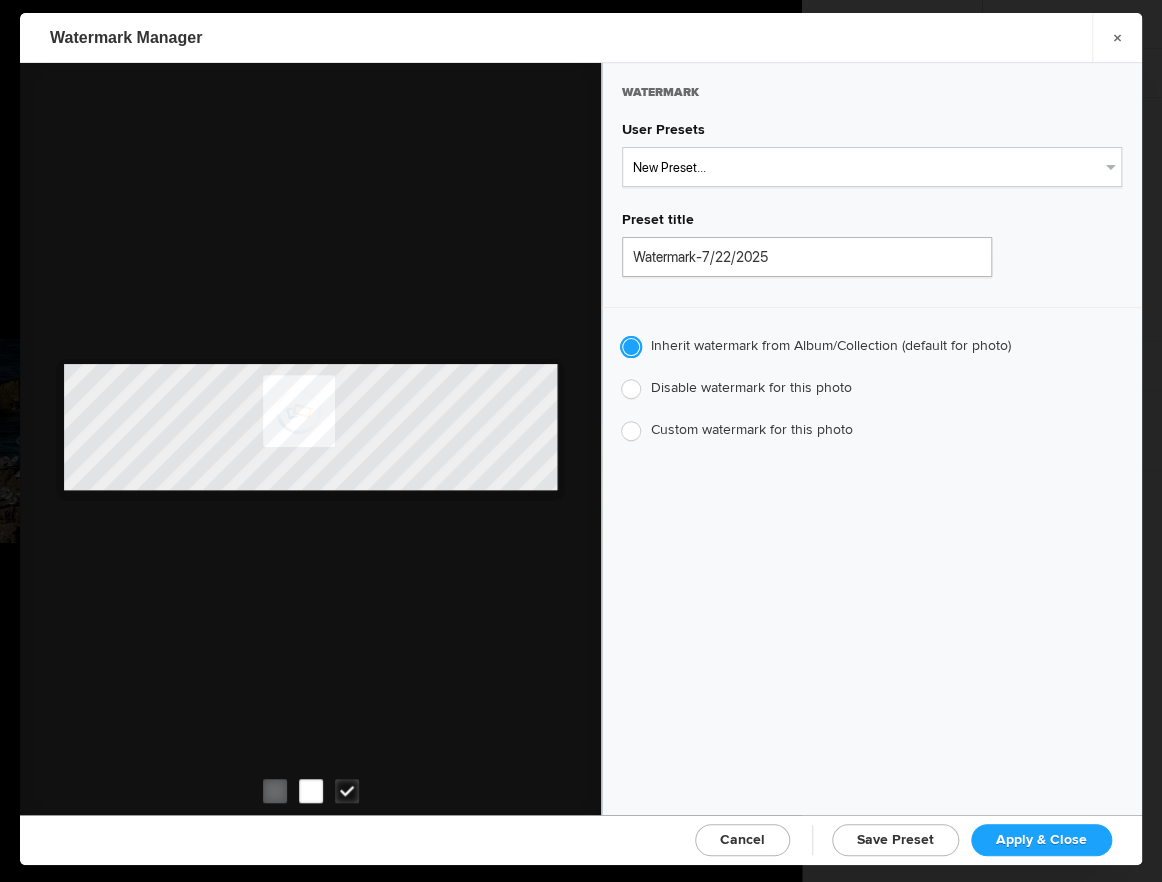 click 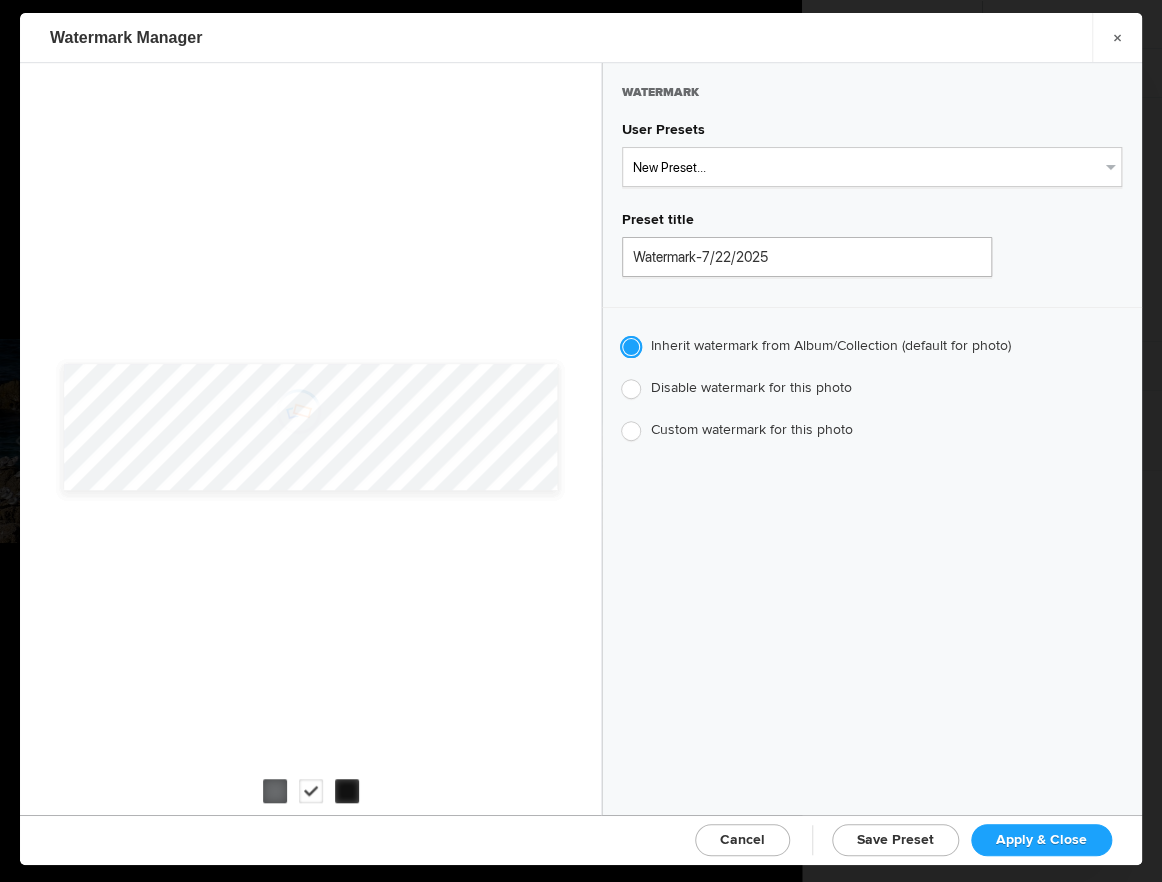 click on "Apply & Close" 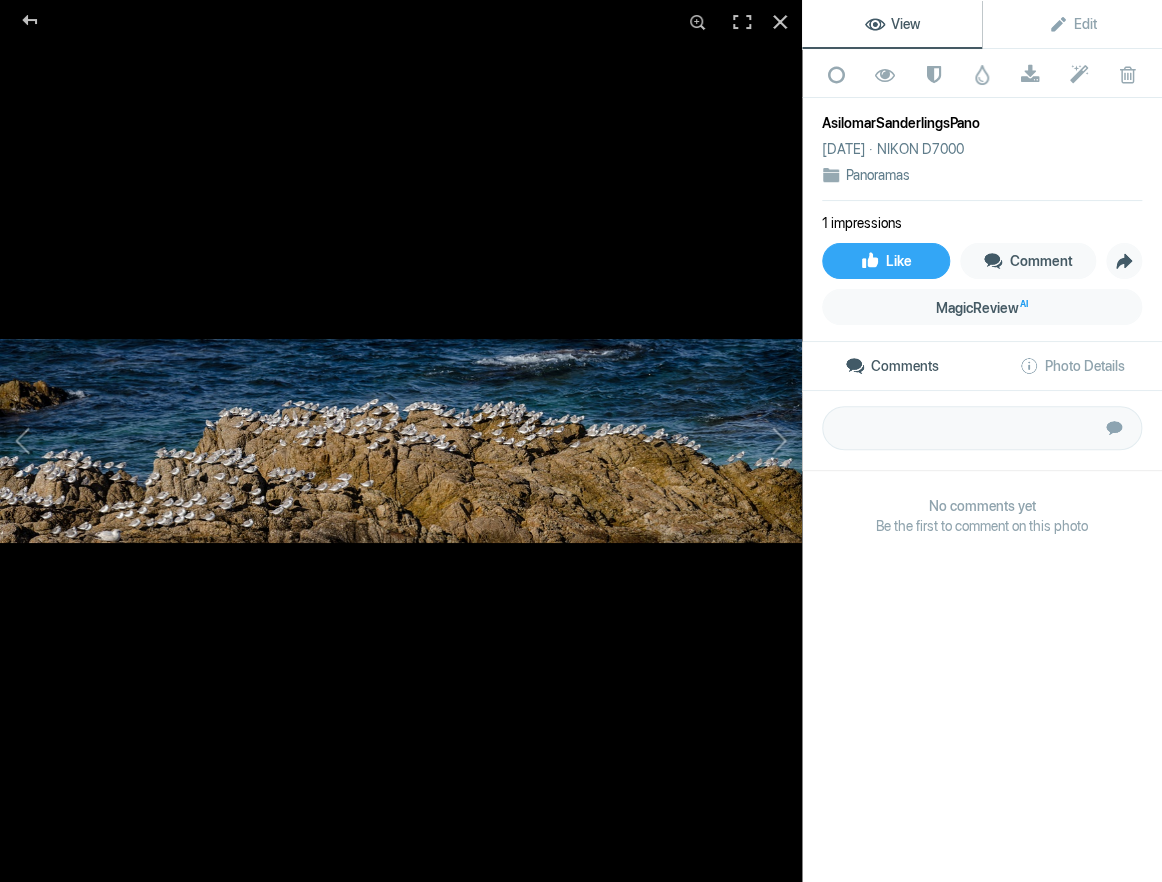 click 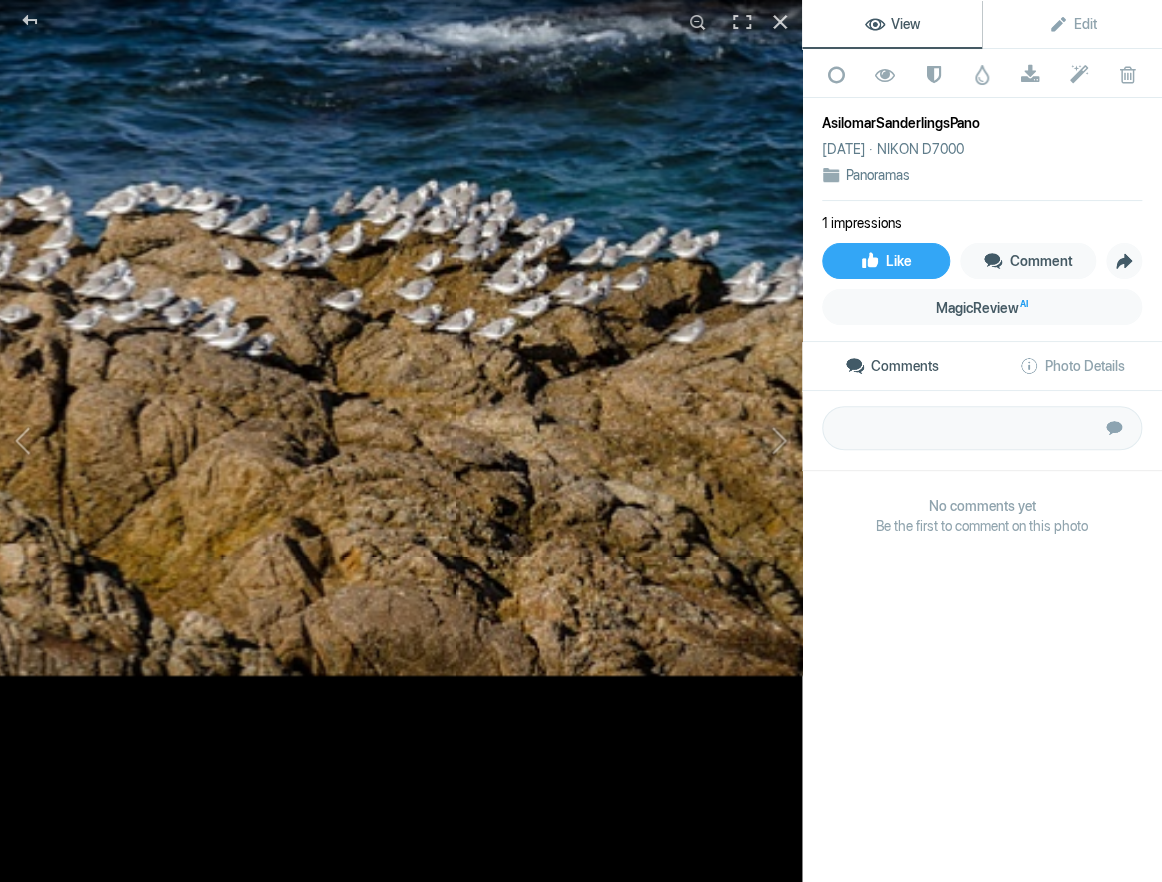 click 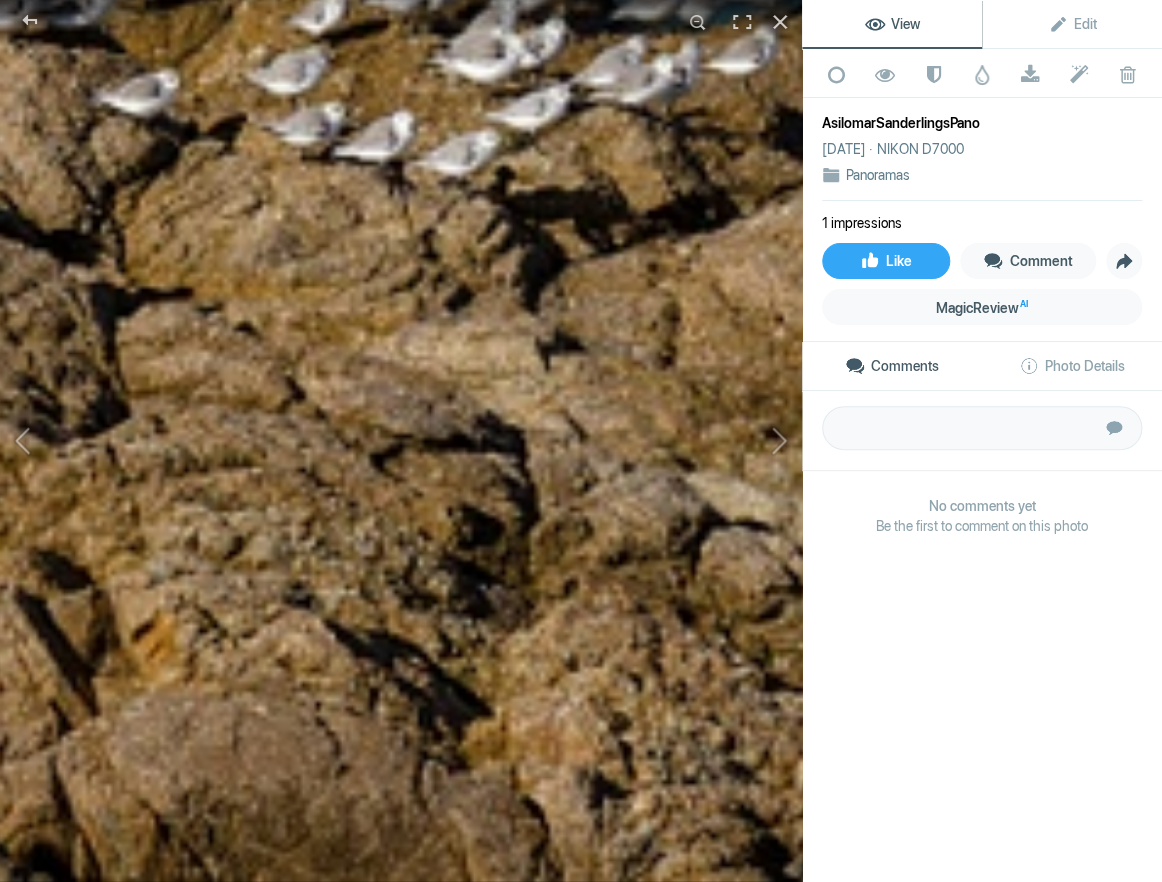 click 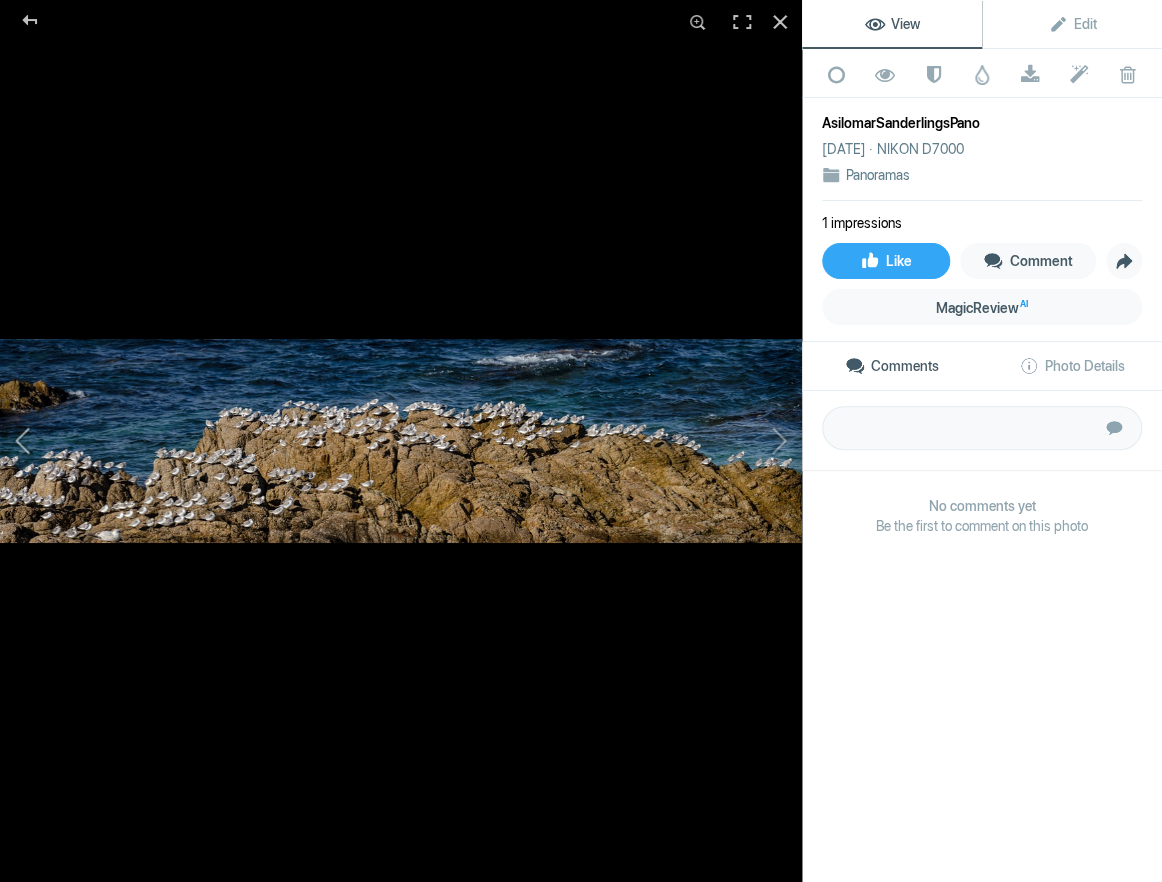 click 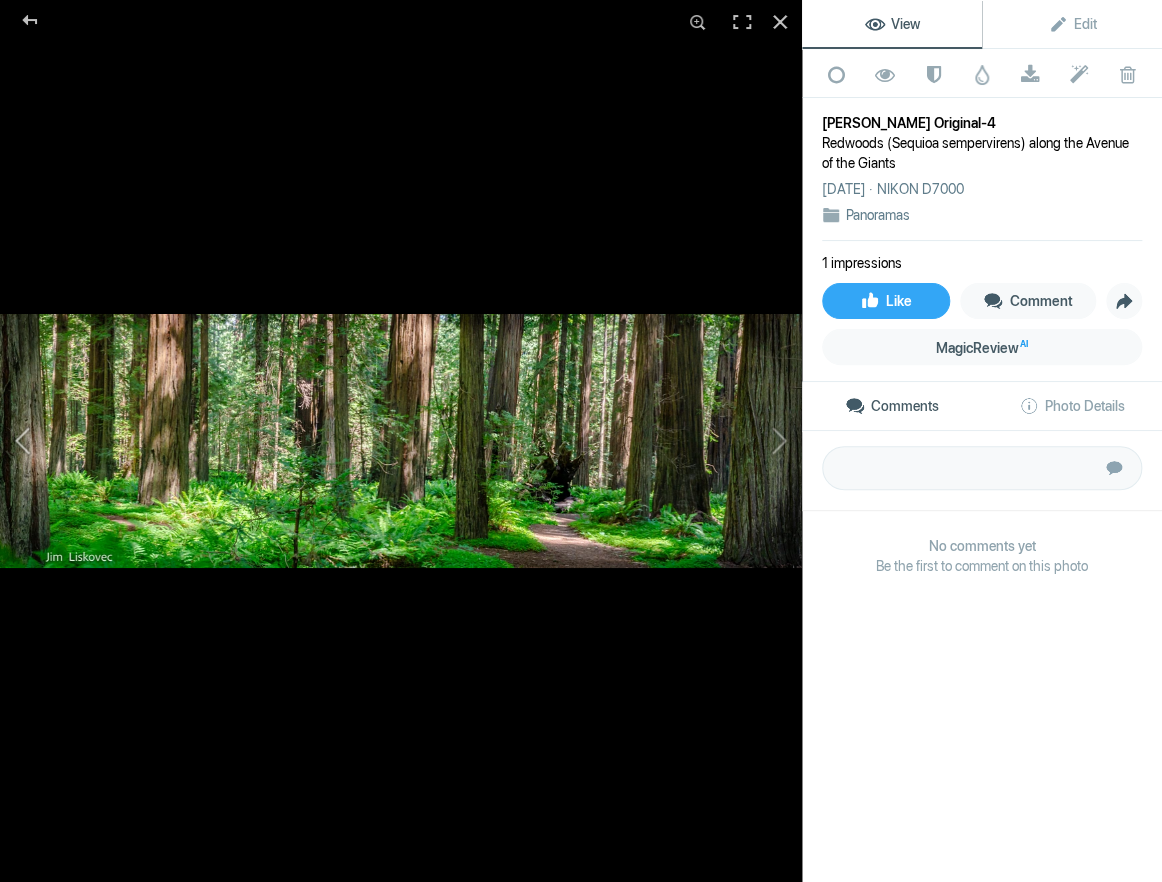click 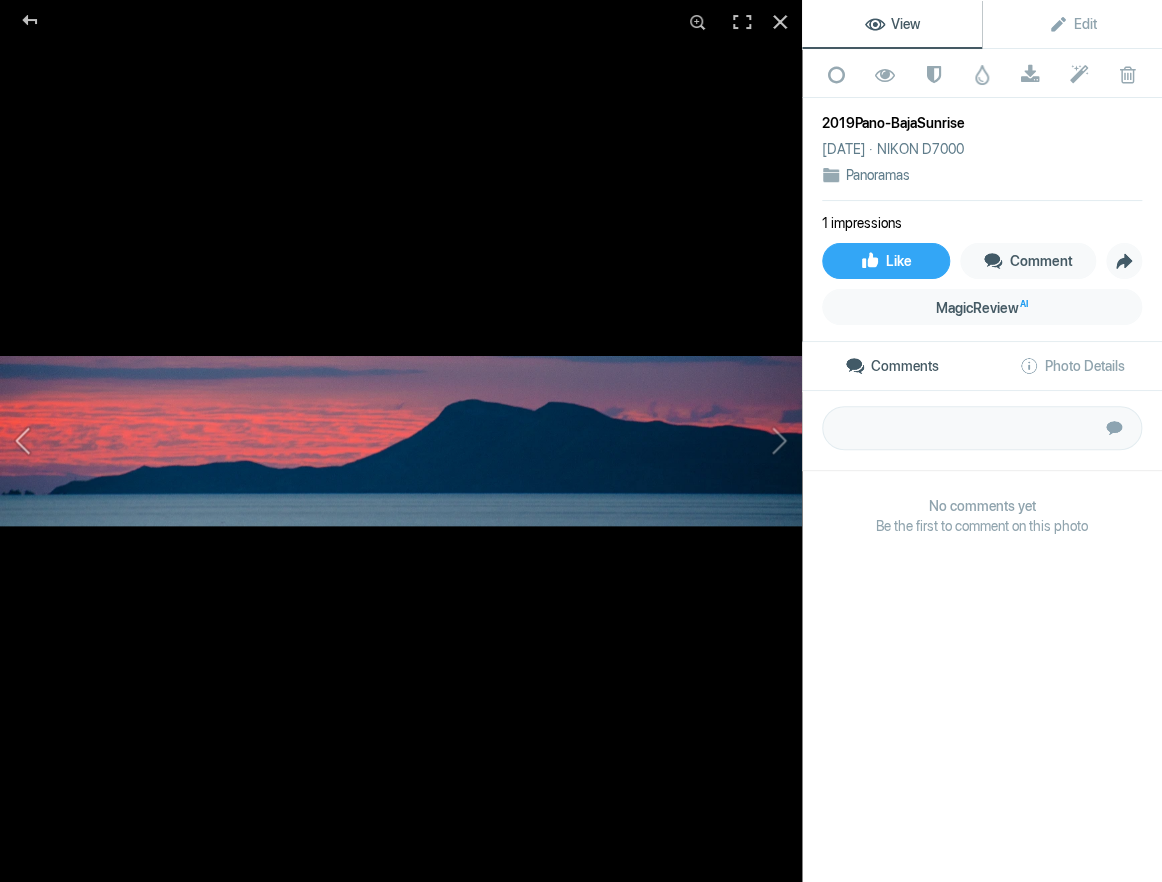 click 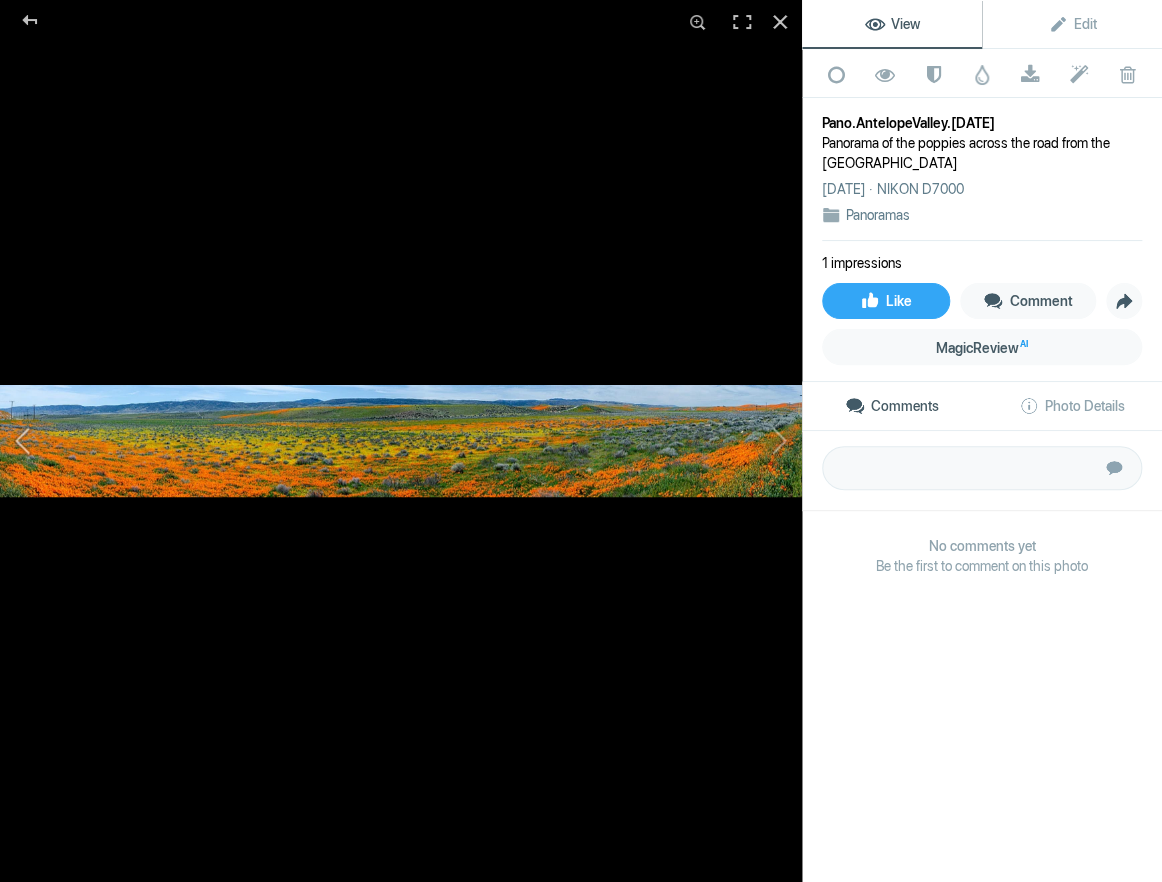 click 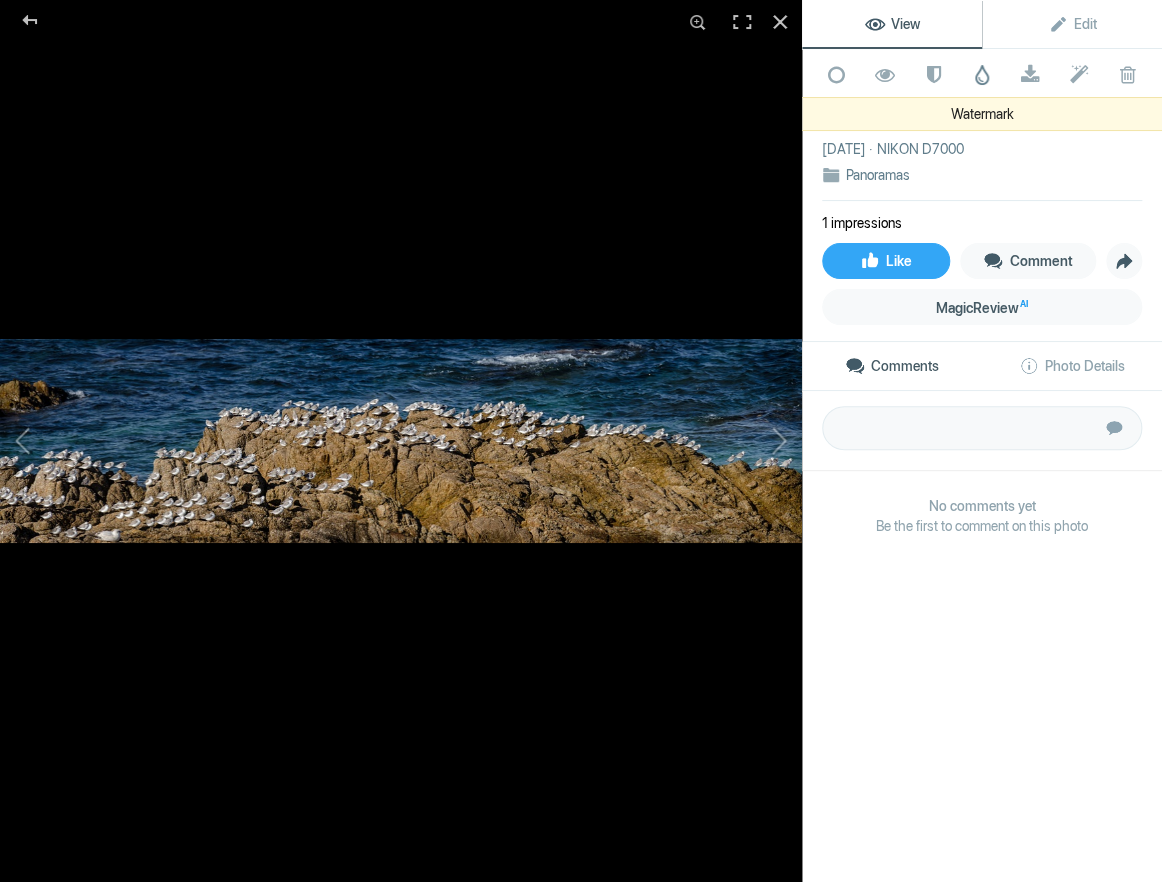 click 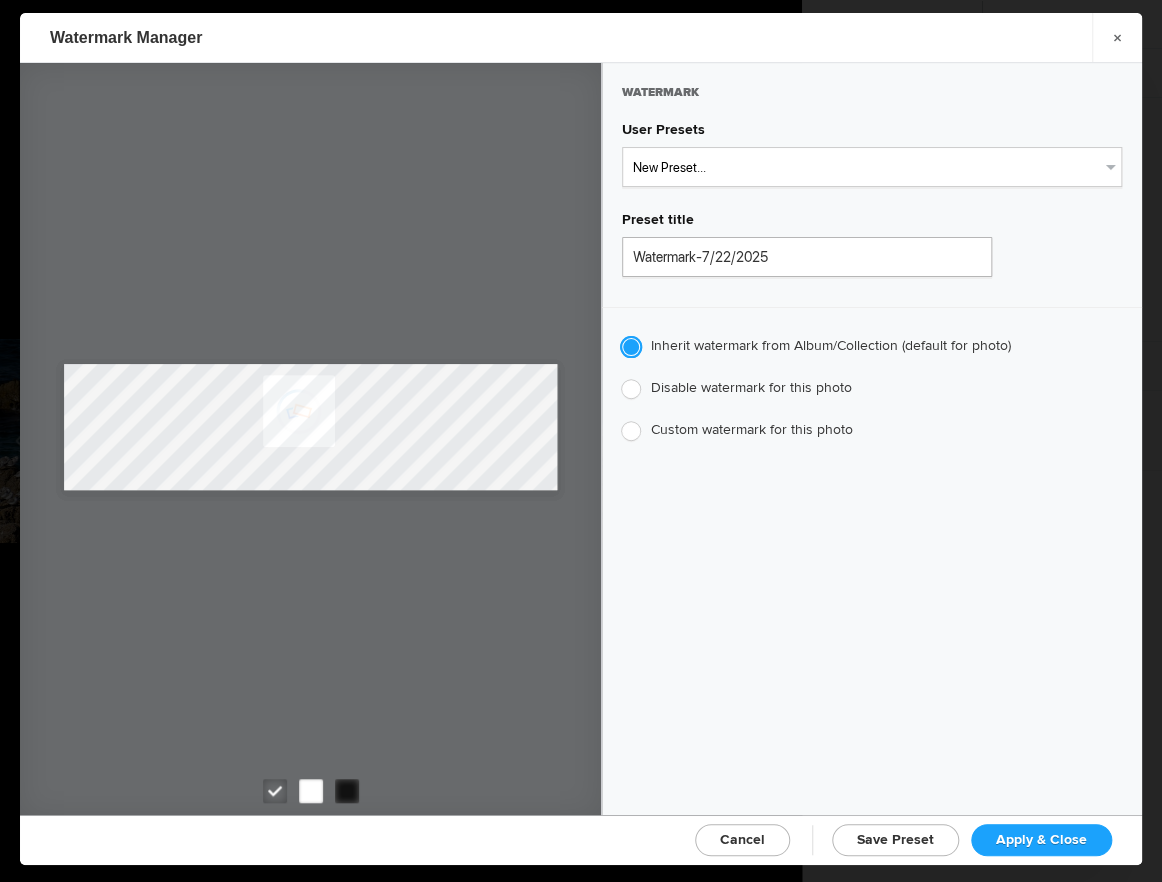 click on "Apply & Close" 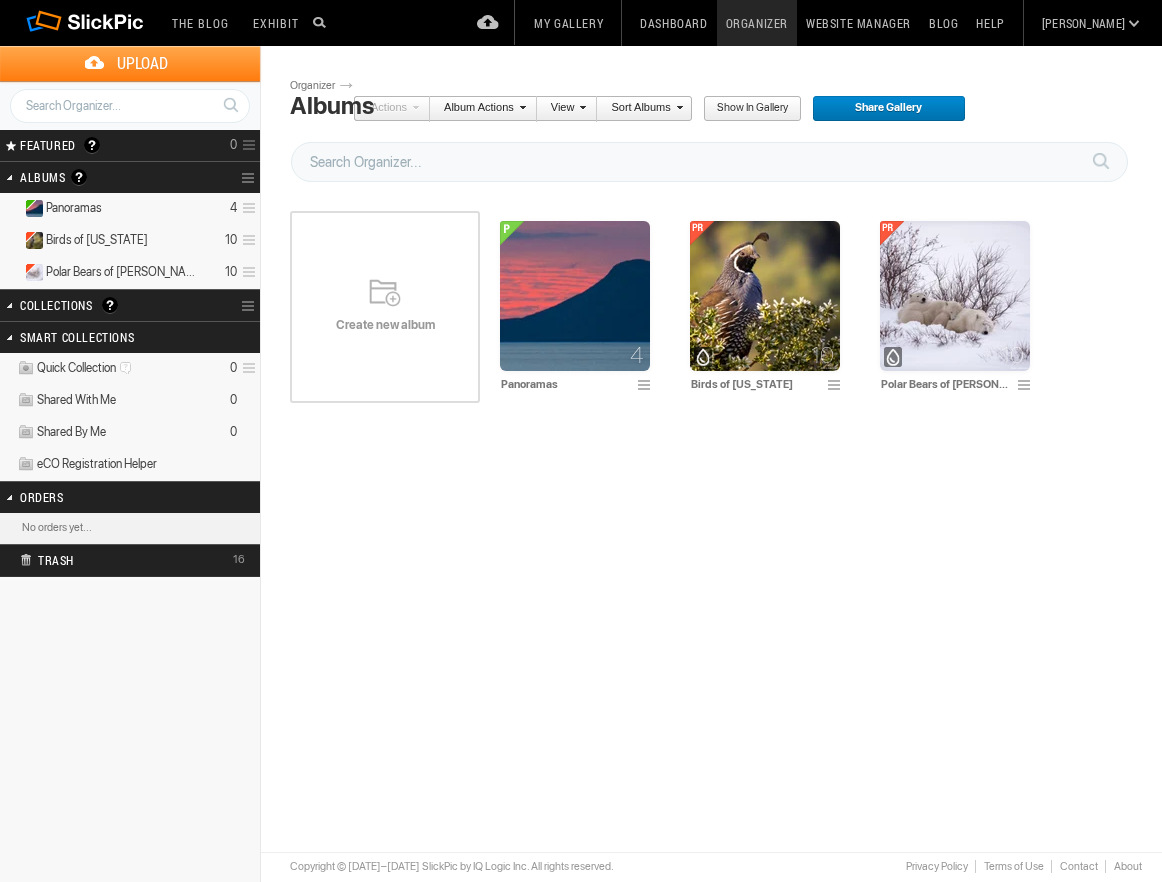 scroll, scrollTop: 0, scrollLeft: 0, axis: both 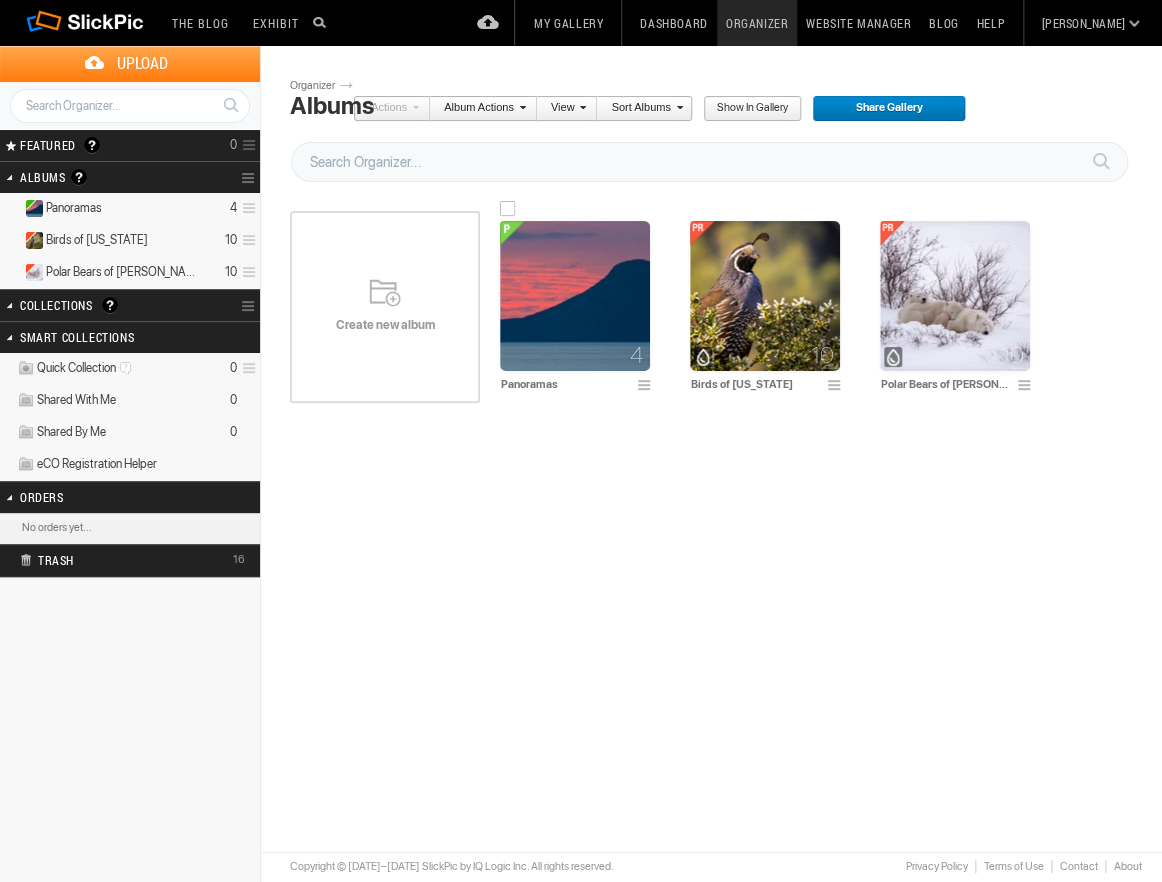 click at bounding box center (575, 296) 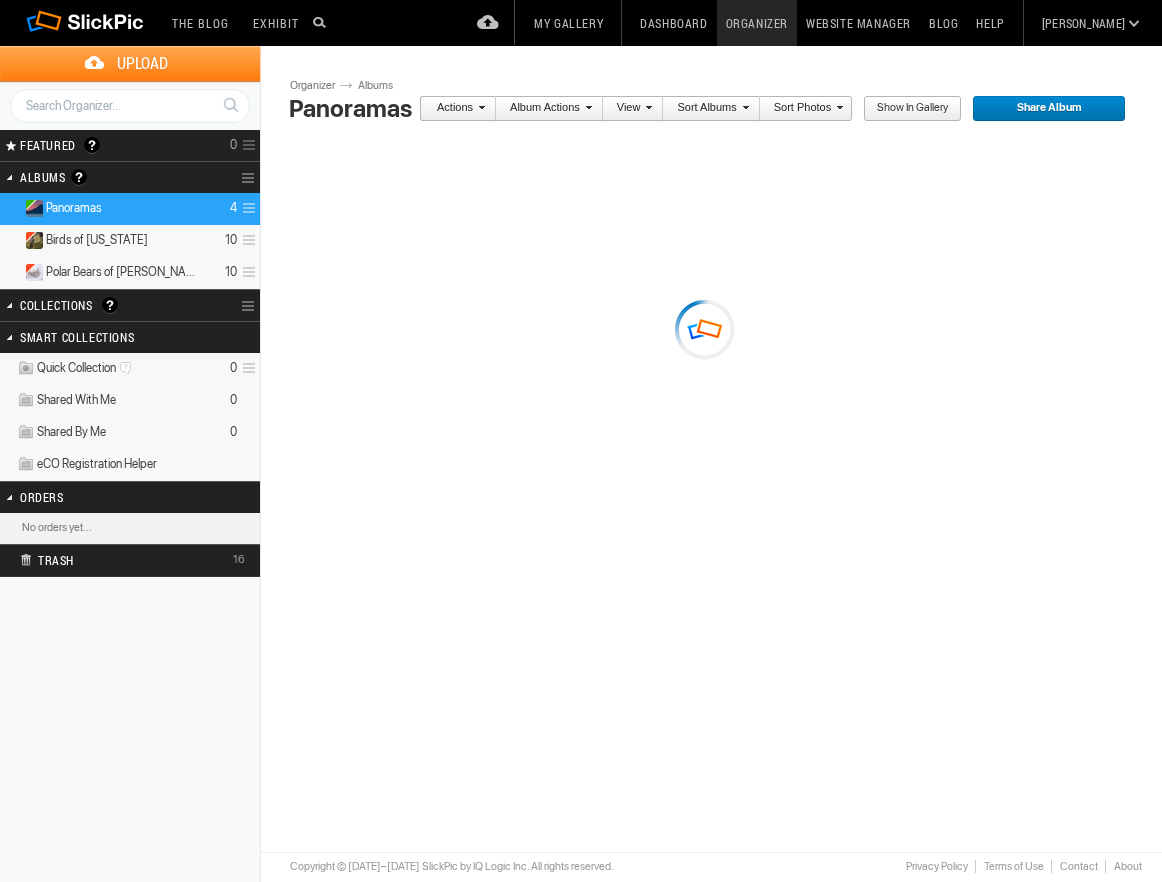 scroll, scrollTop: 0, scrollLeft: 0, axis: both 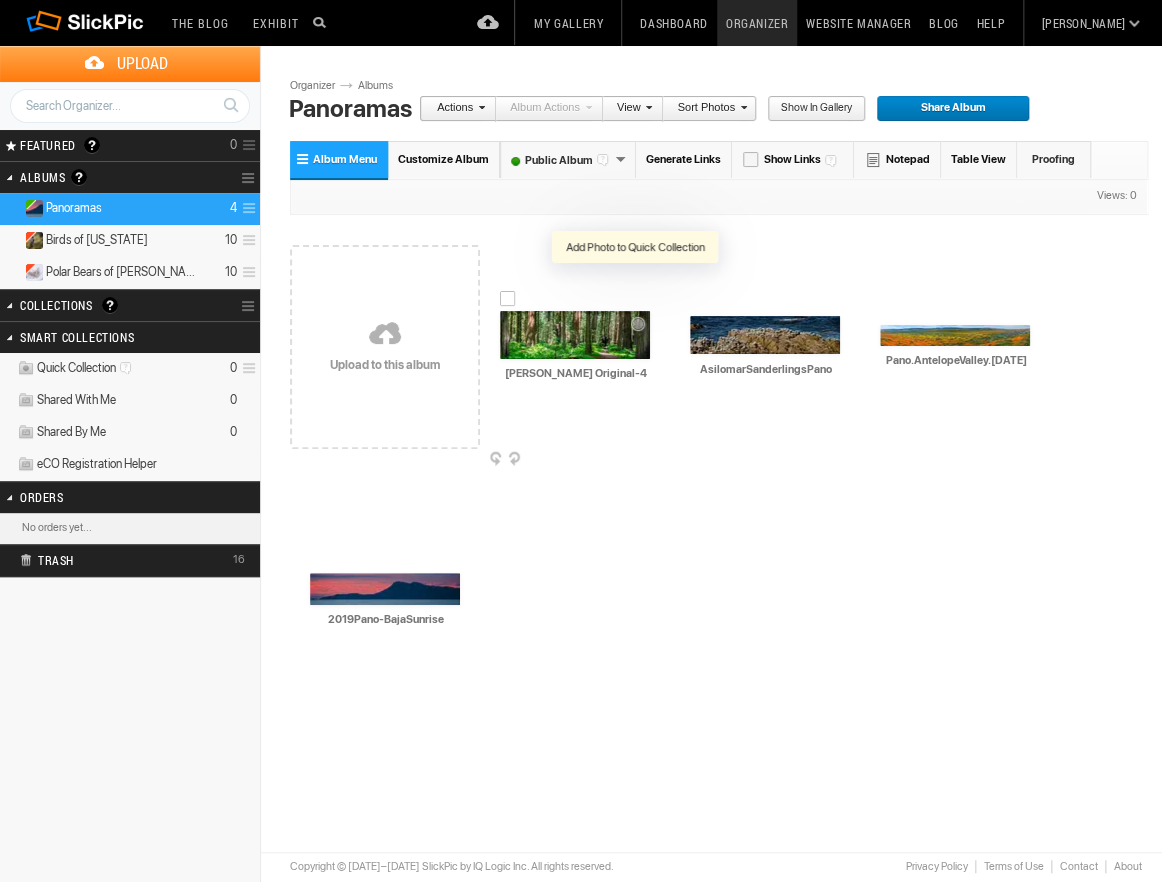 click at bounding box center (637, 325) 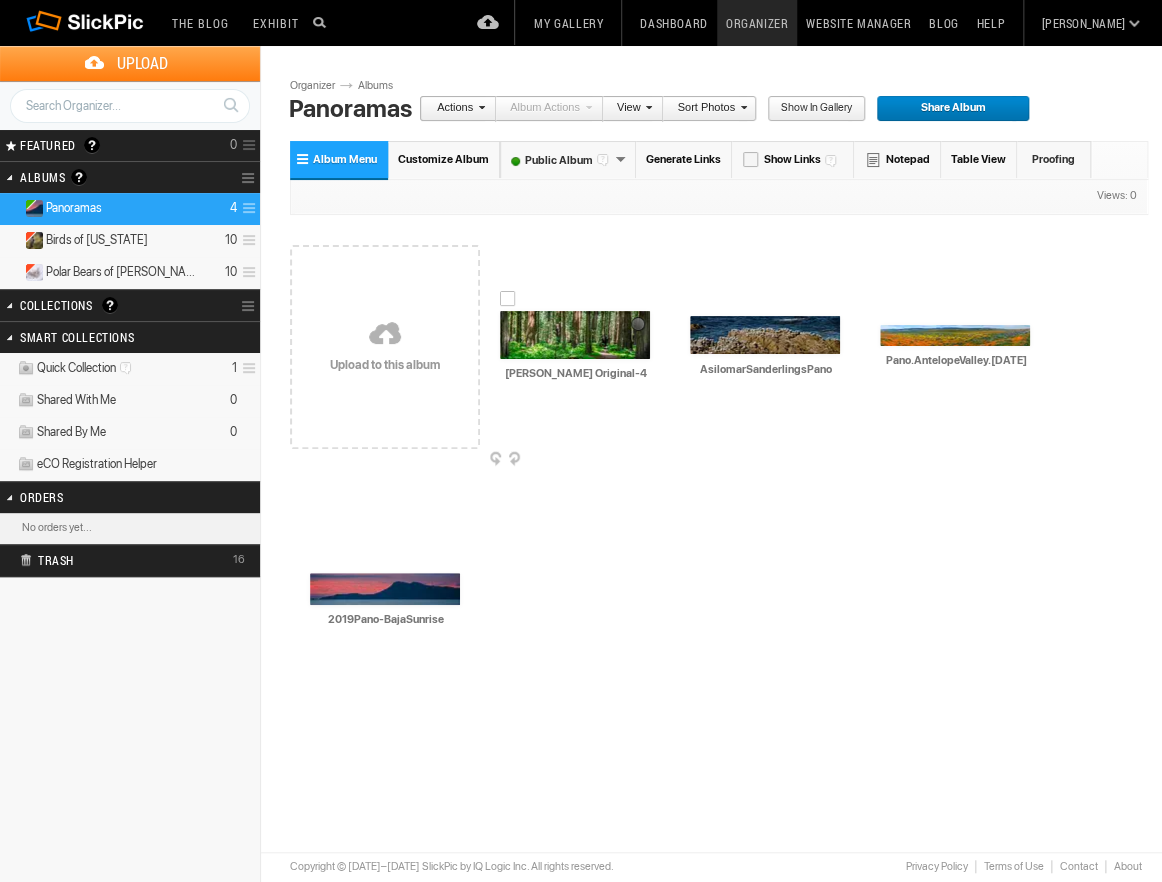 click at bounding box center [575, 335] 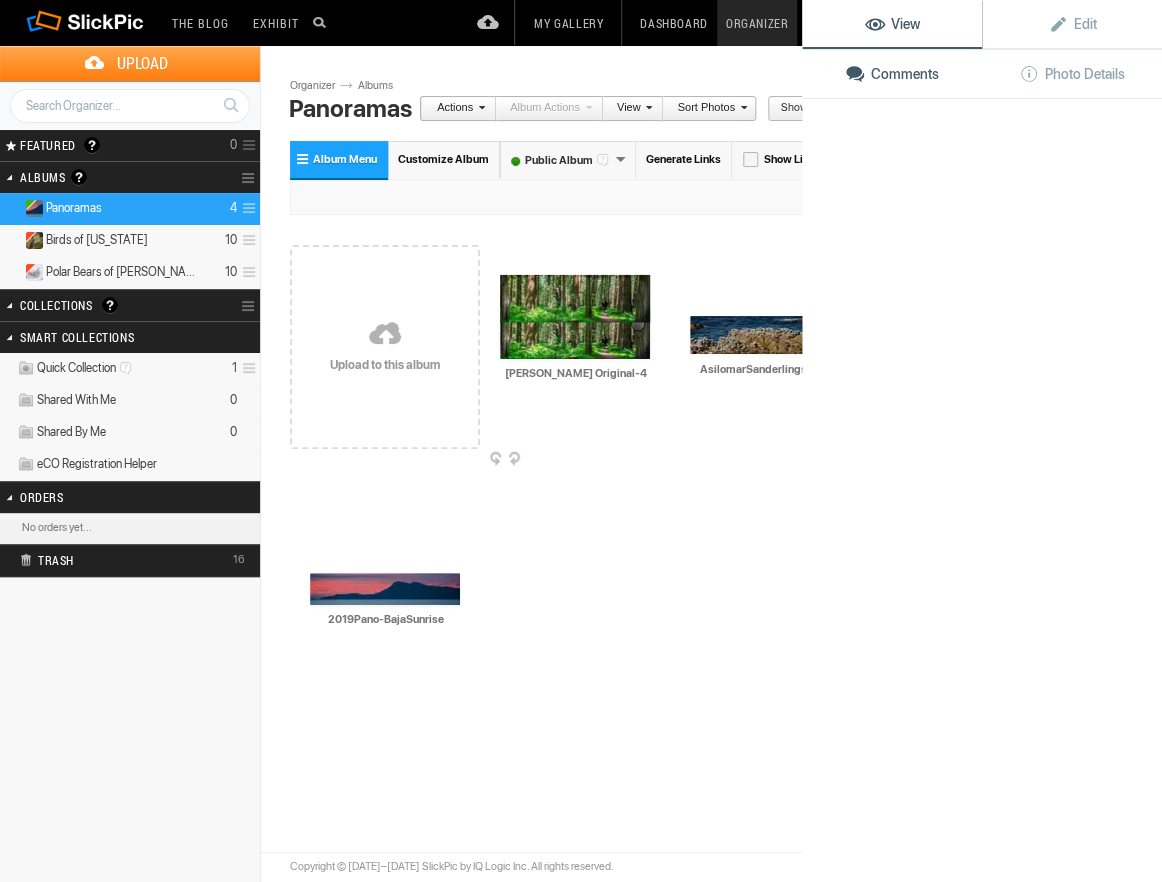 click 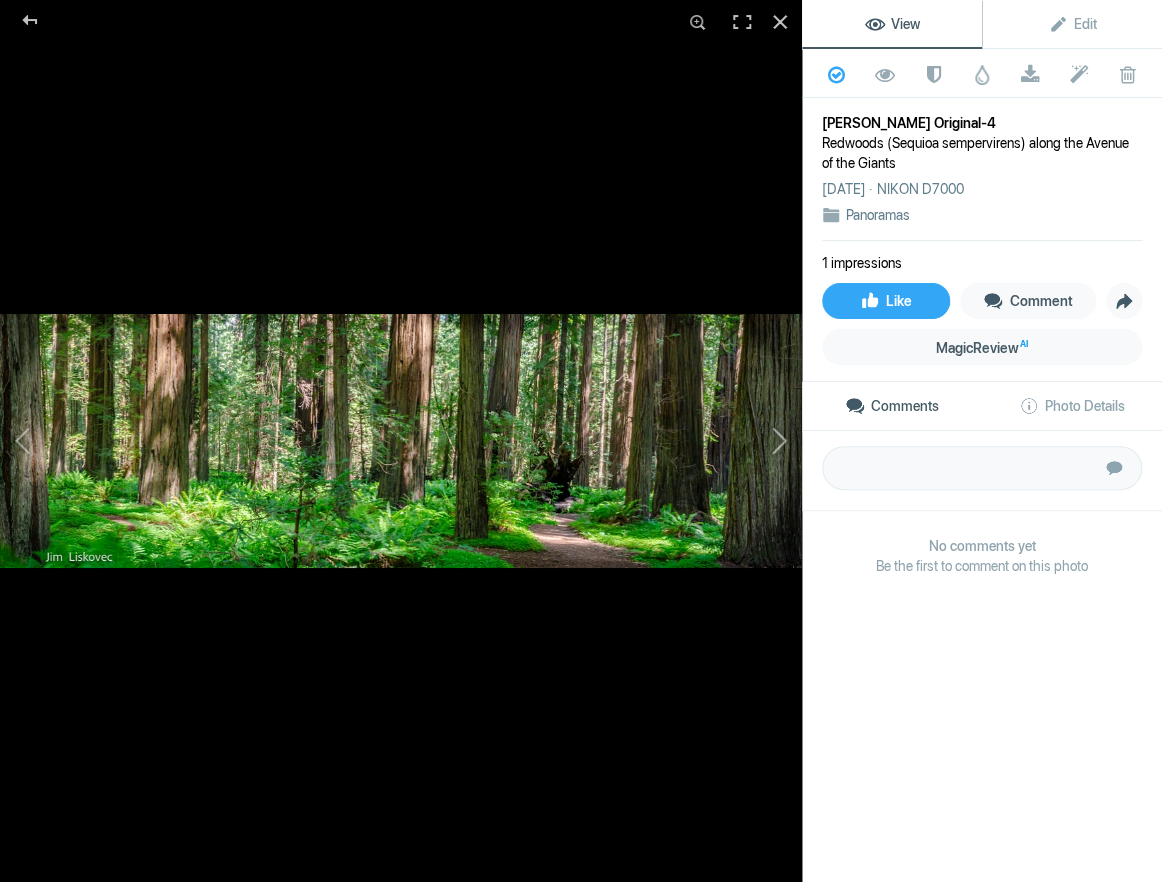 click 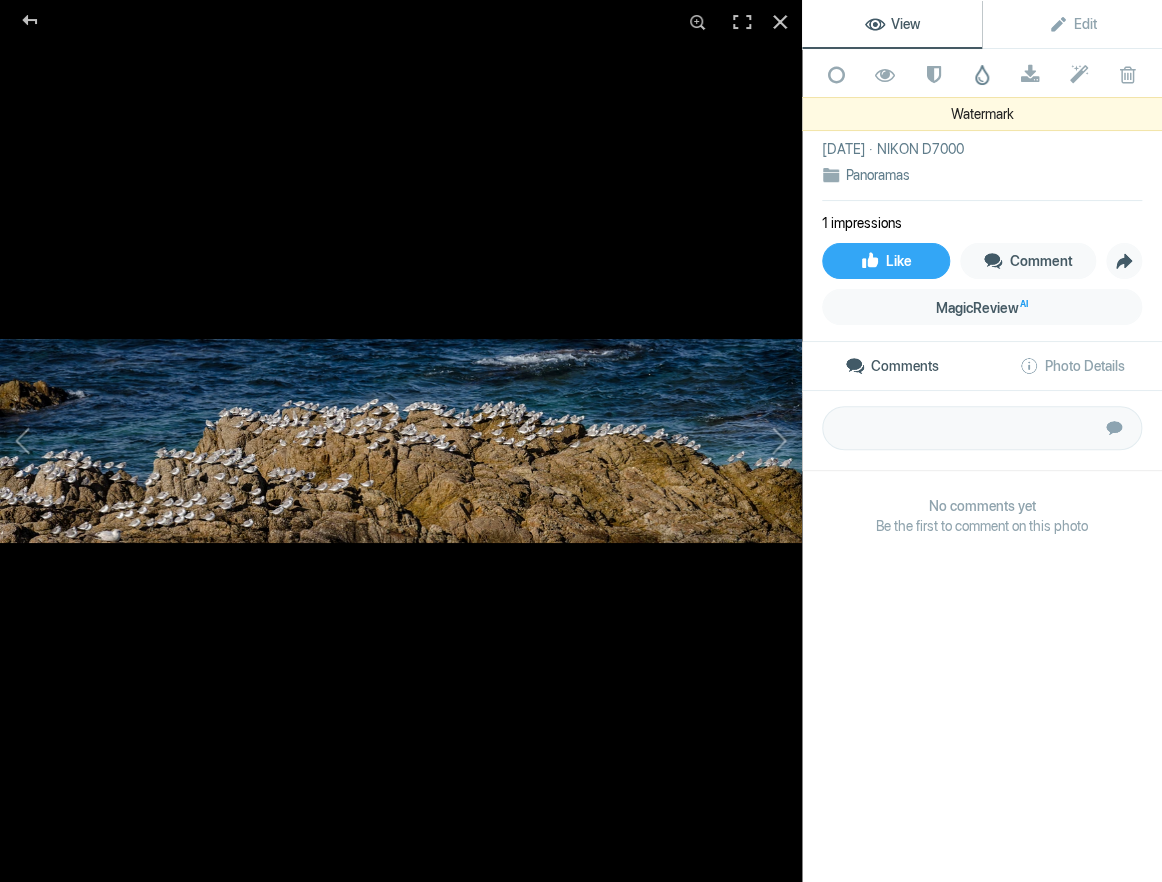 click 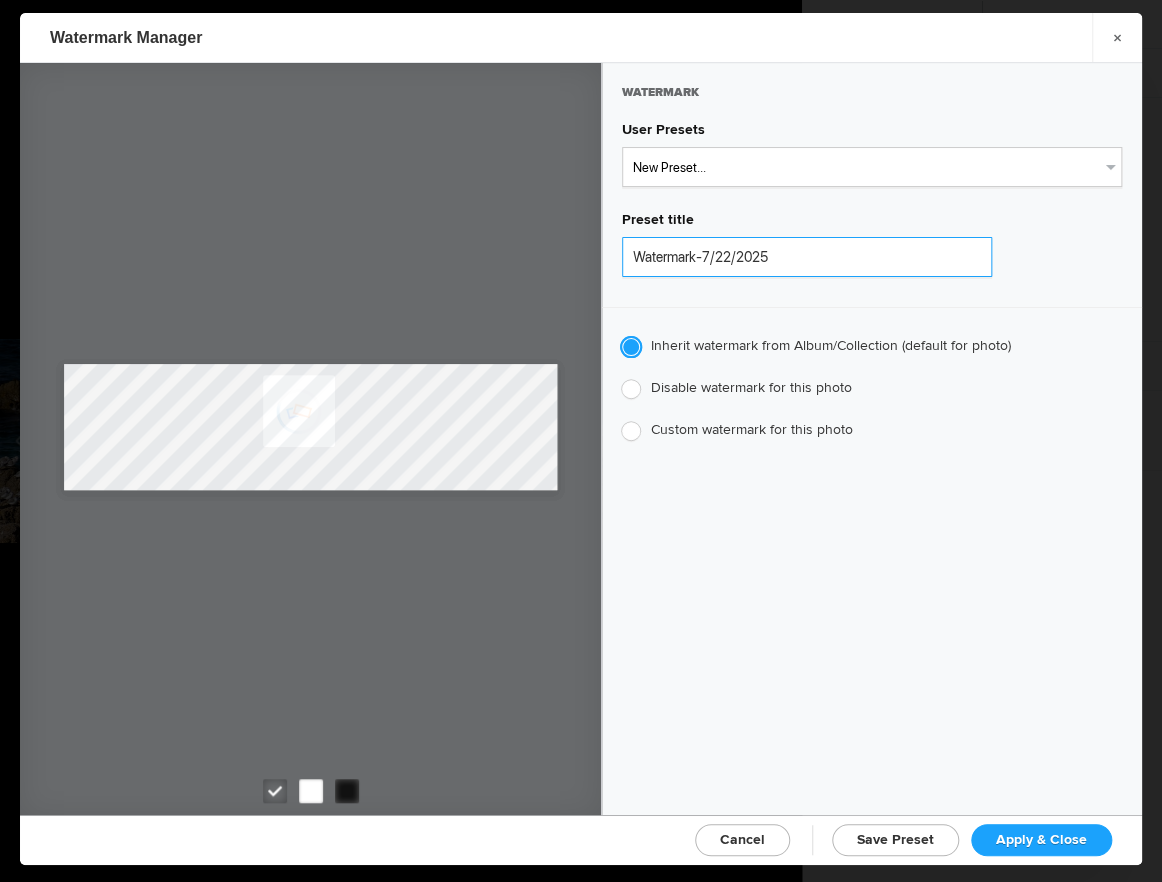 click on "Watermark-7/22/2025" 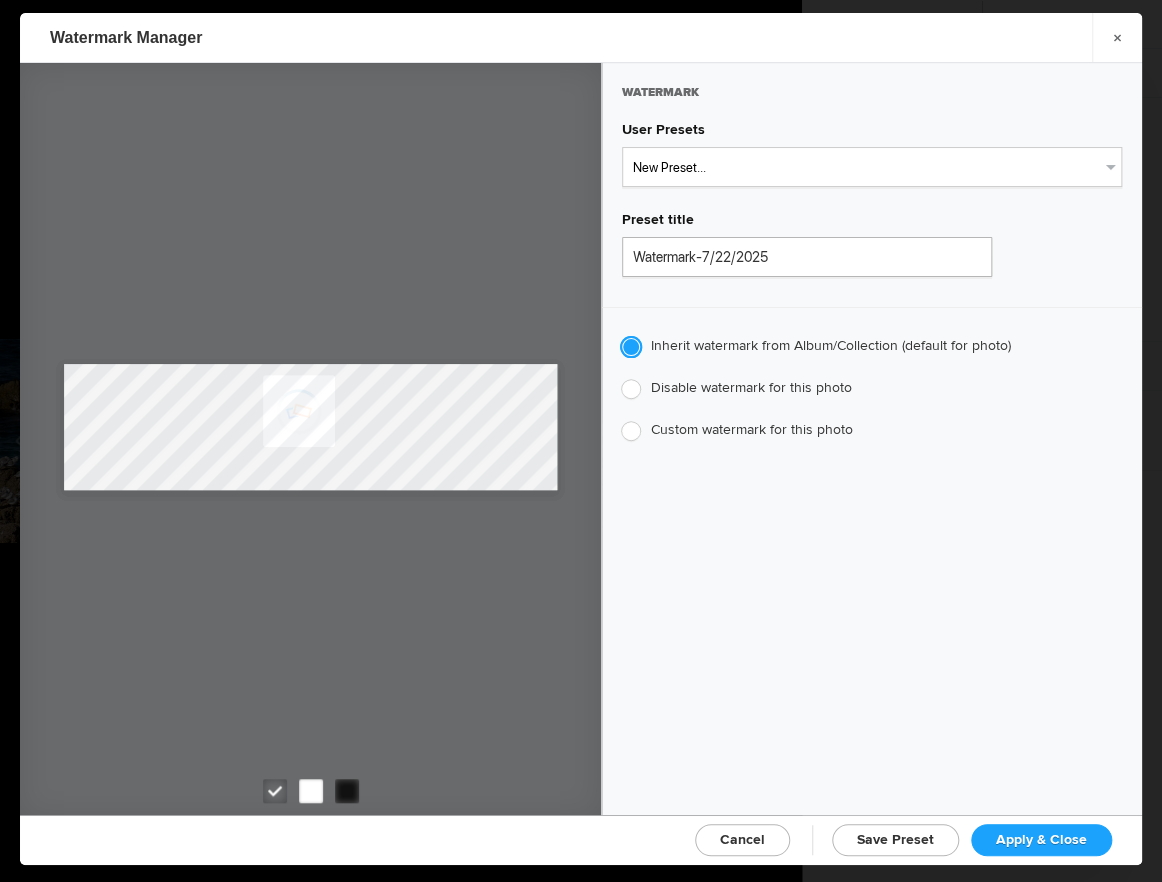 click 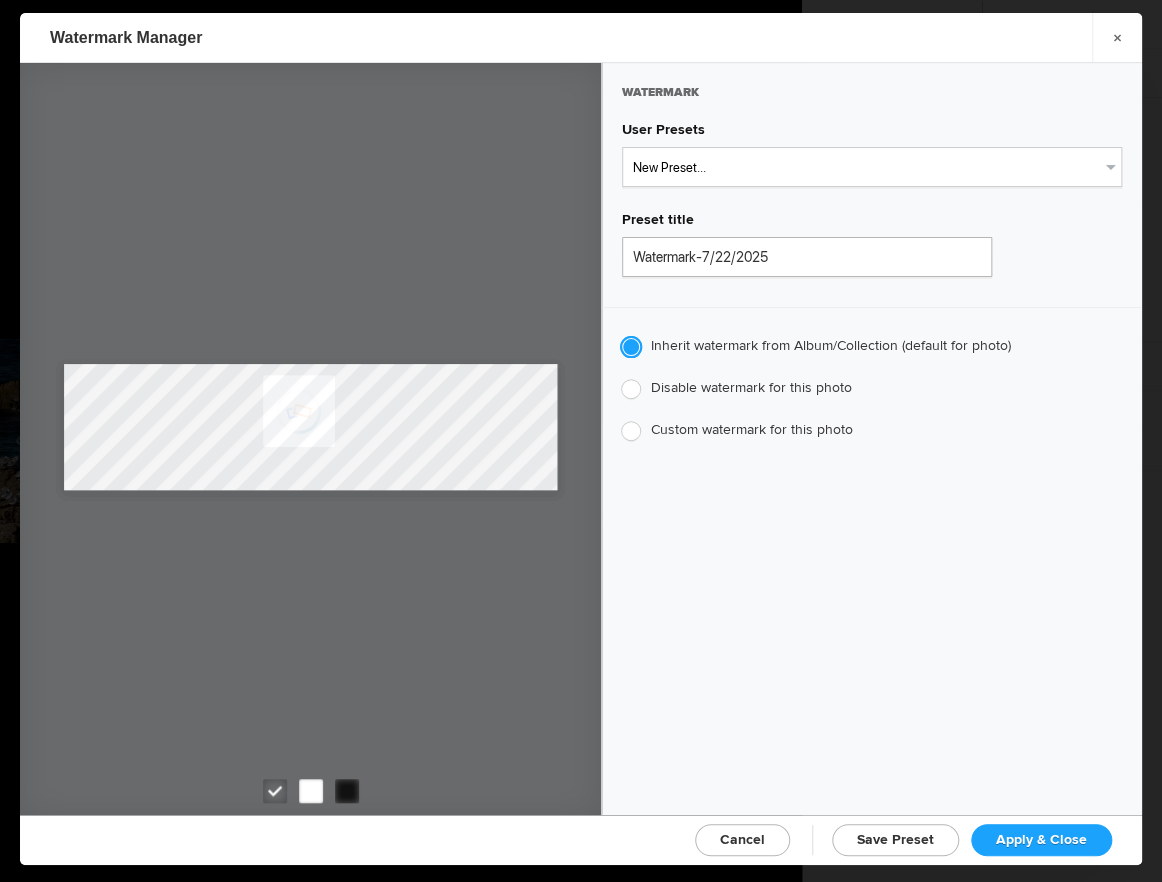 click on "Custom watermark for this photo" 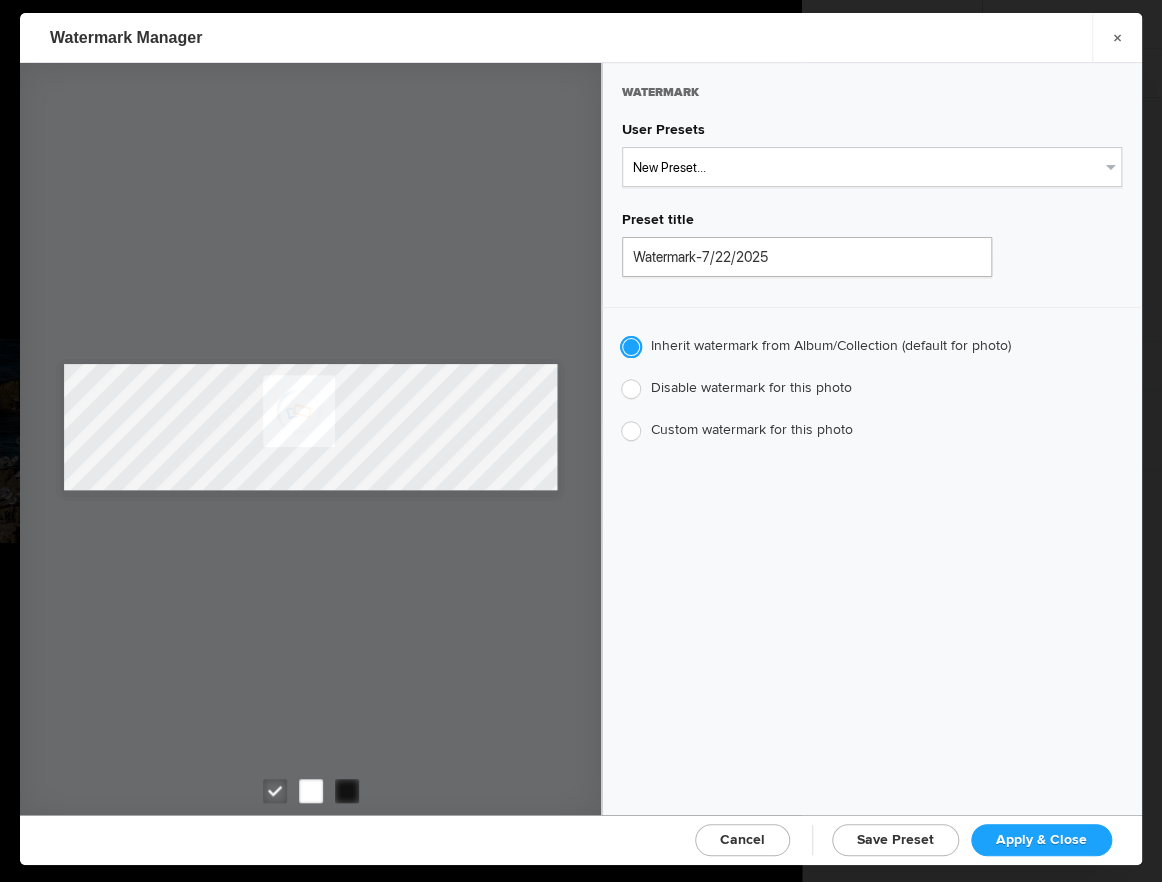 radio on "true" 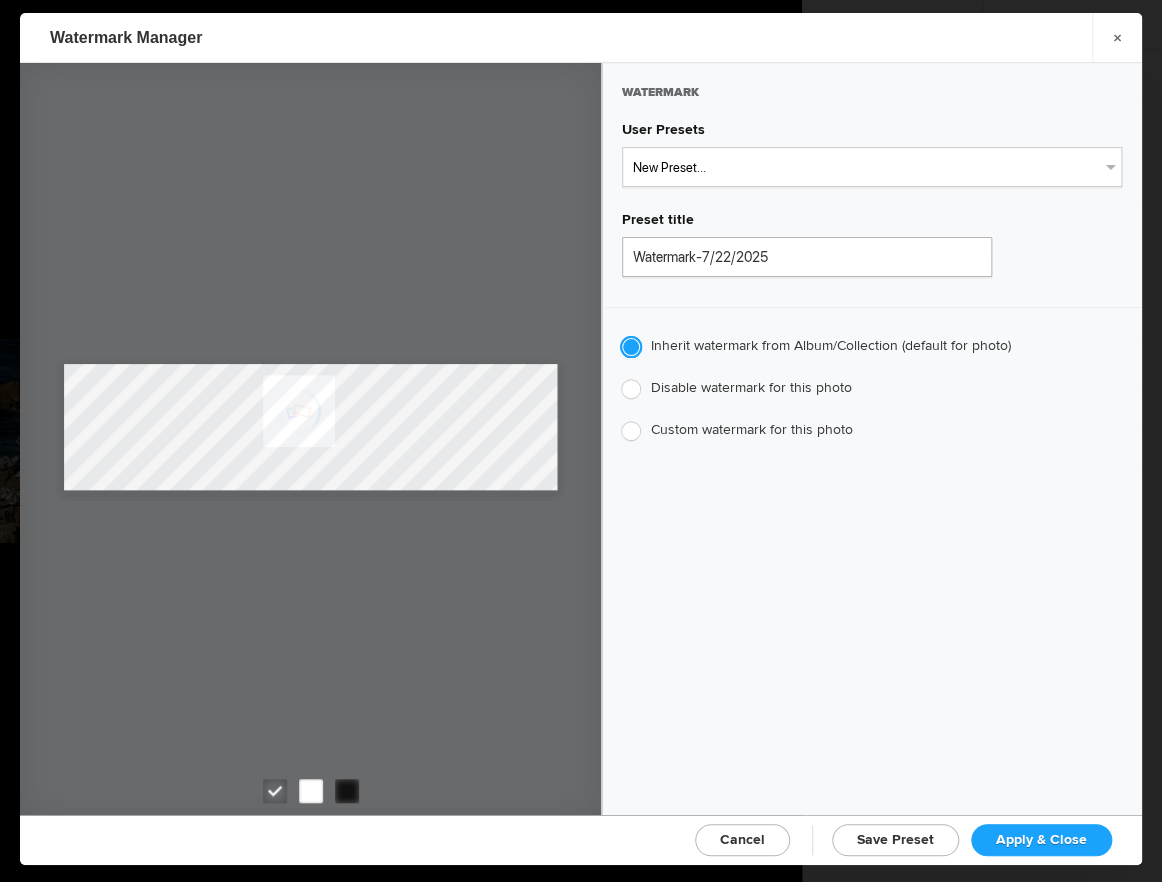 type on "JimLiskovec" 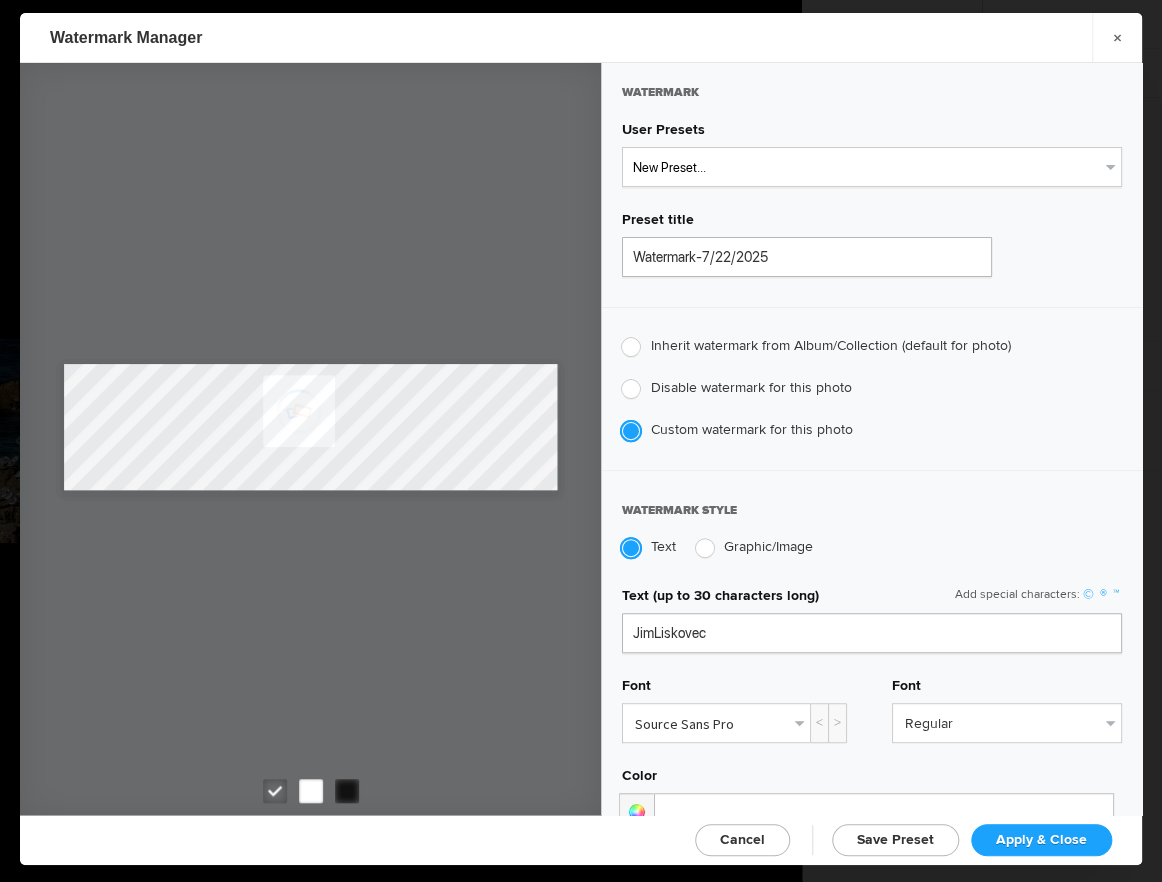 click 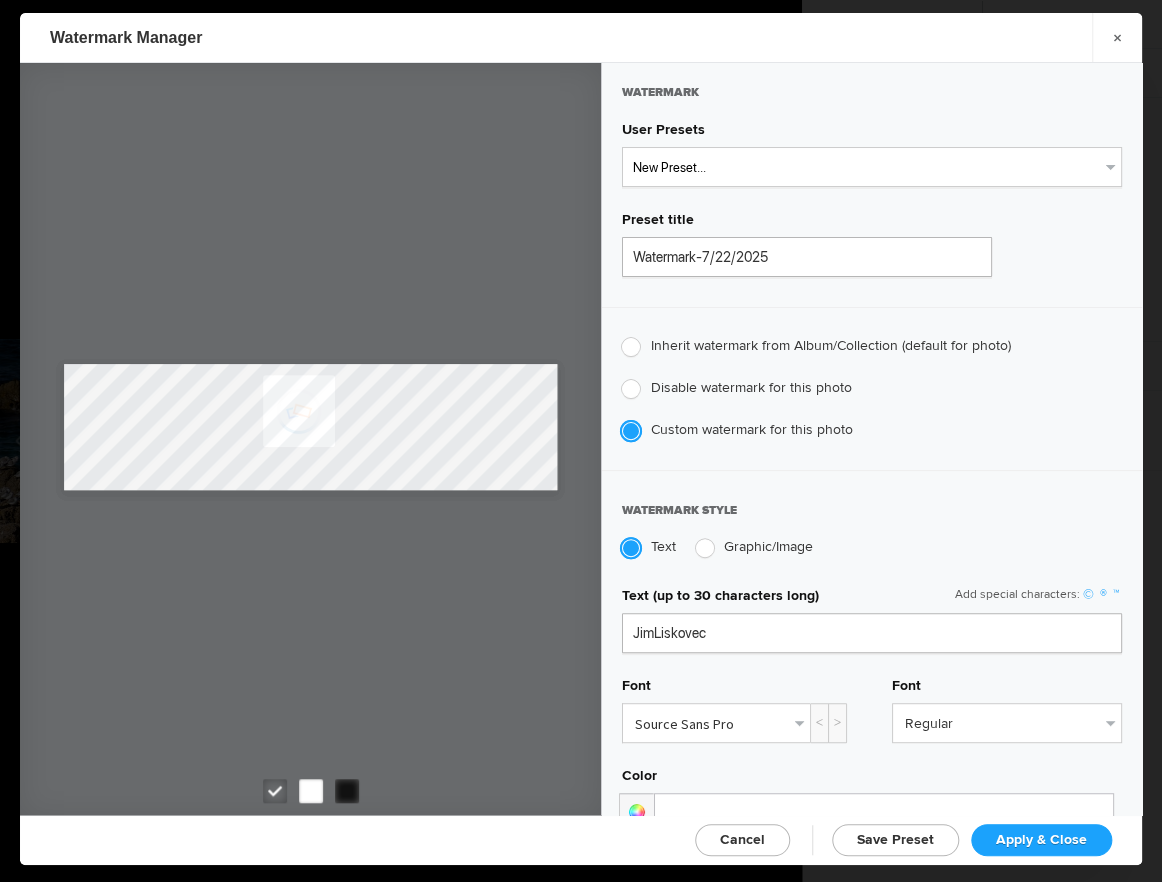 click on "Disable watermark for this photo" 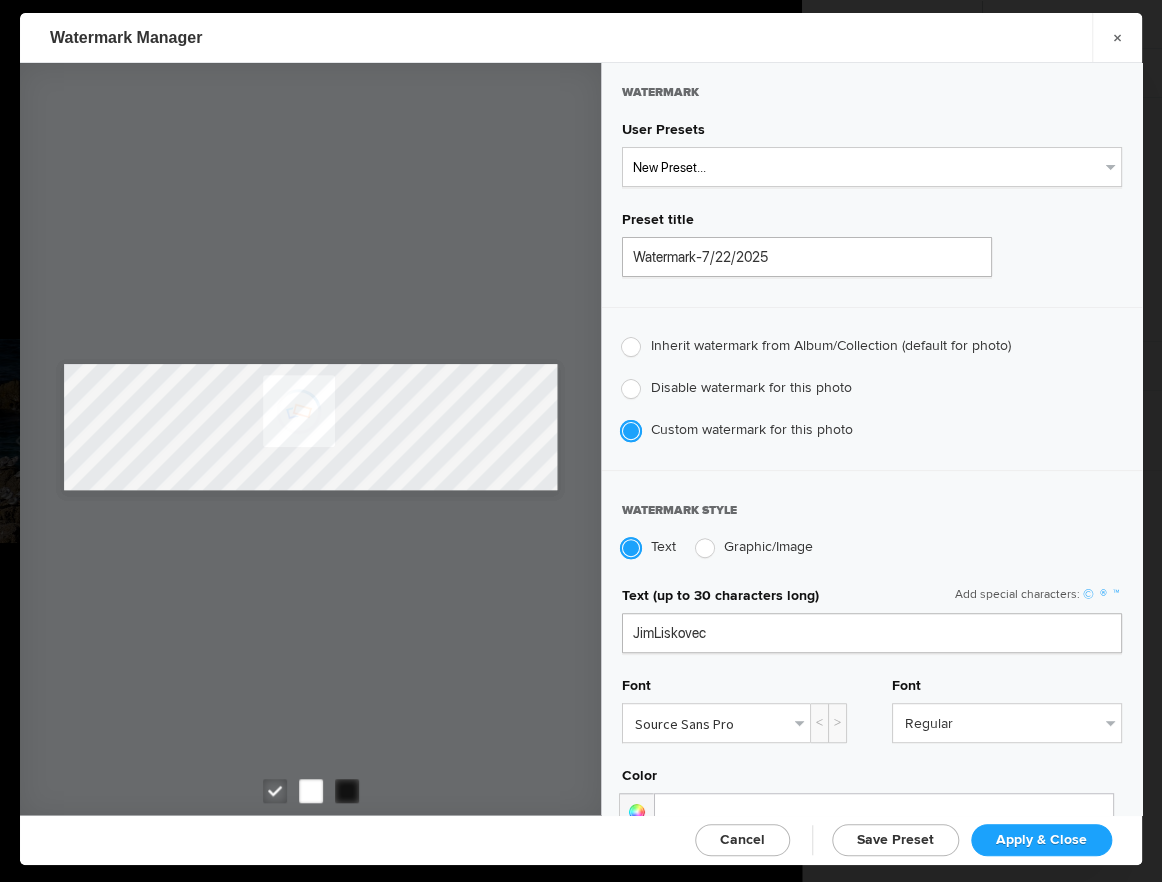 radio on "true" 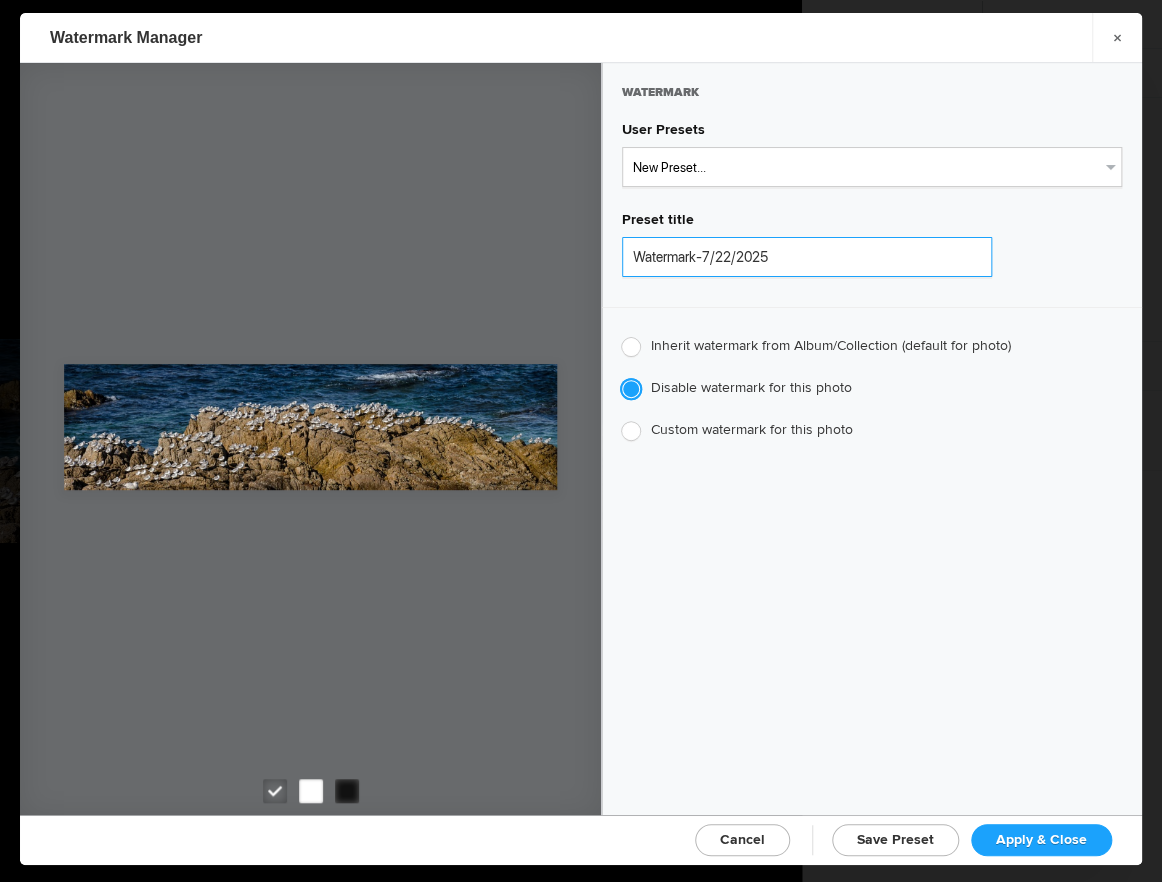 click on "Watermark-7/22/2025" 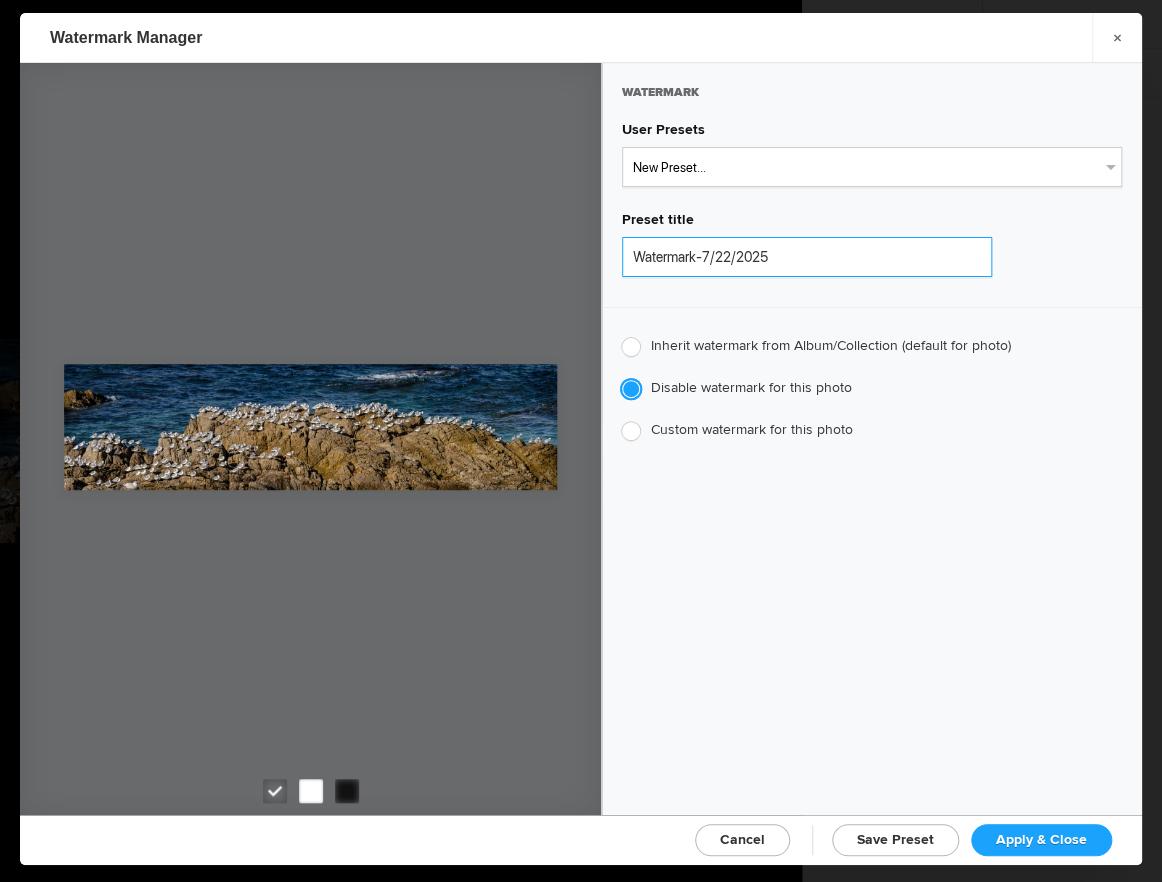 click on "Watermark-7/22/2025" 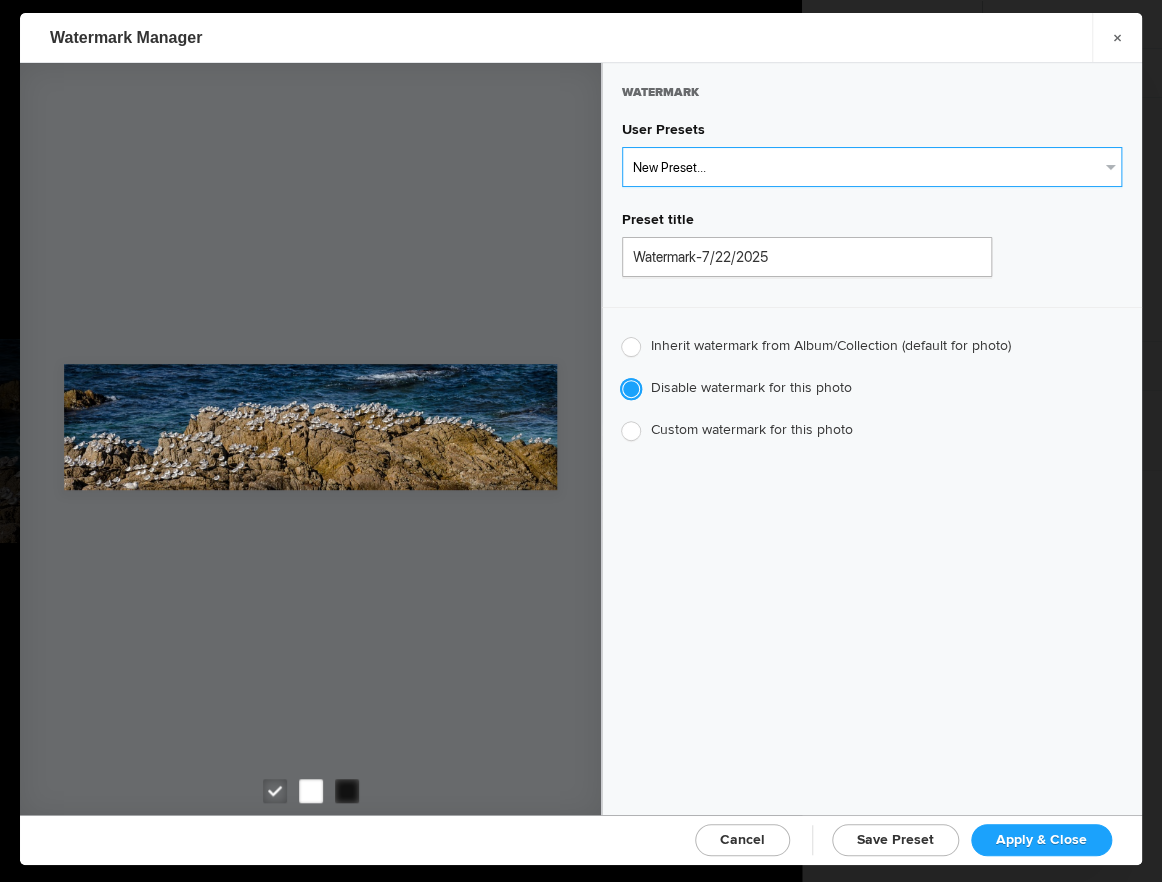 select on "1: Object" 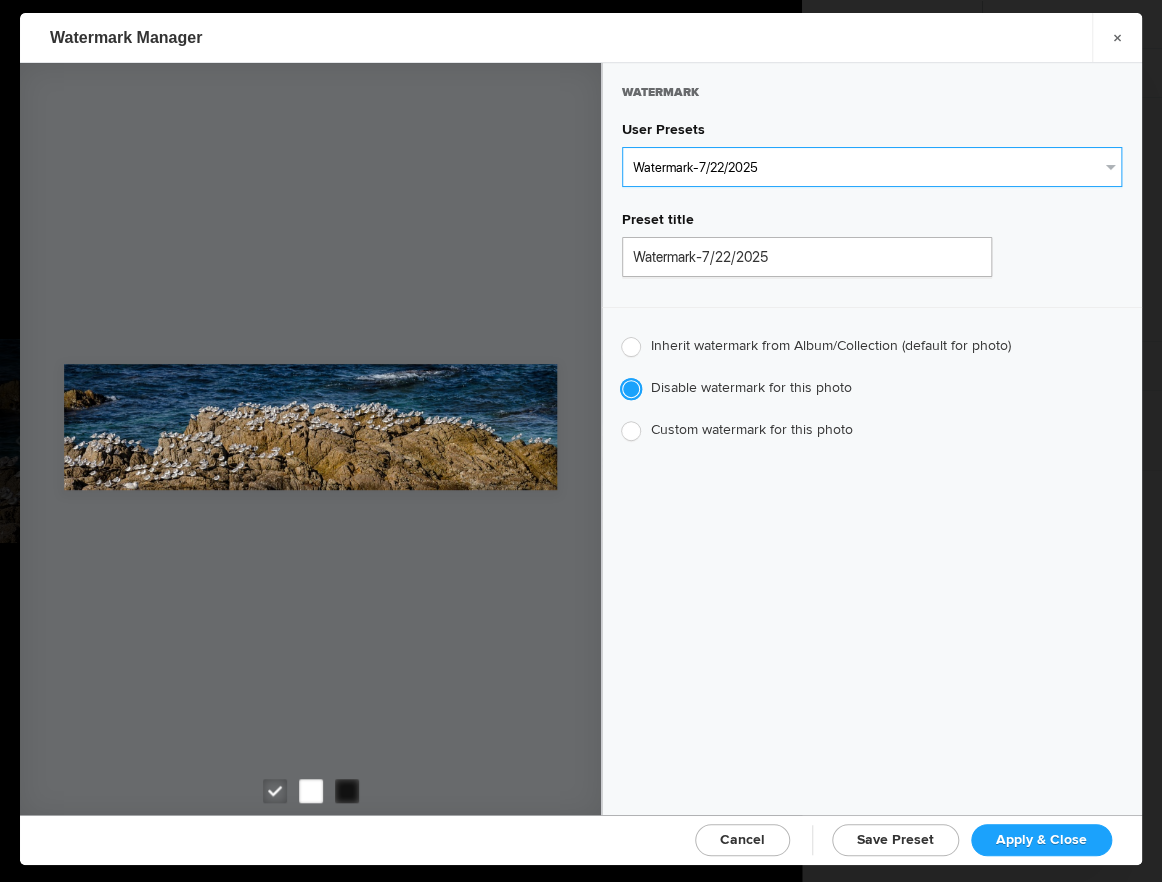 radio on "false" 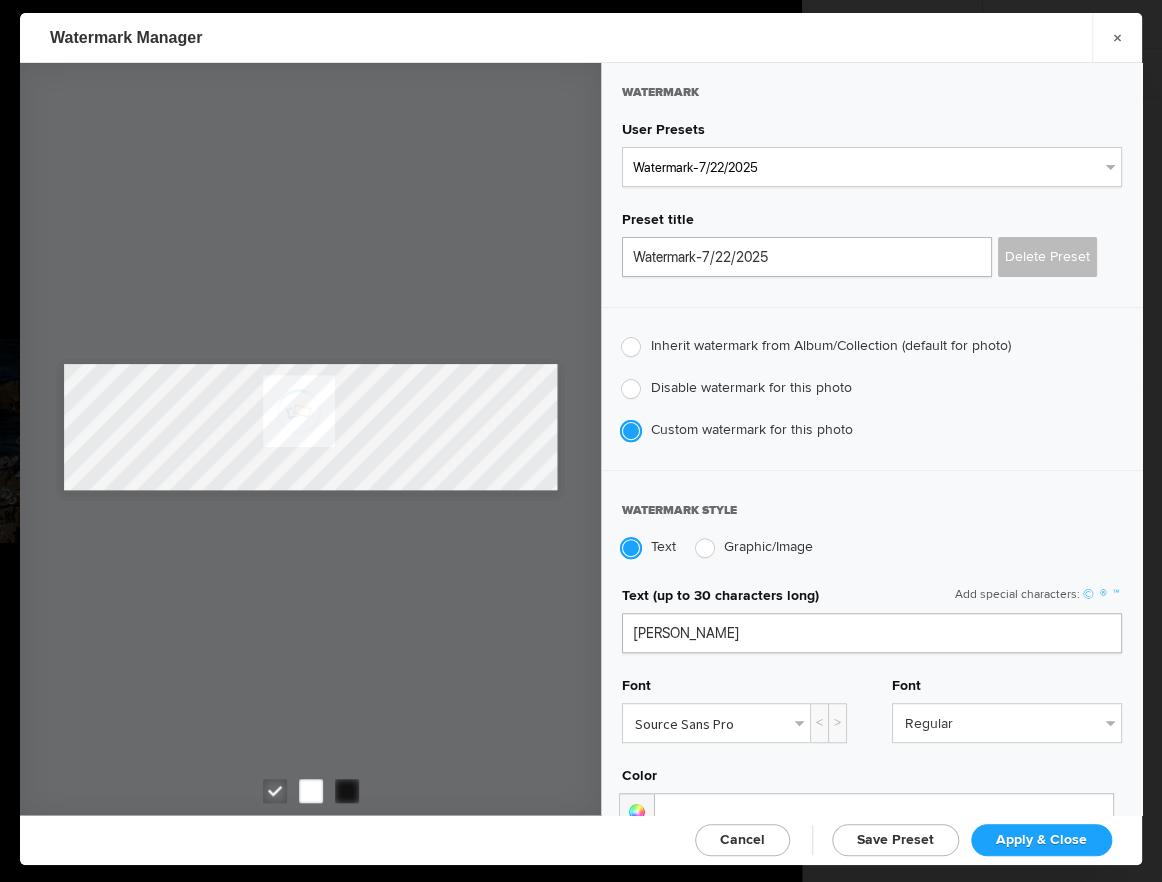 click on "Apply & Close" 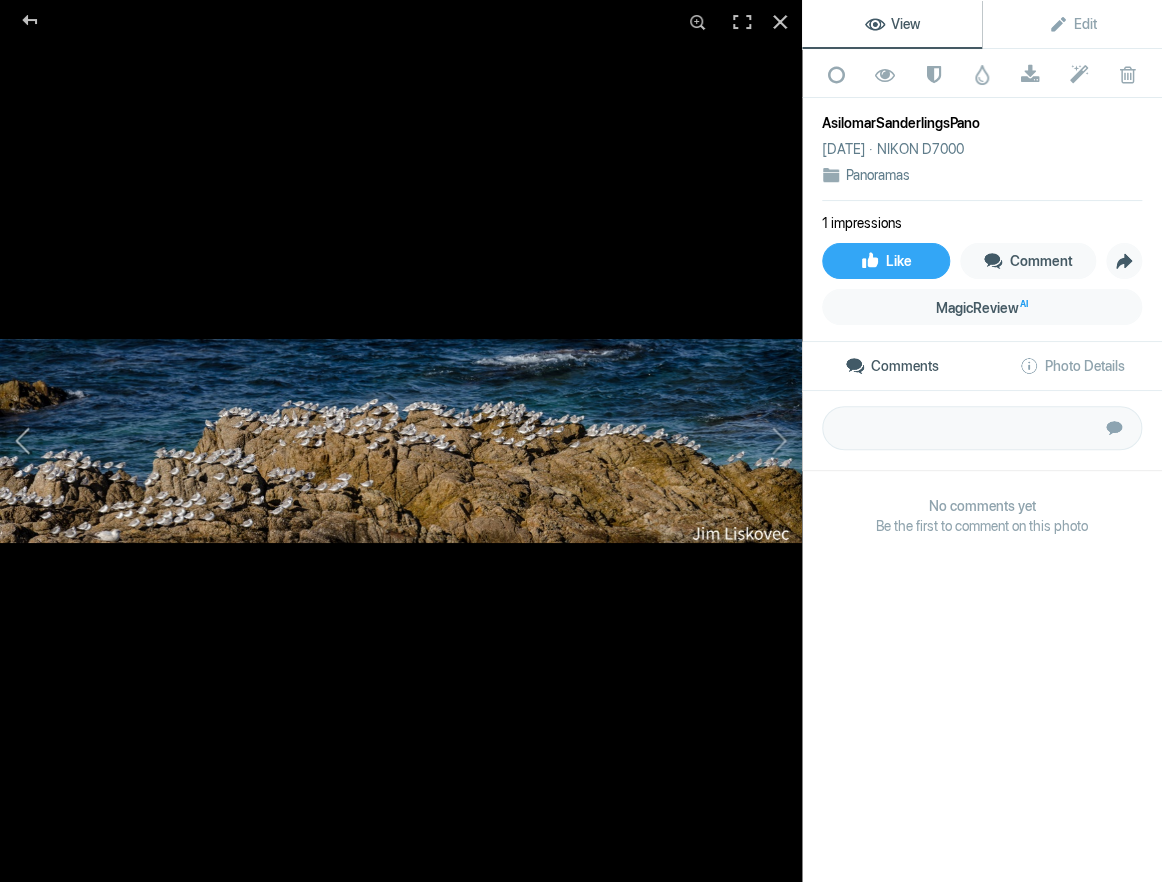 click 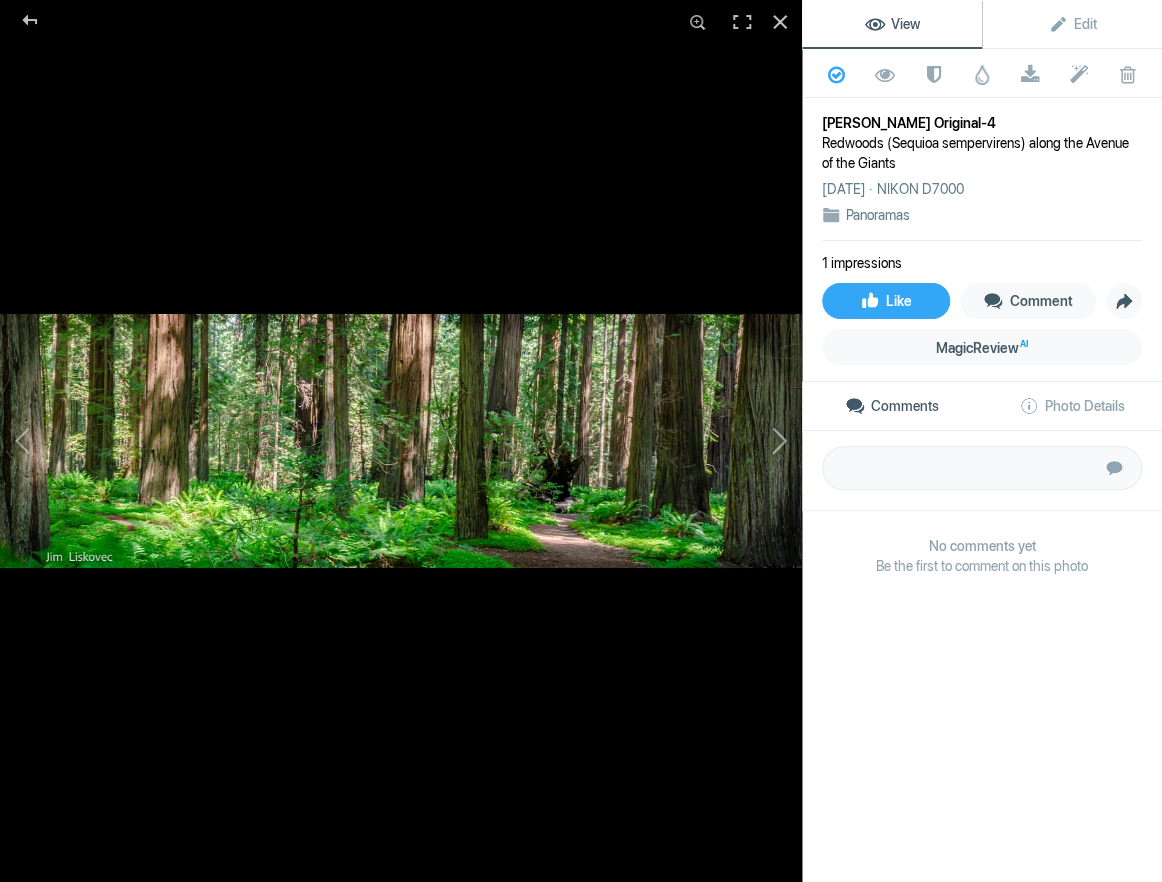 click 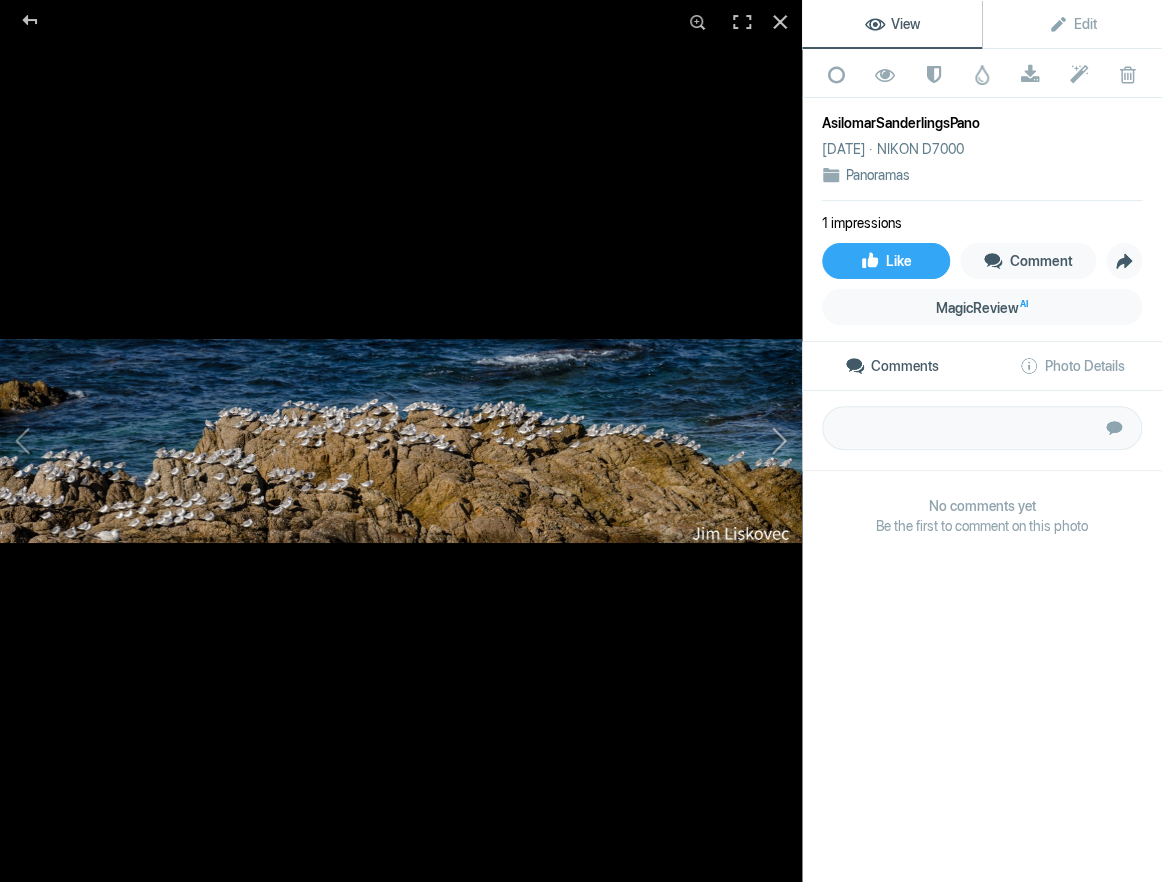 click 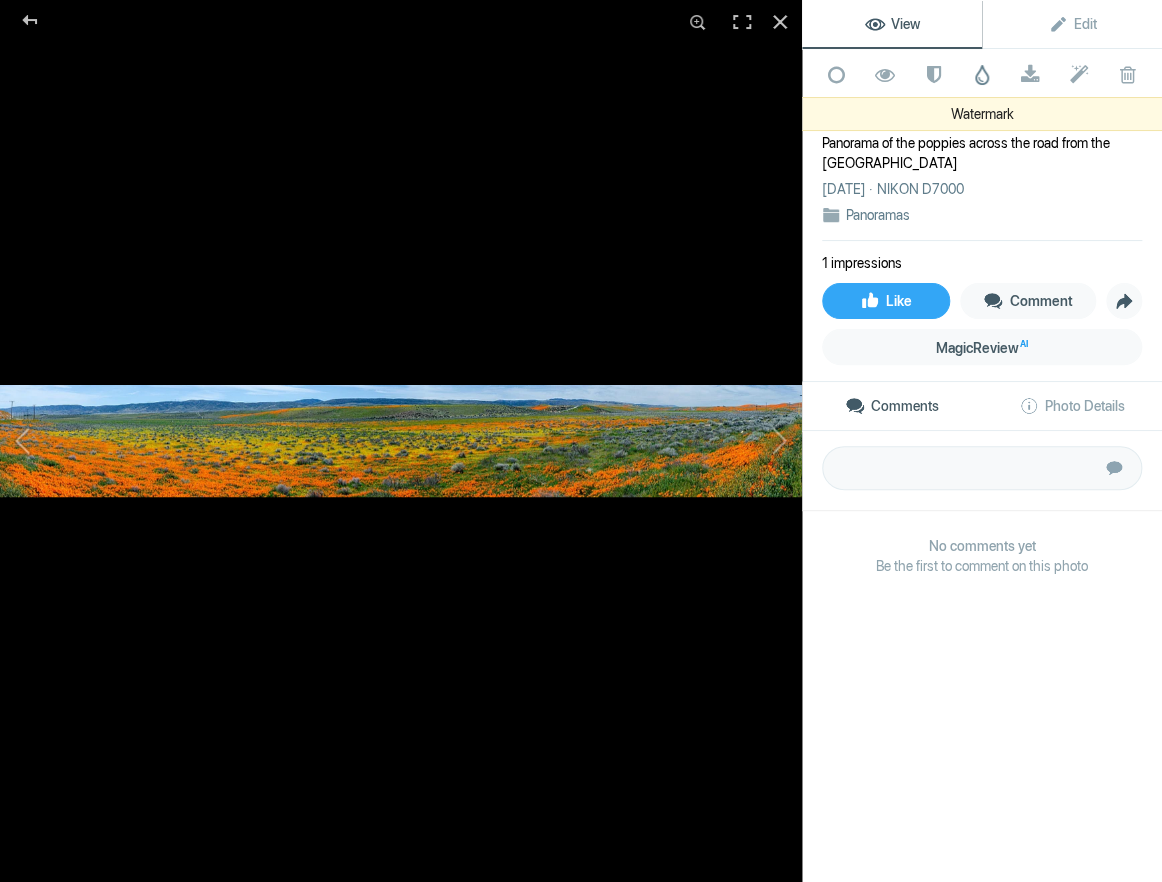 click 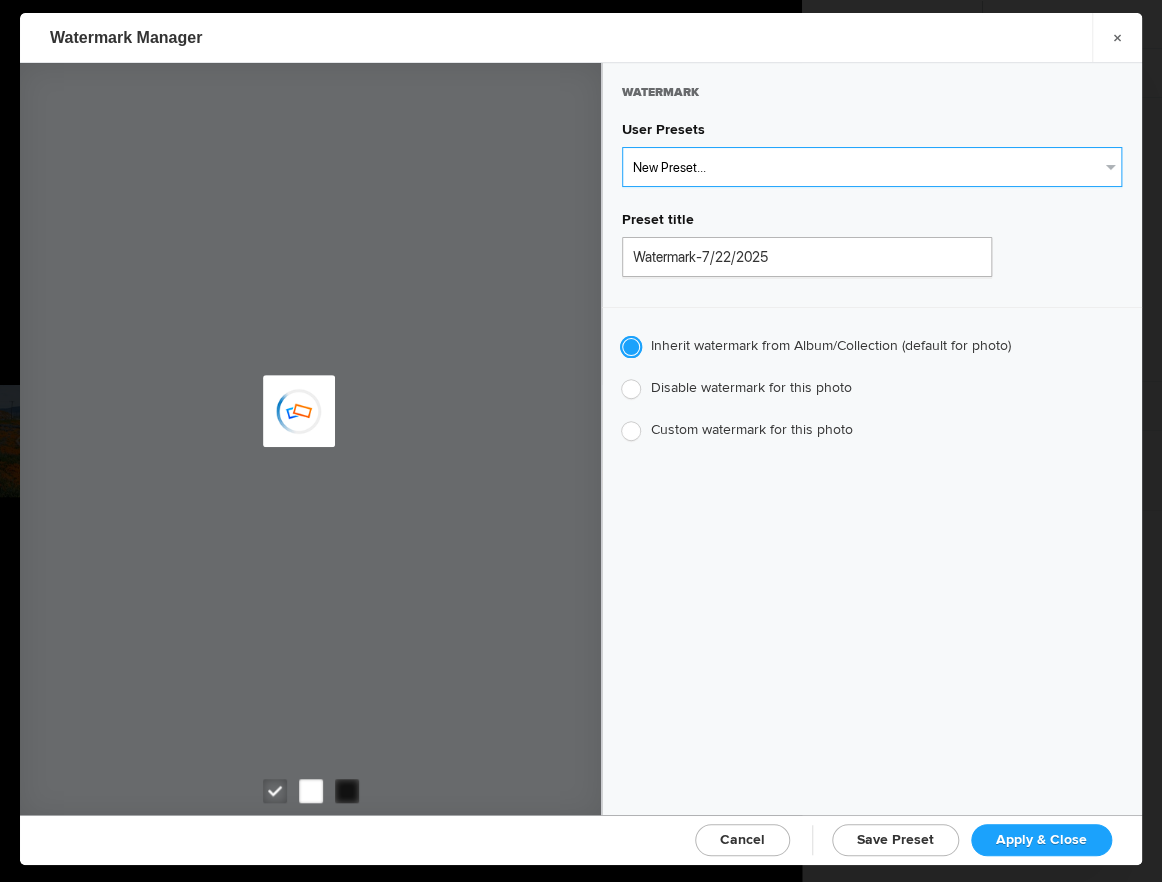select on "1: Object" 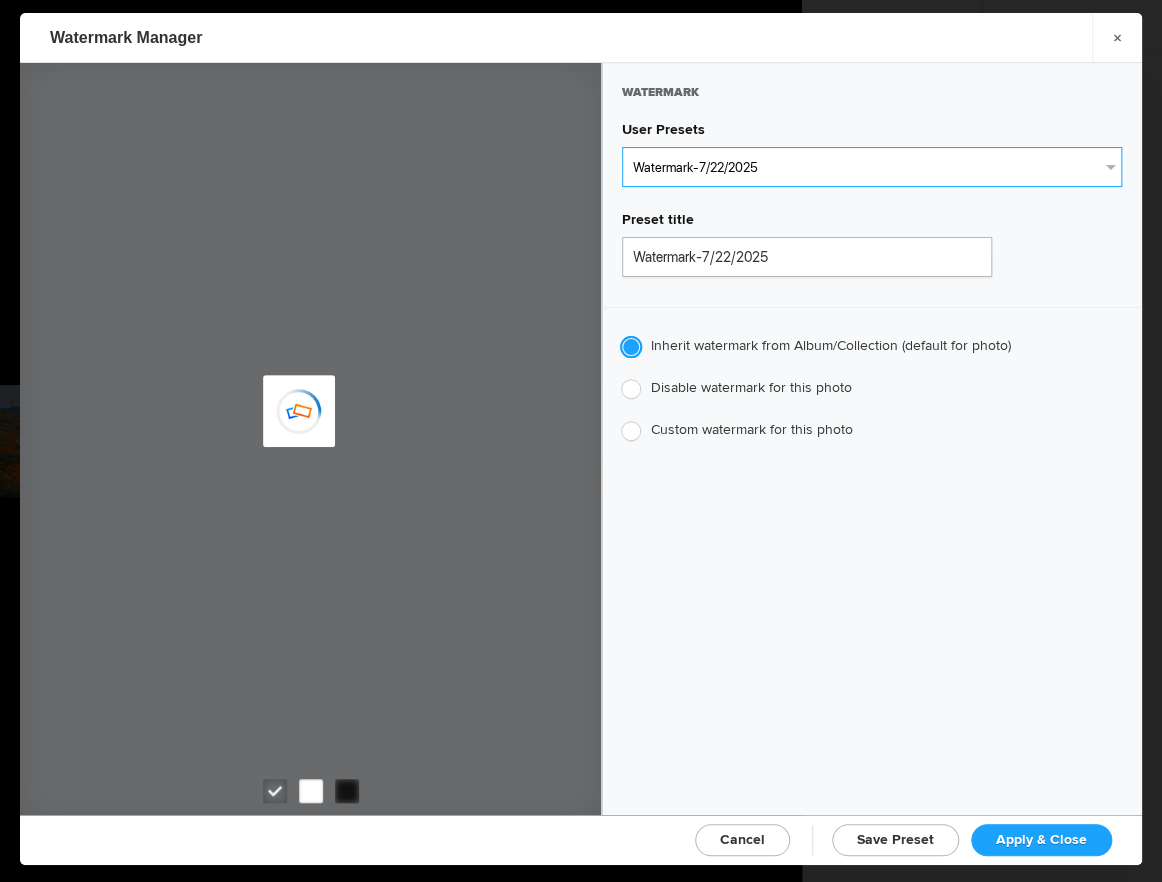 radio on "false" 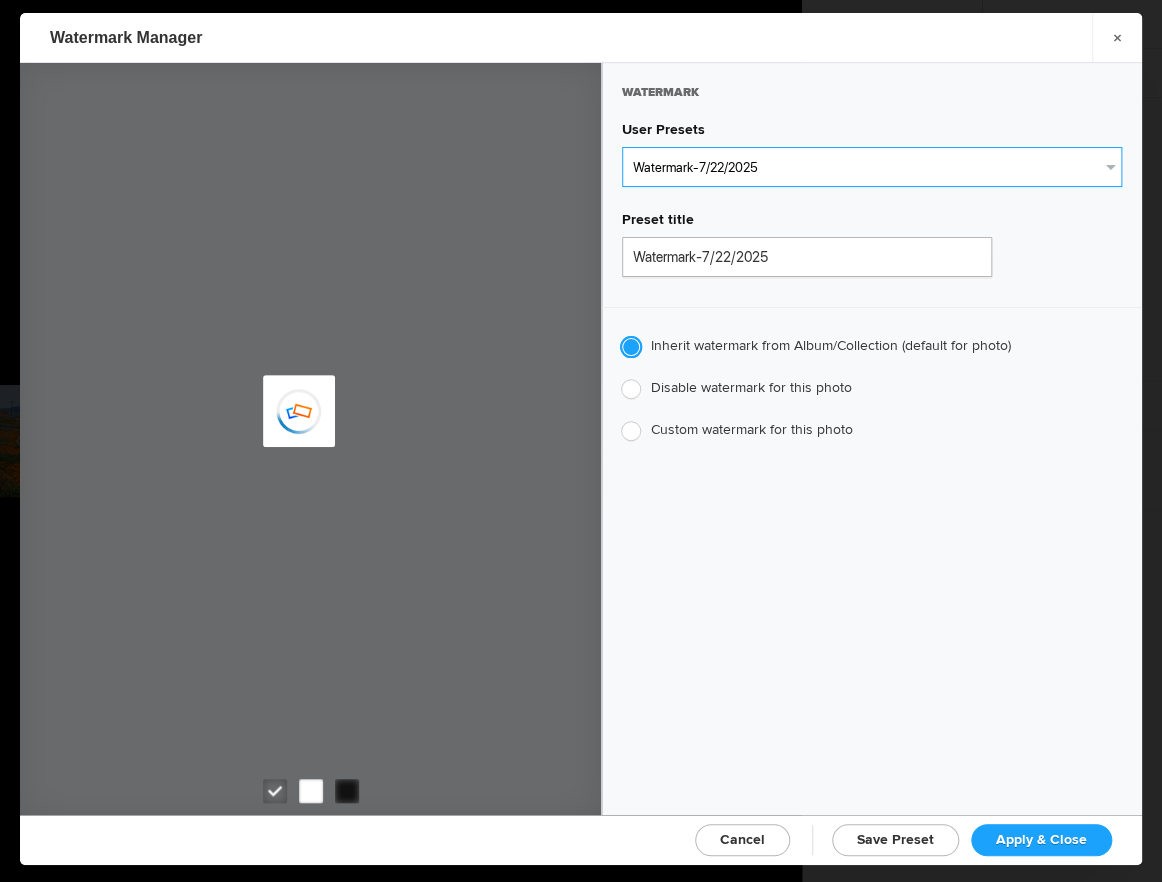 radio on "true" 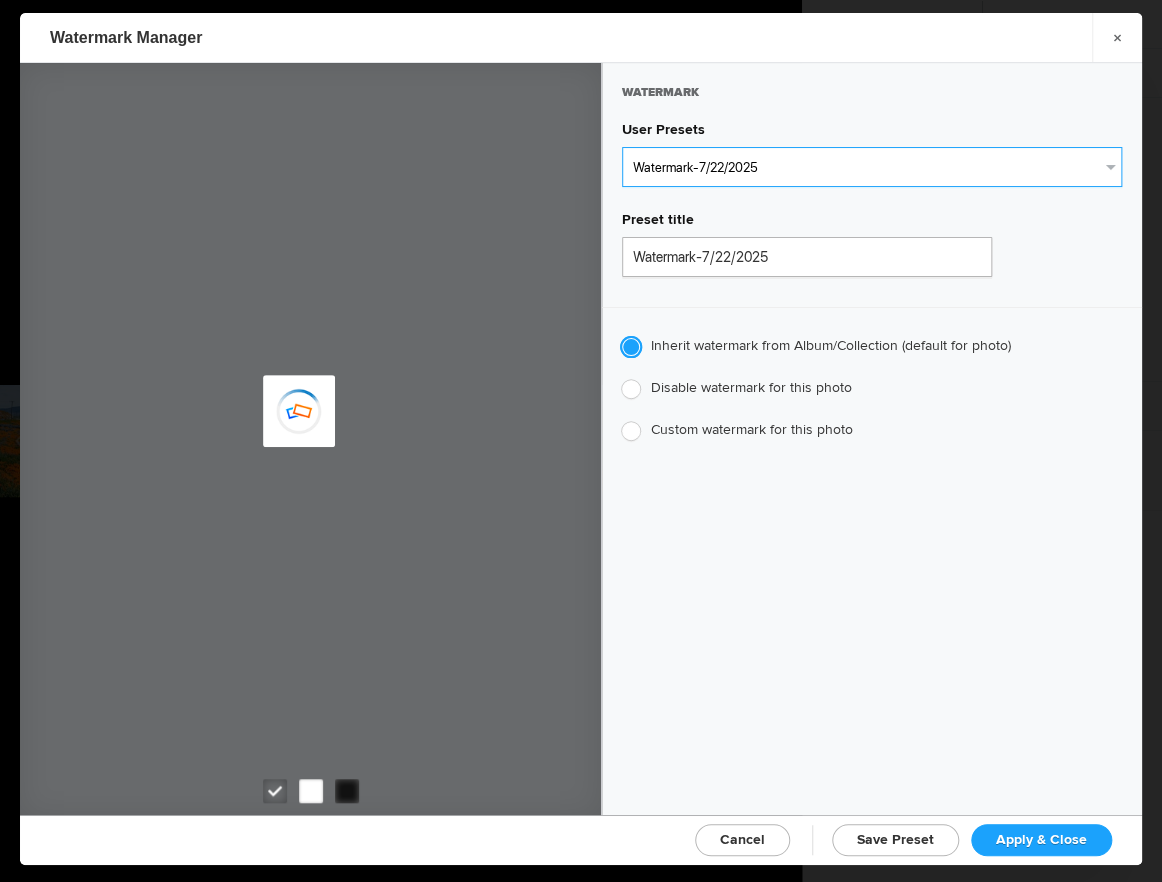 type on "Jim Liskovec" 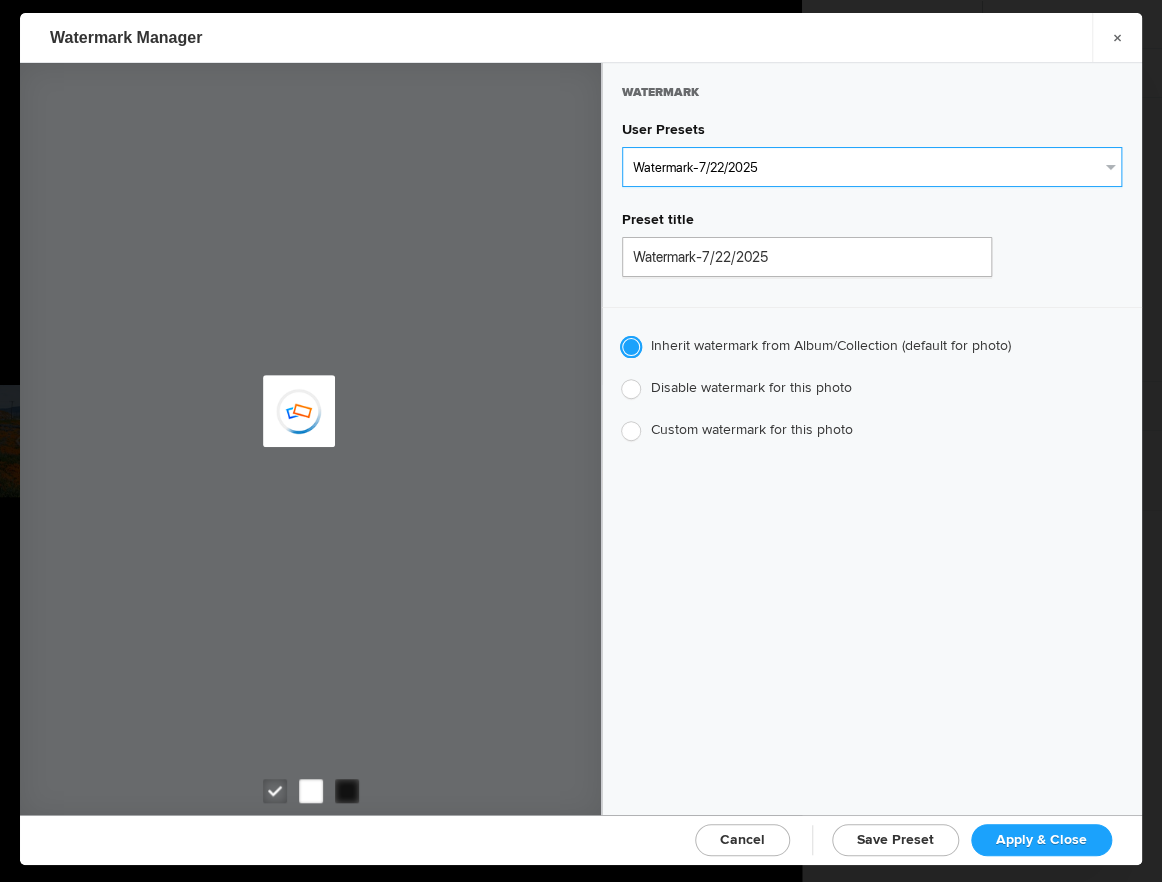 radio on "false" 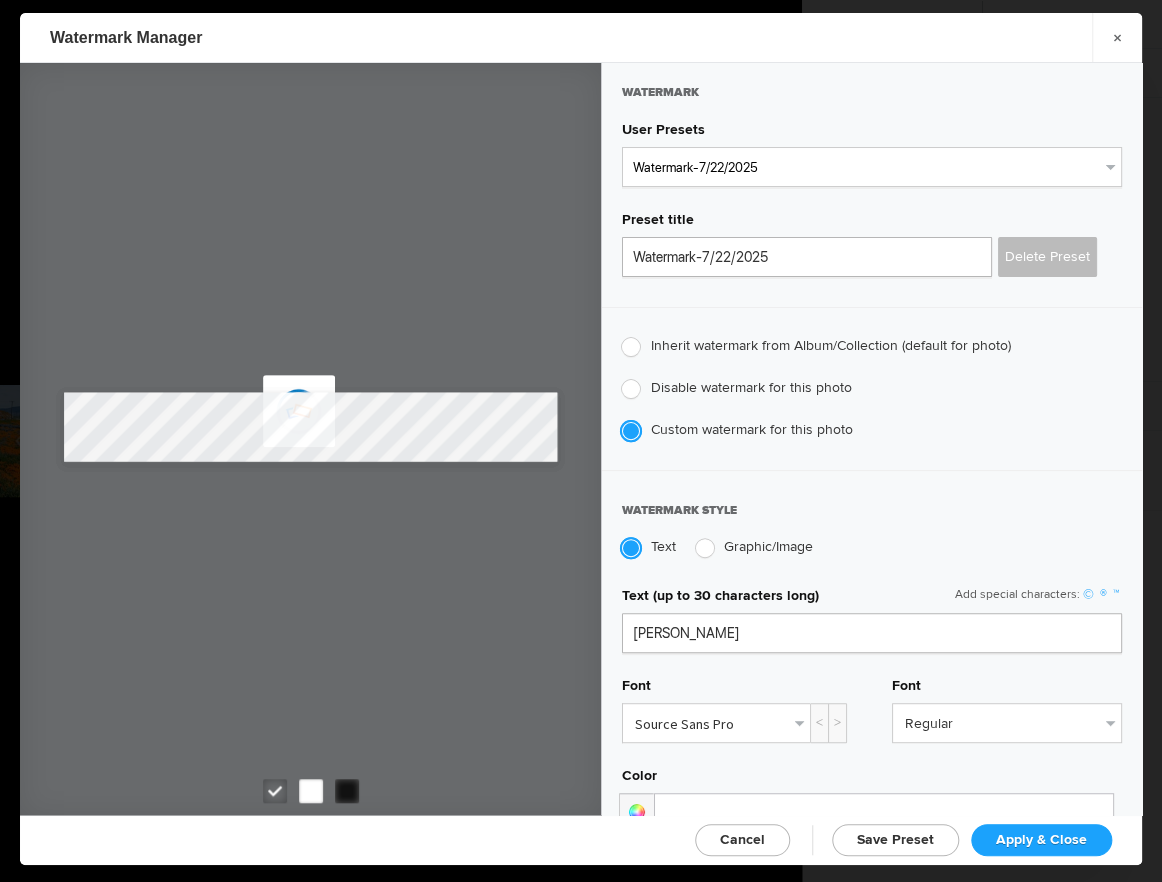 click 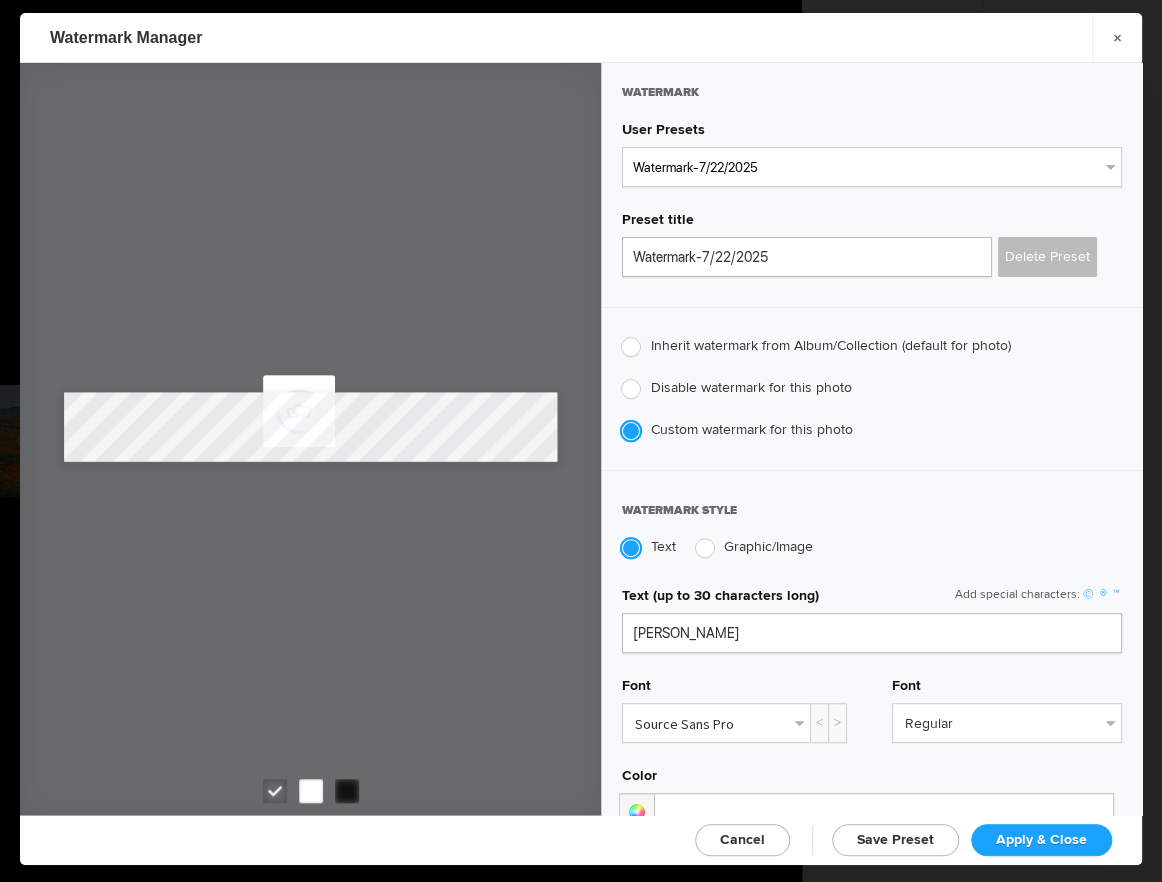 click on "Custom watermark for this photo" 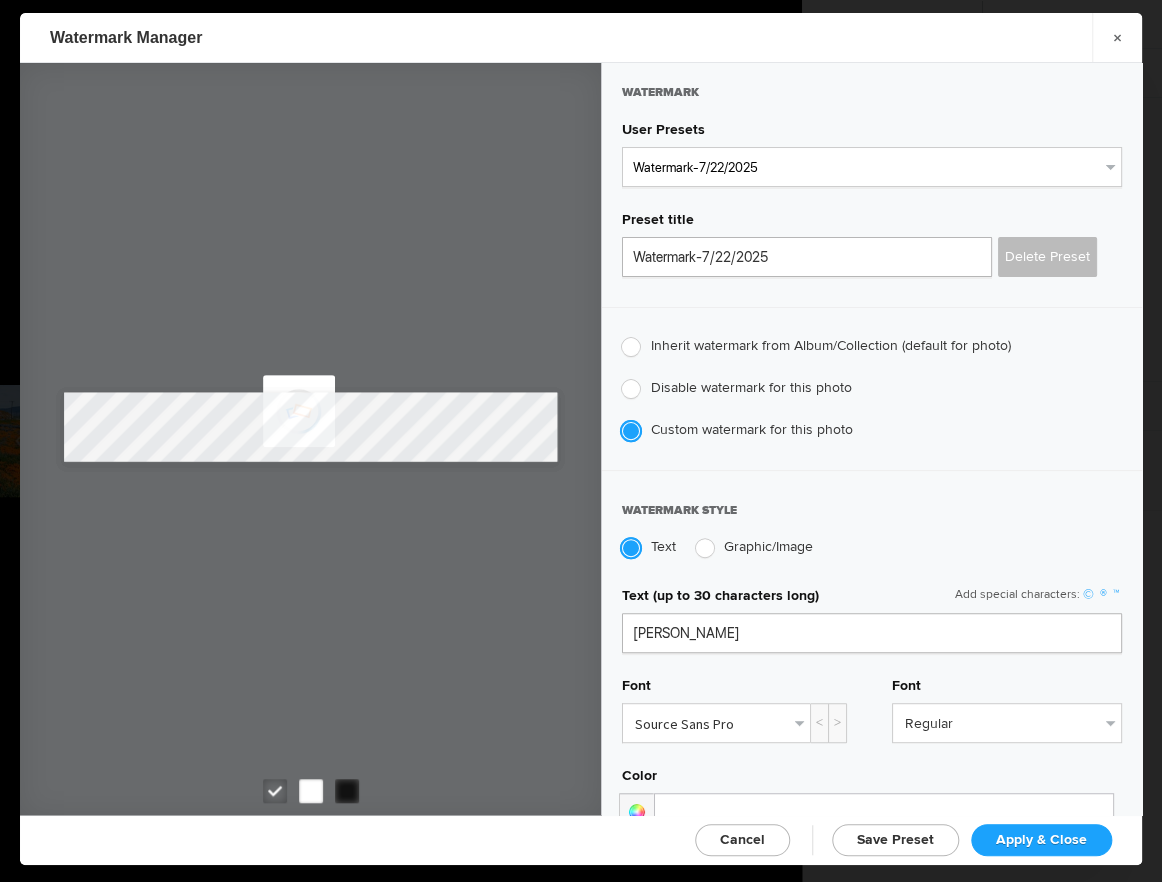 click on "Apply & Close" 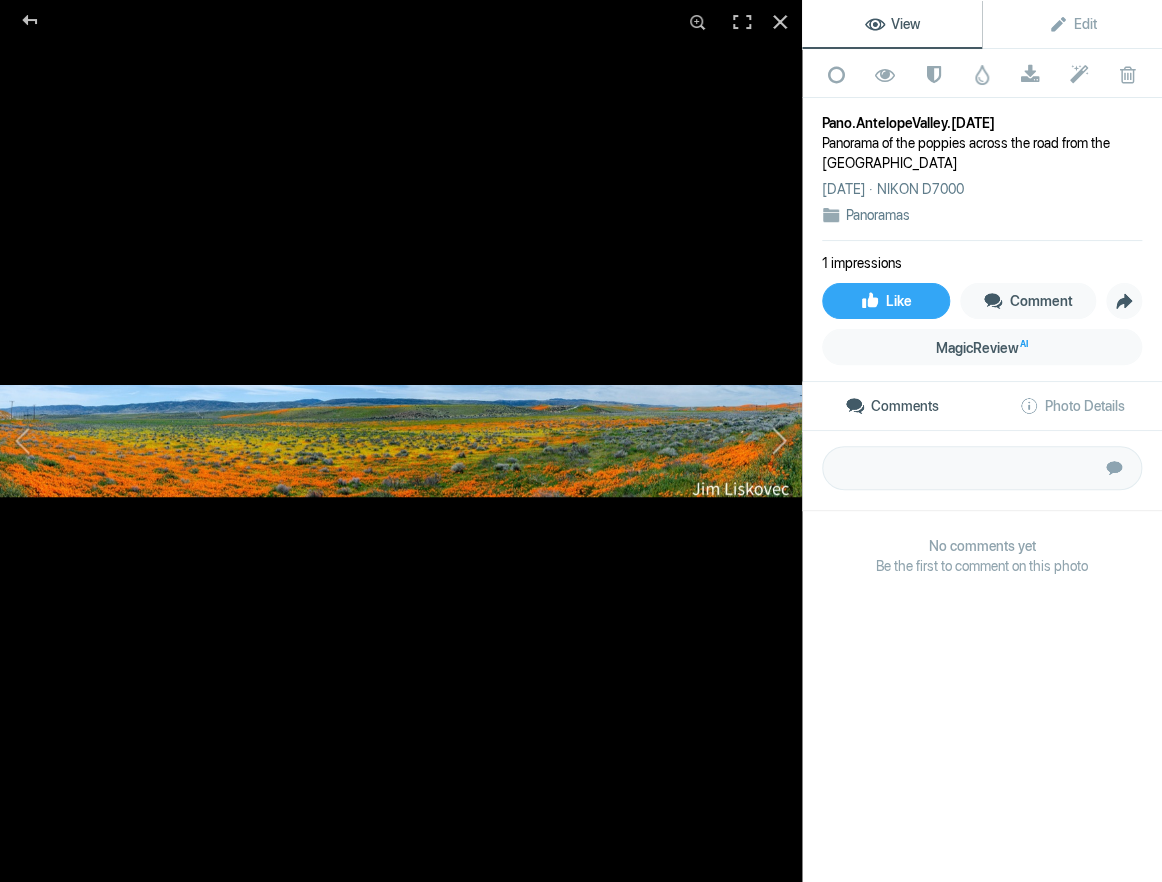 click 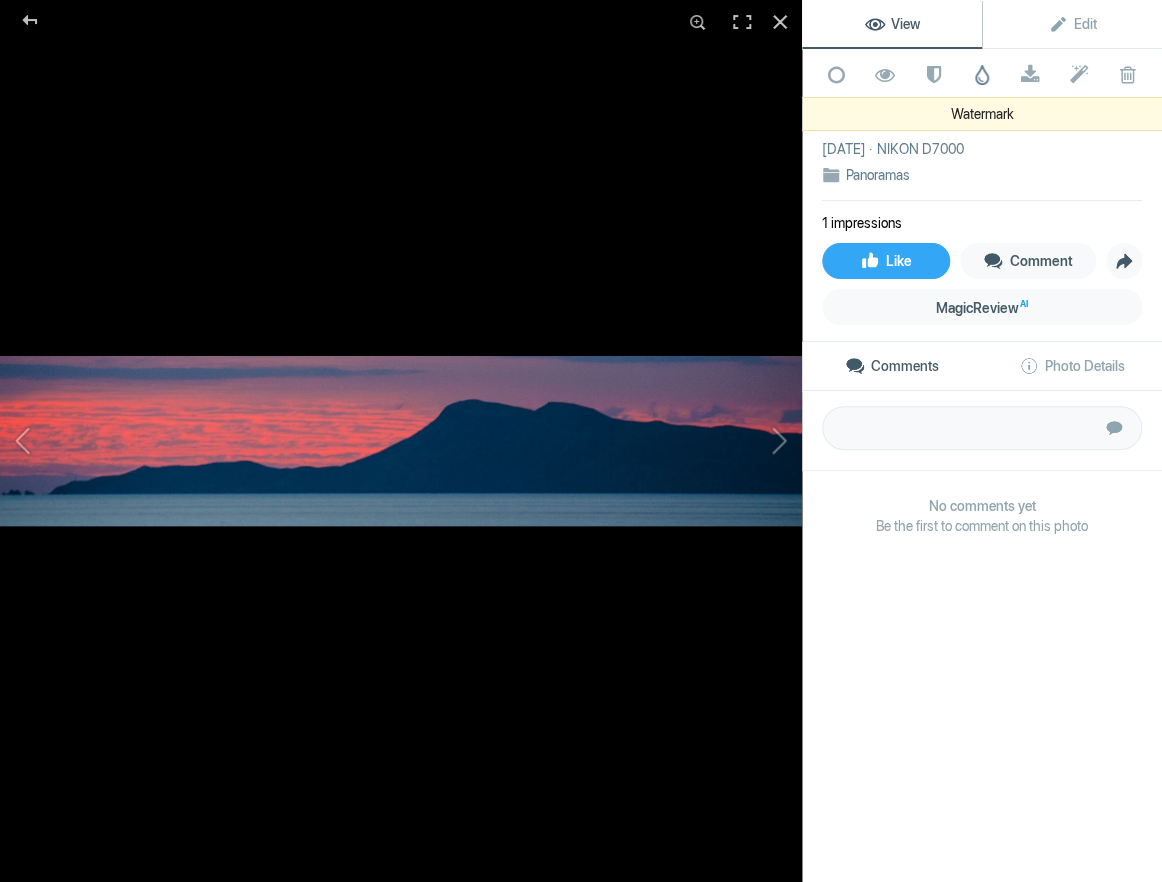 click 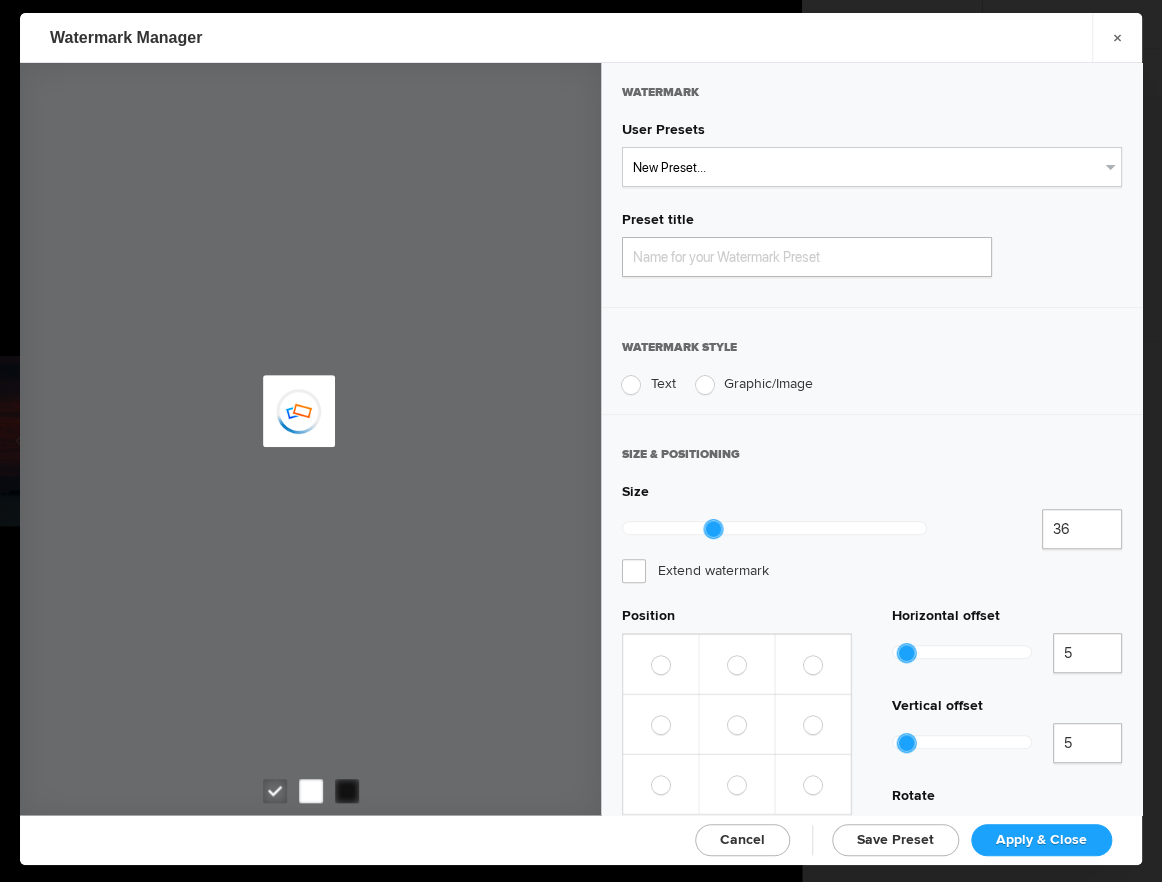 type on "Watermark-7/22/2025" 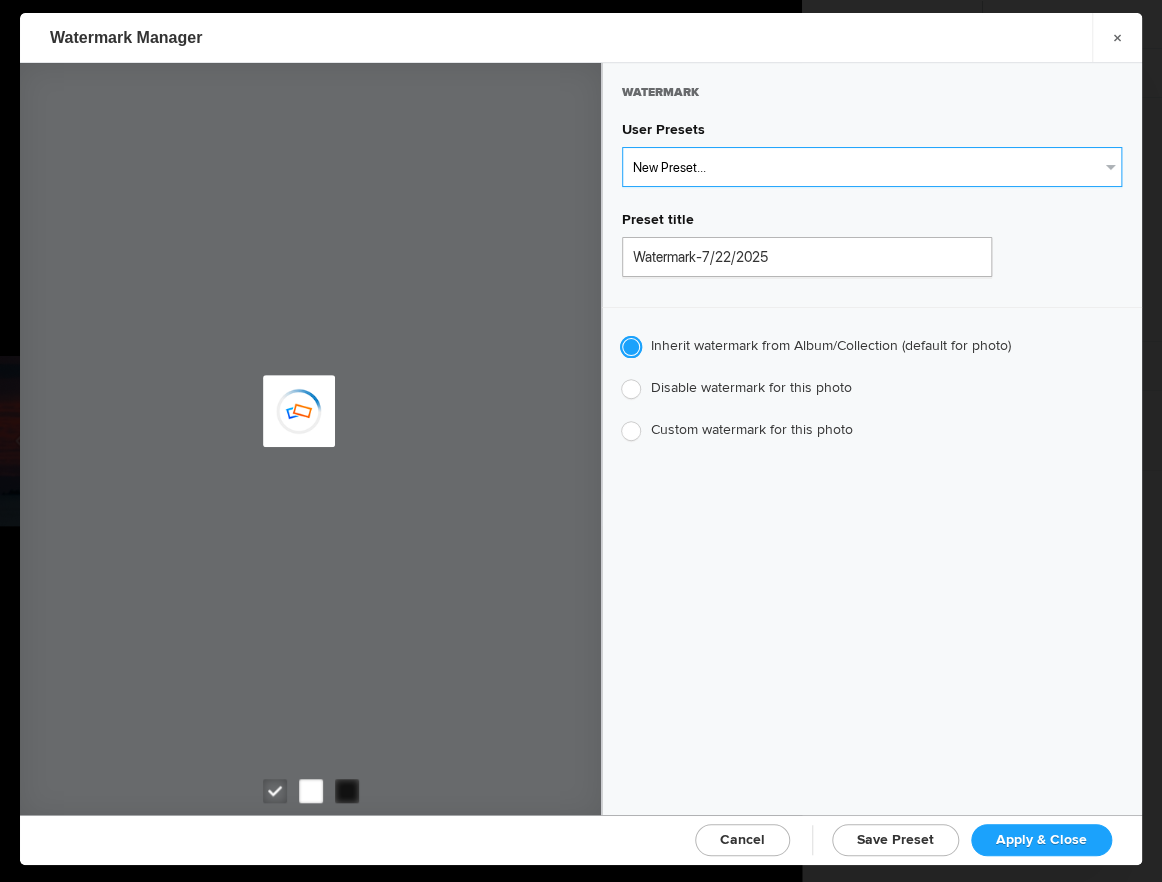 select on "1: Object" 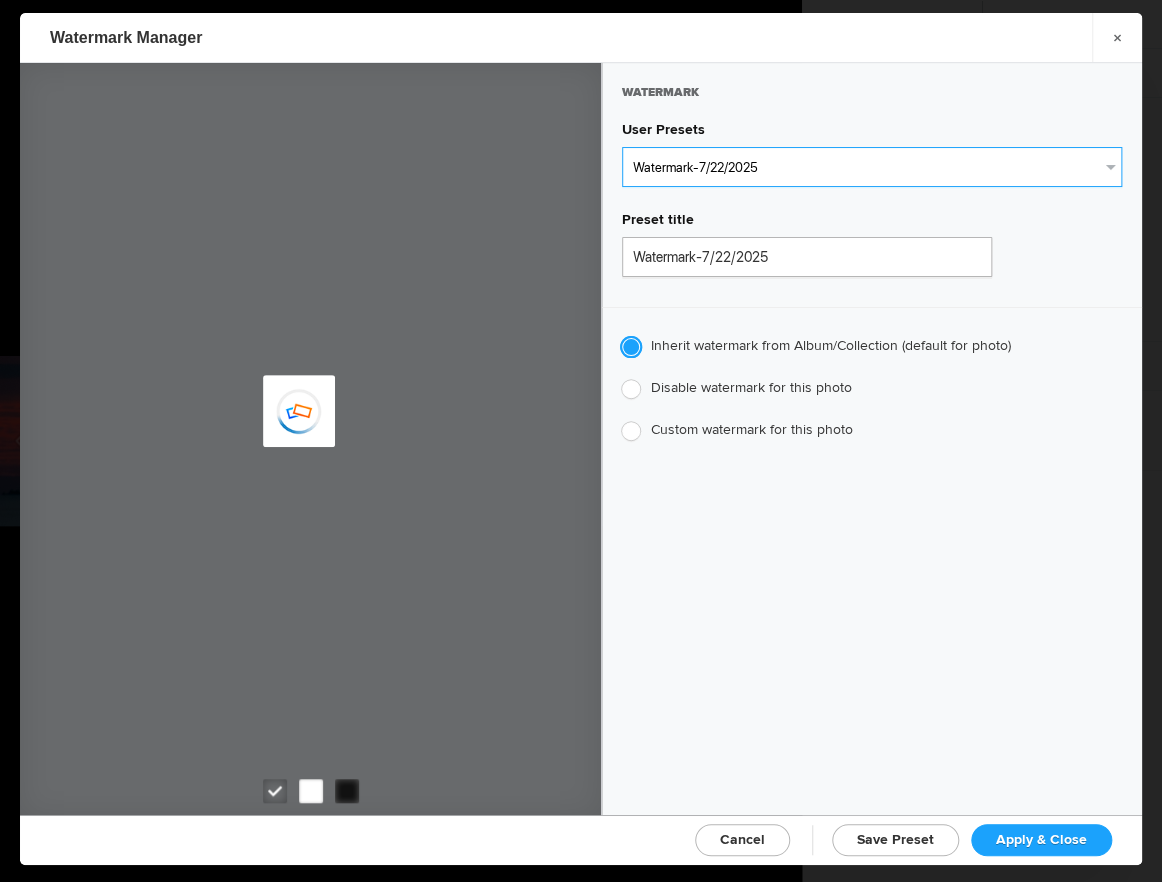 type on "Jim Liskovec" 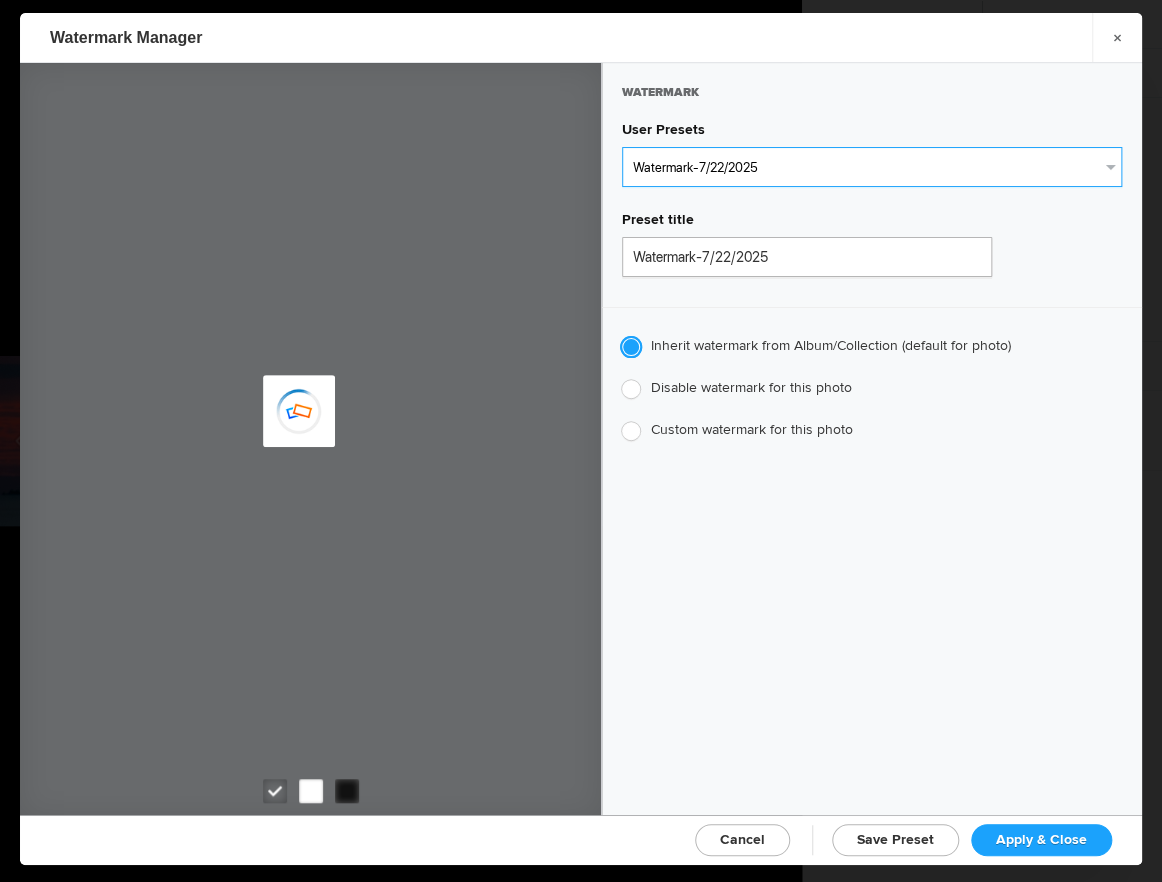radio on "false" 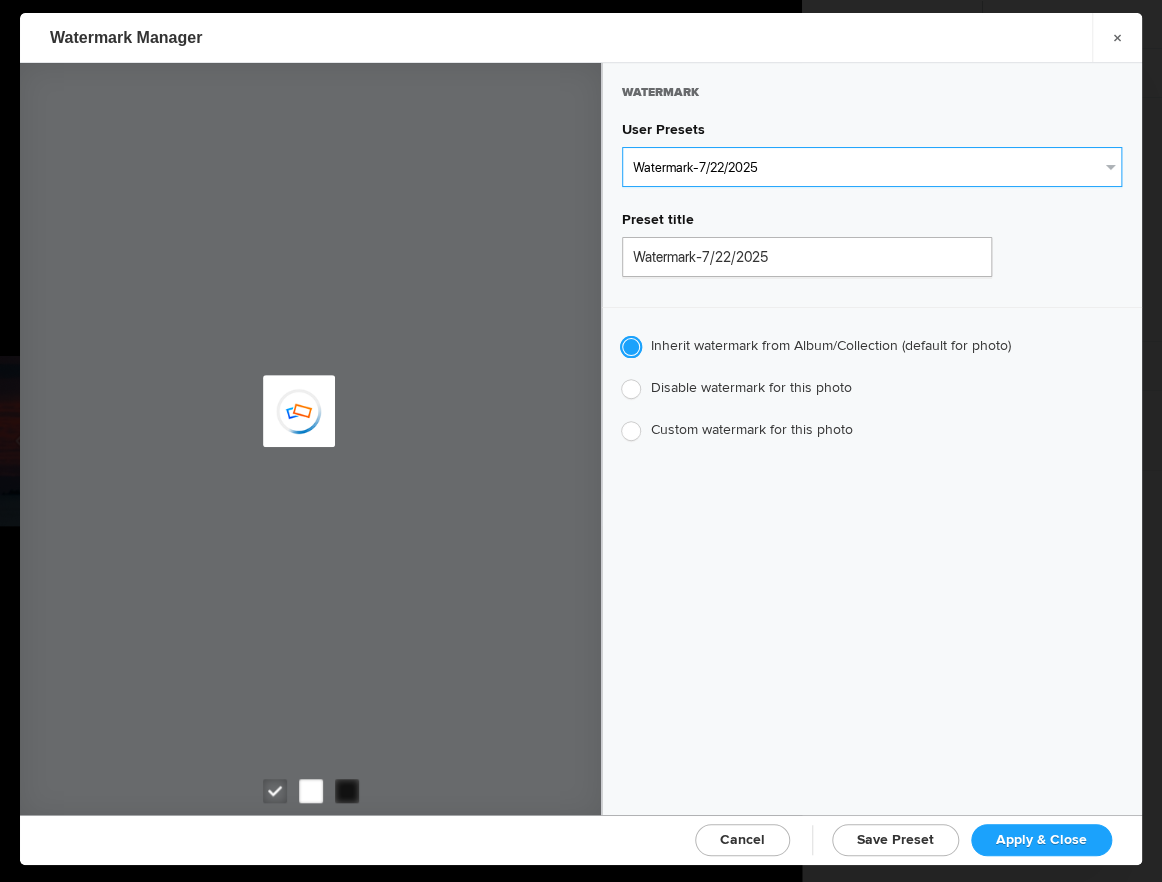radio on "false" 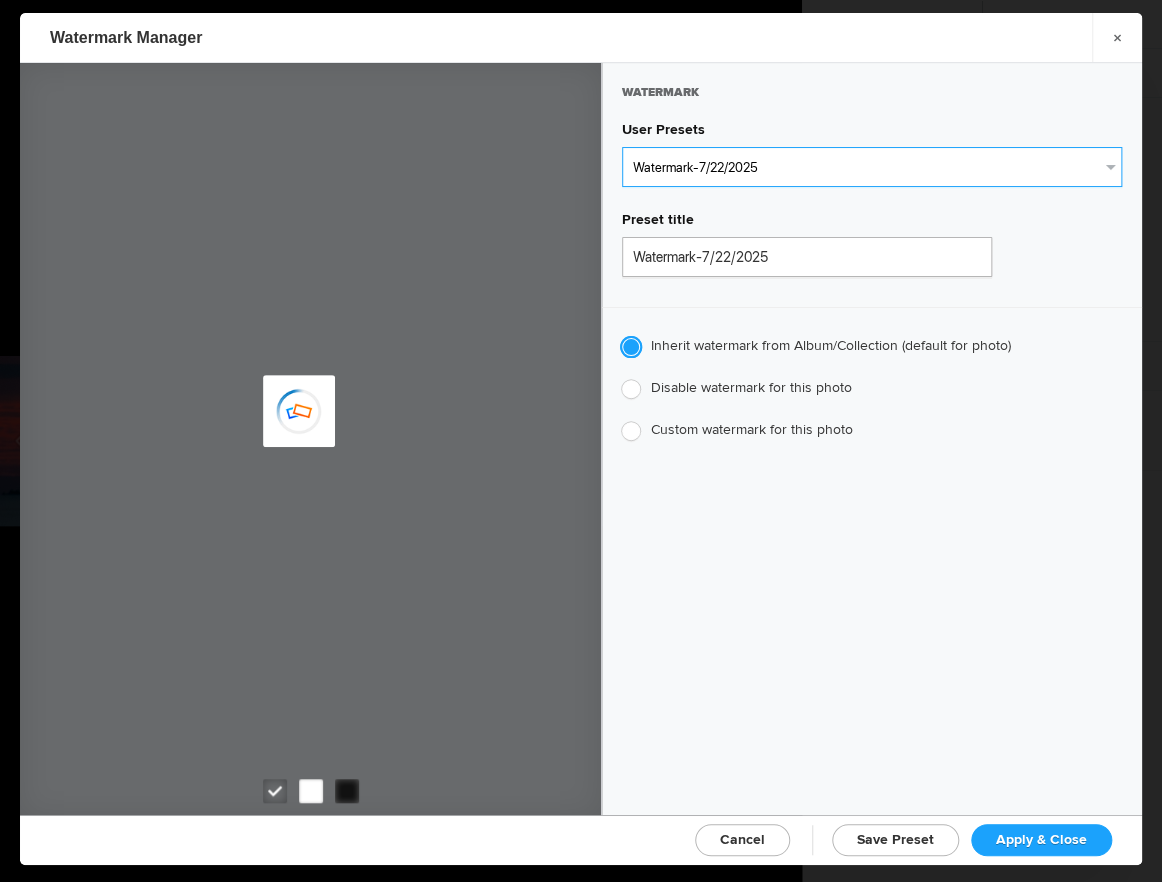 radio on "true" 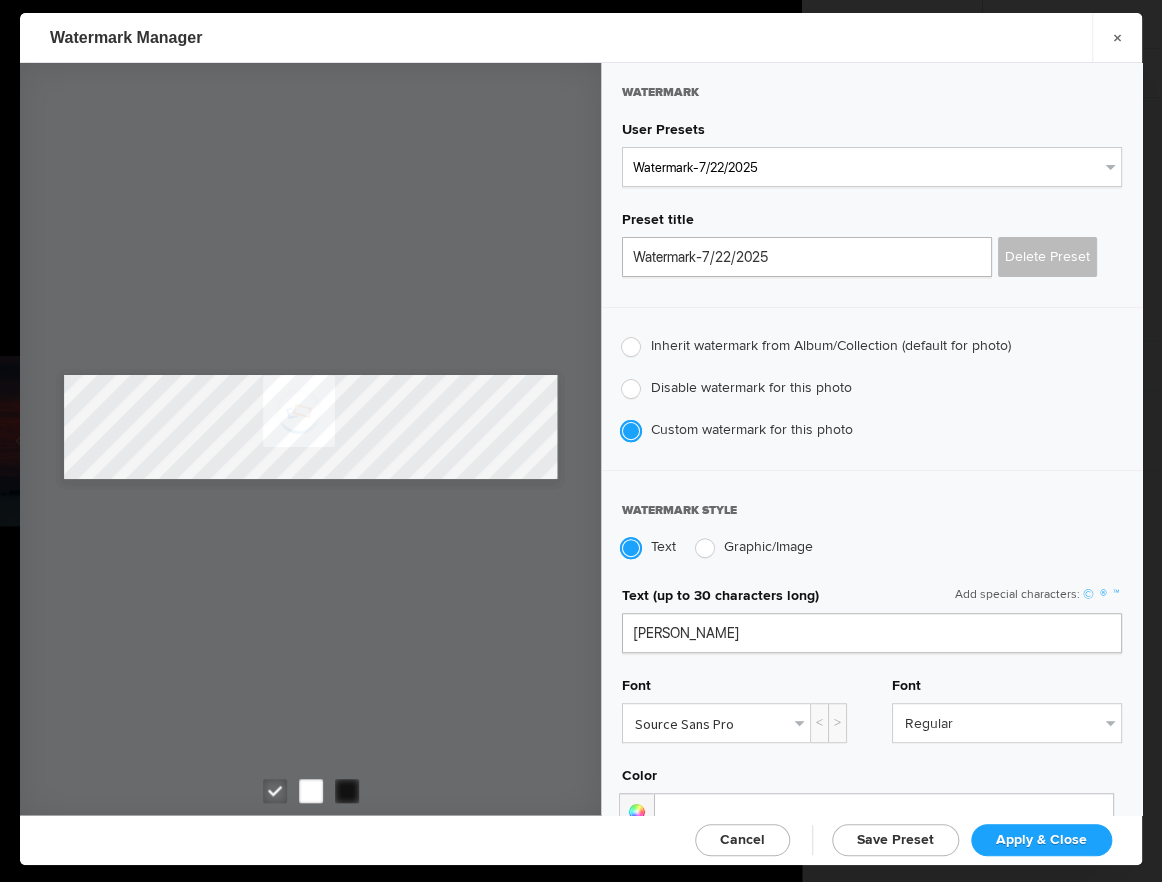 click 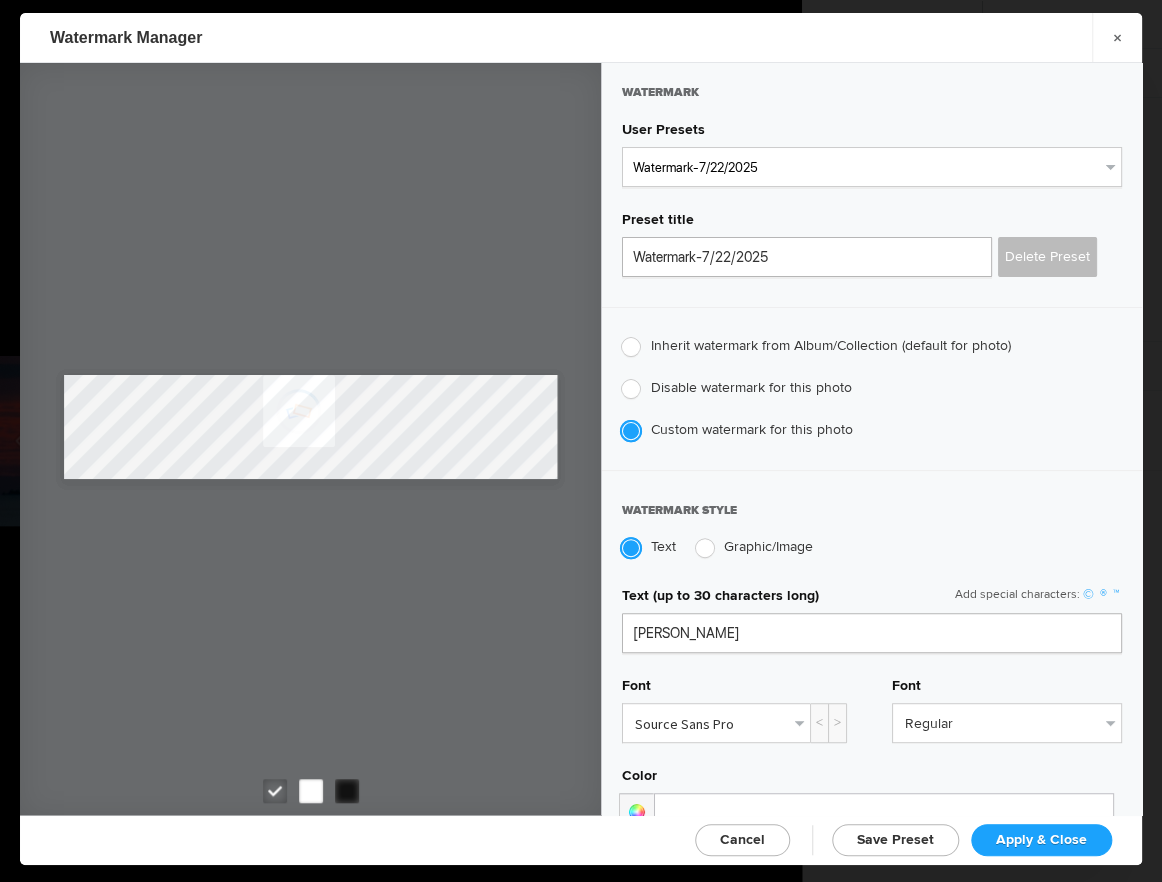 click on "Custom watermark for this photo" 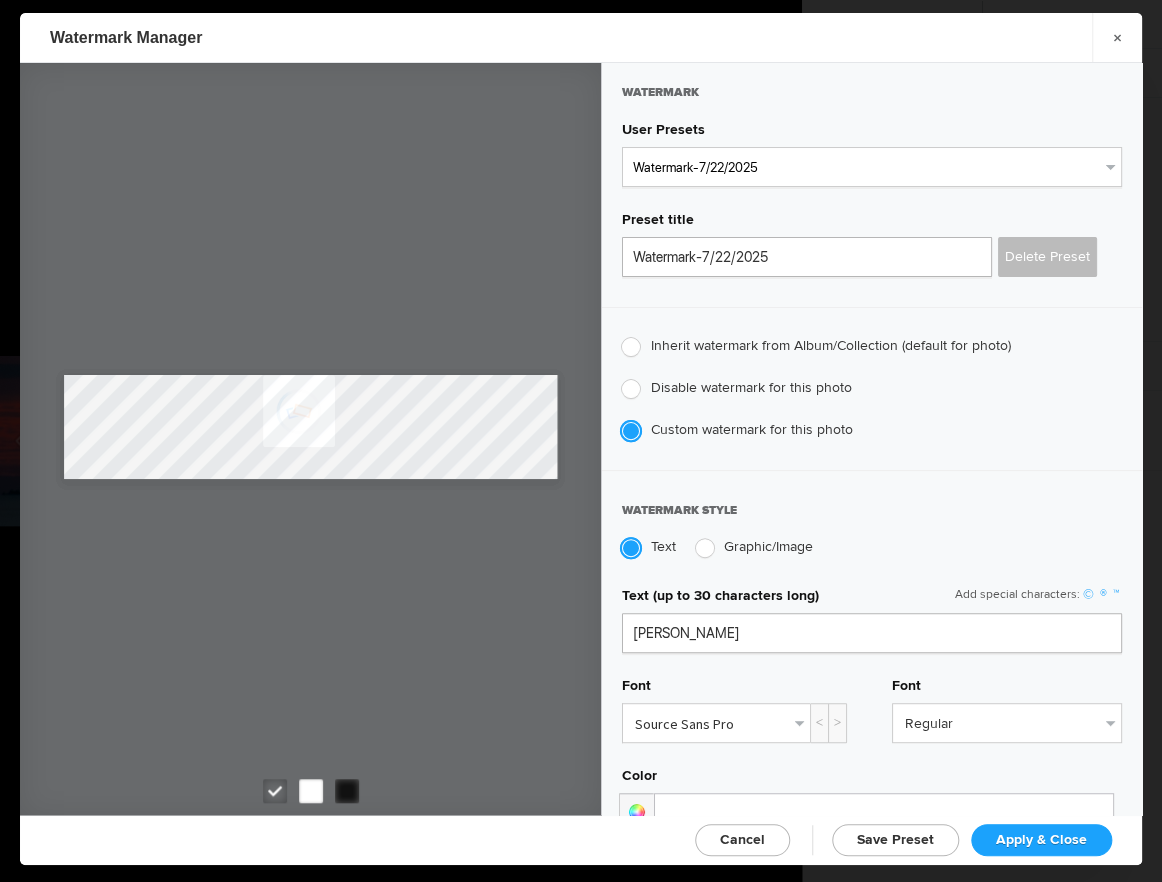 click on "Apply & Close" 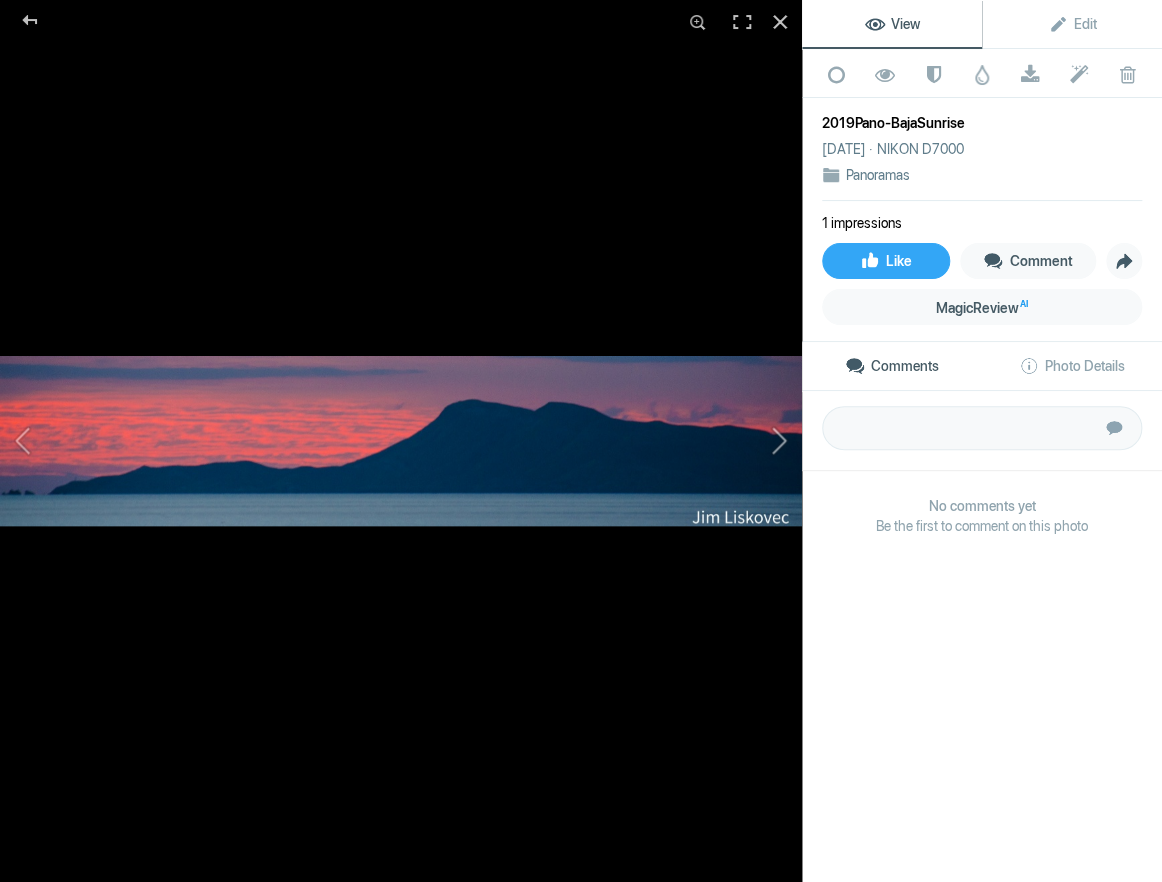 click 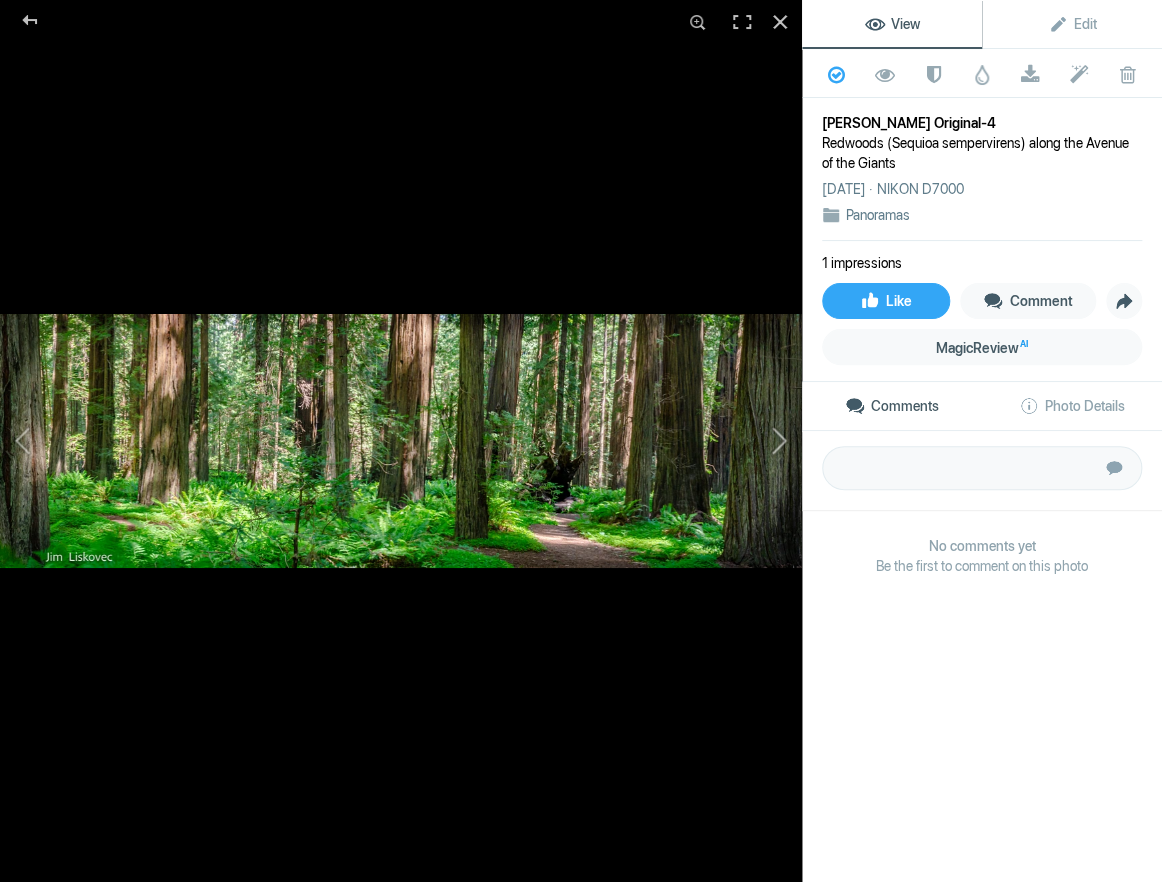 click 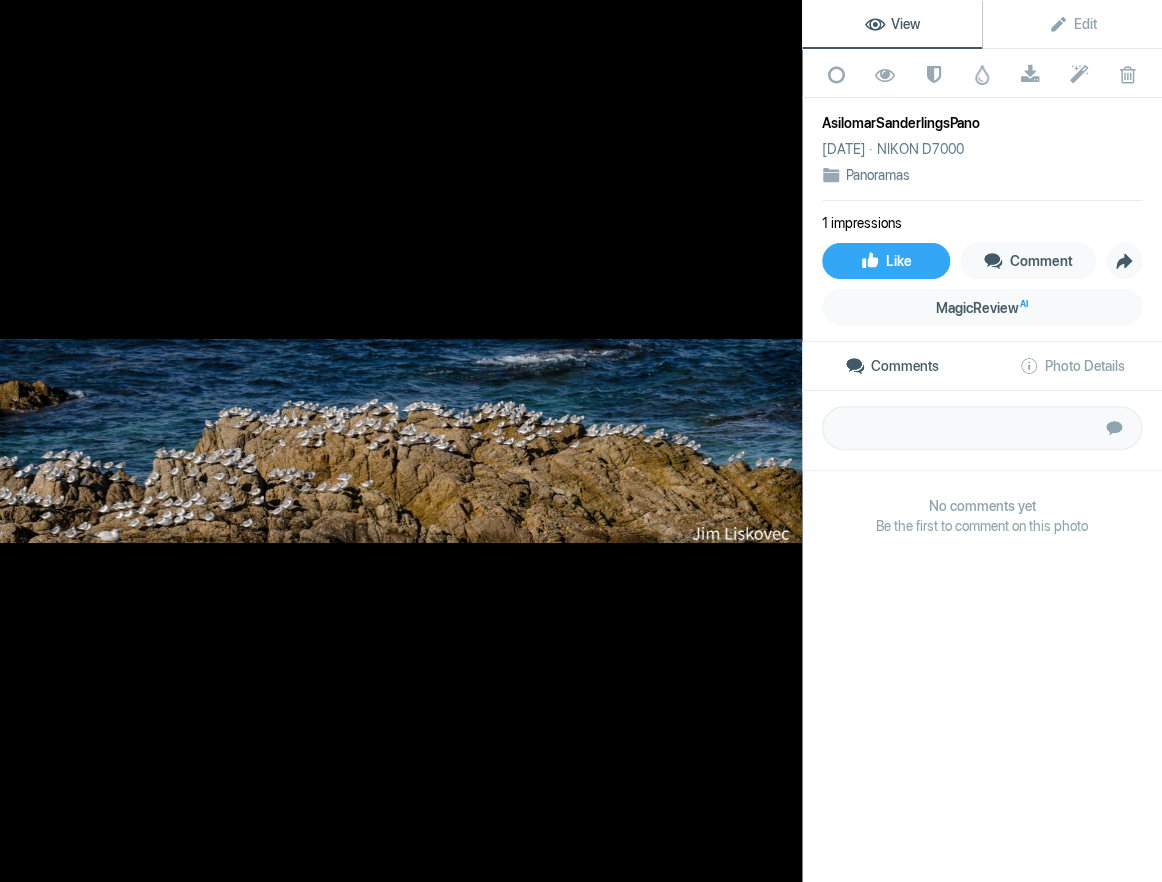 click 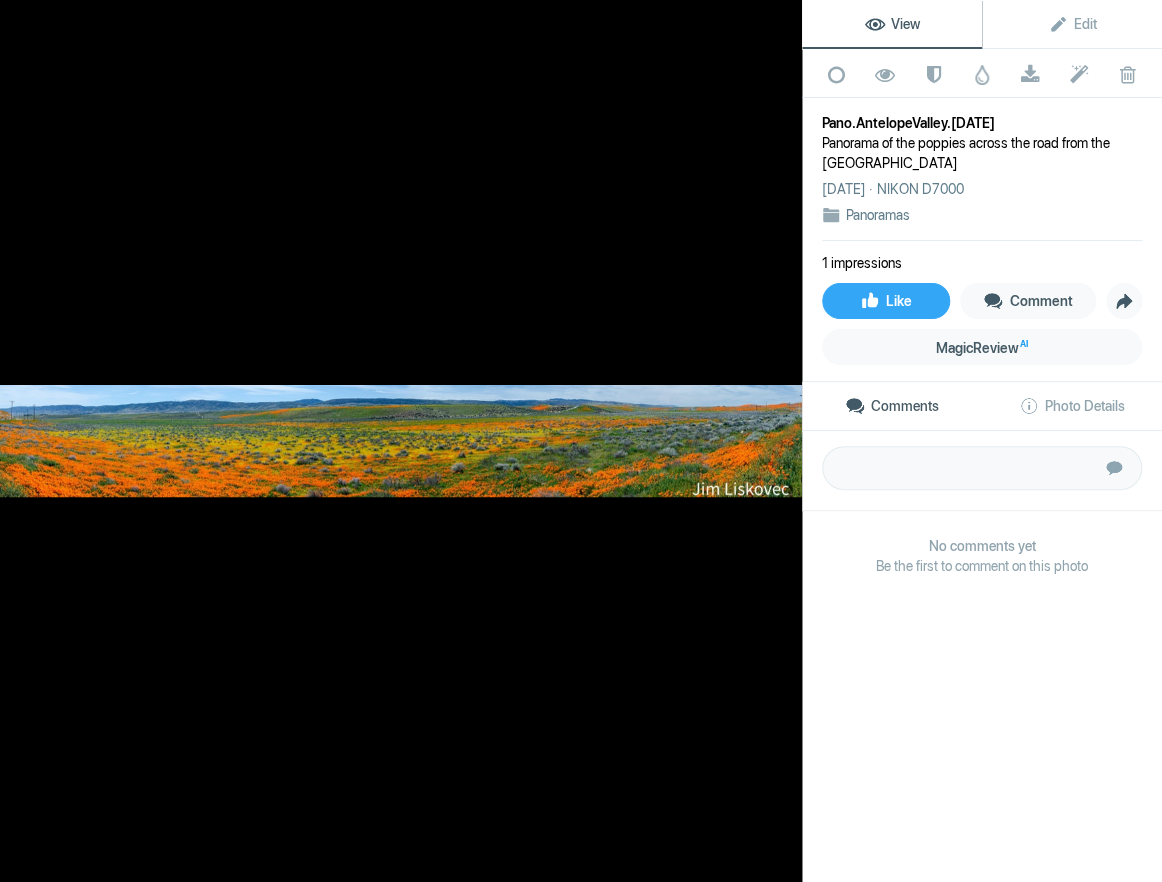 click 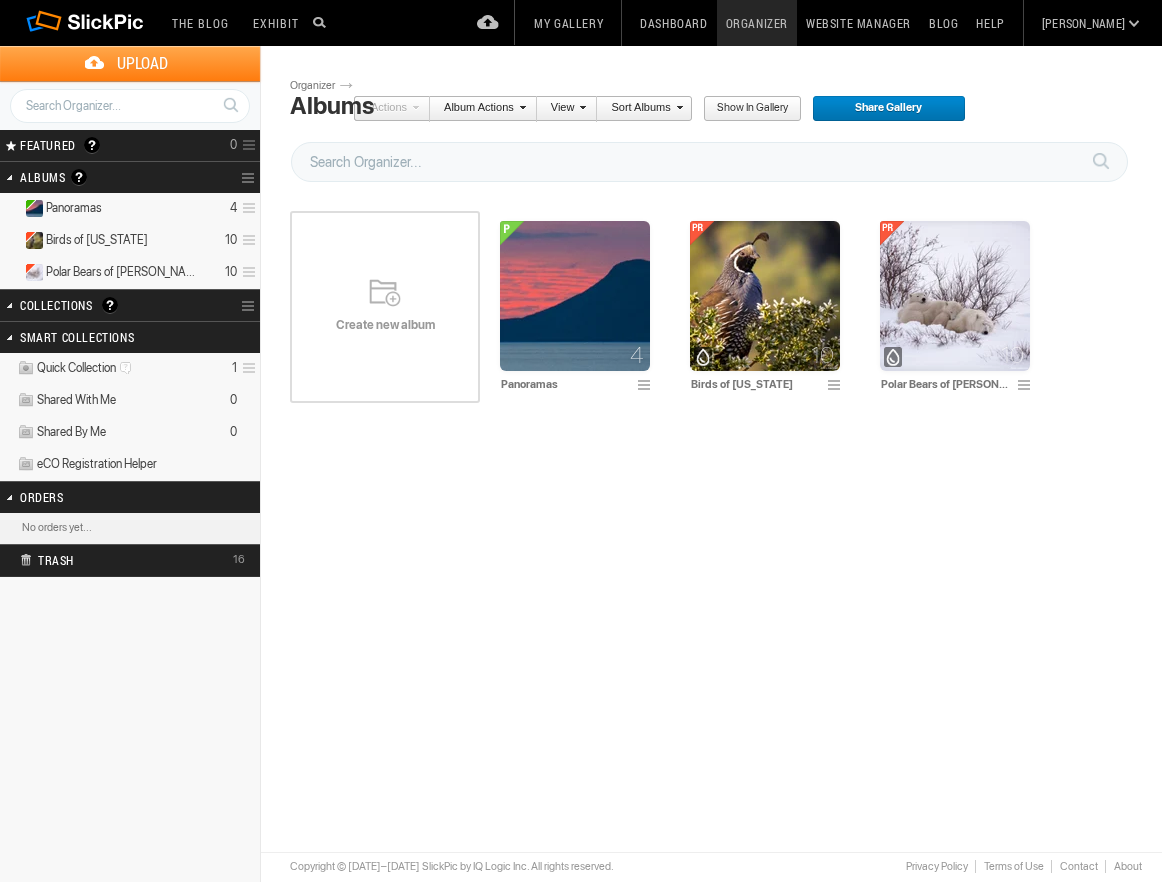 scroll, scrollTop: 0, scrollLeft: 0, axis: both 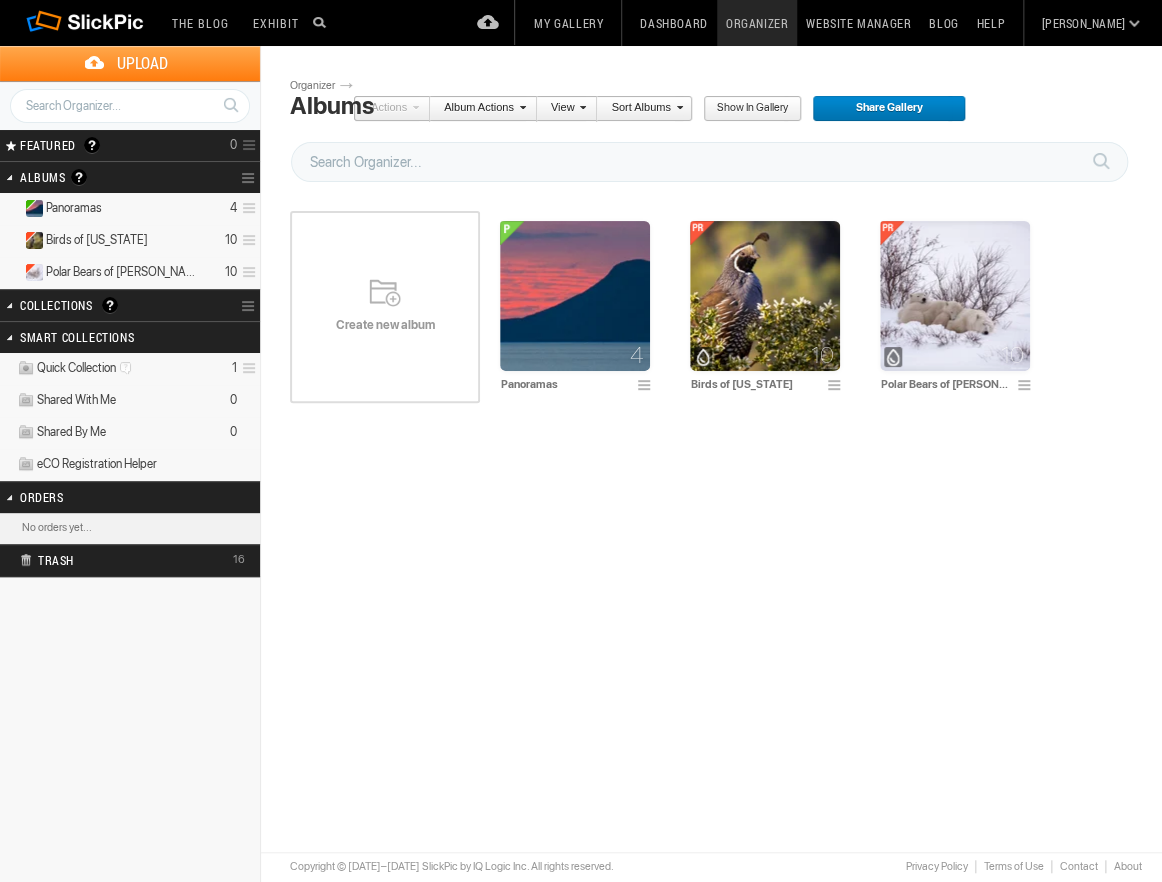 click on "Create new album" at bounding box center [385, 325] 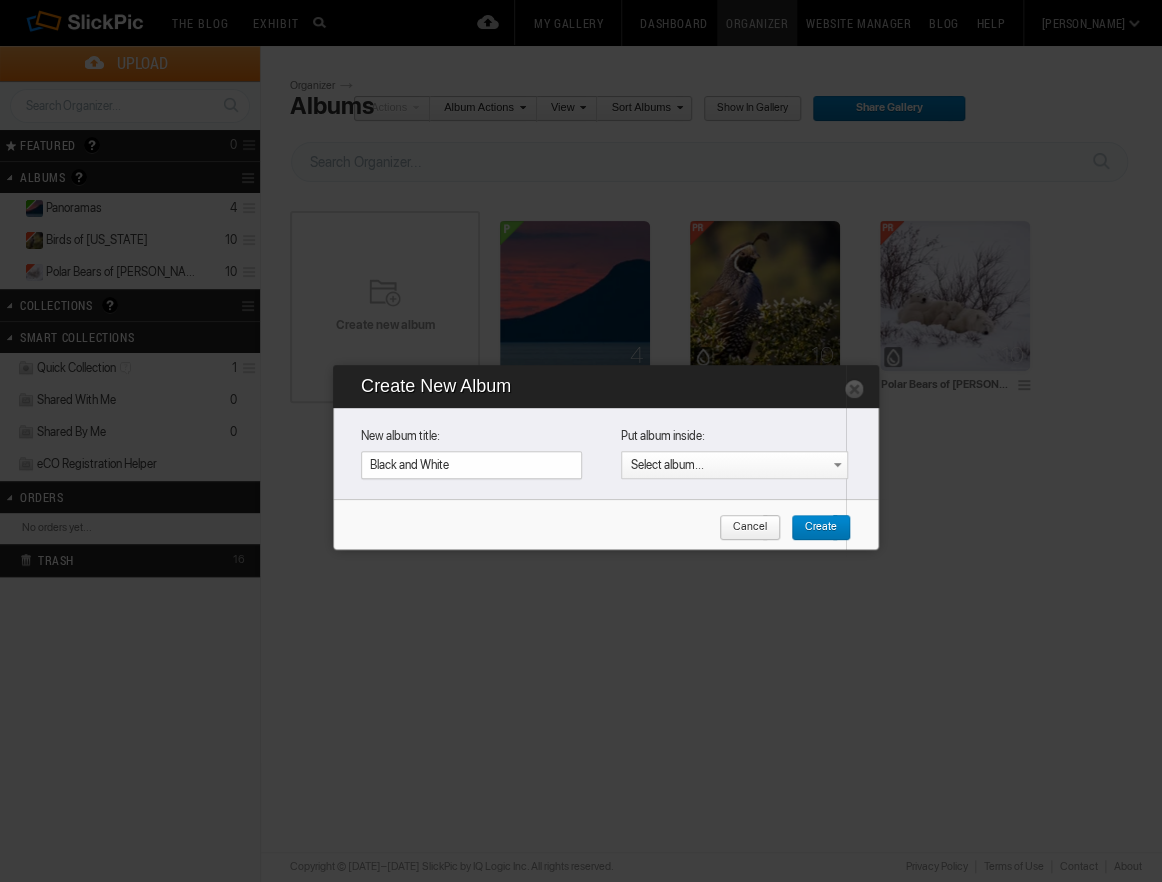 type on "Black and White" 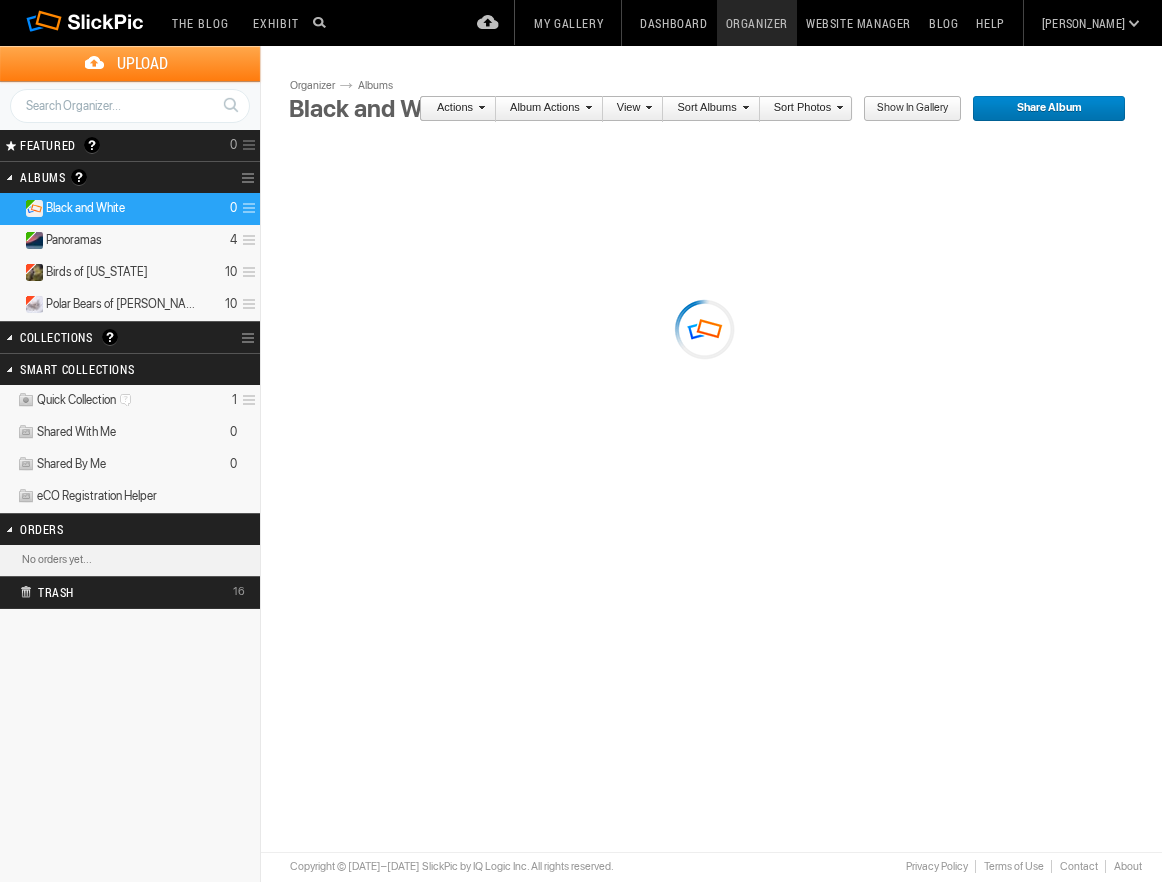 scroll, scrollTop: 0, scrollLeft: 0, axis: both 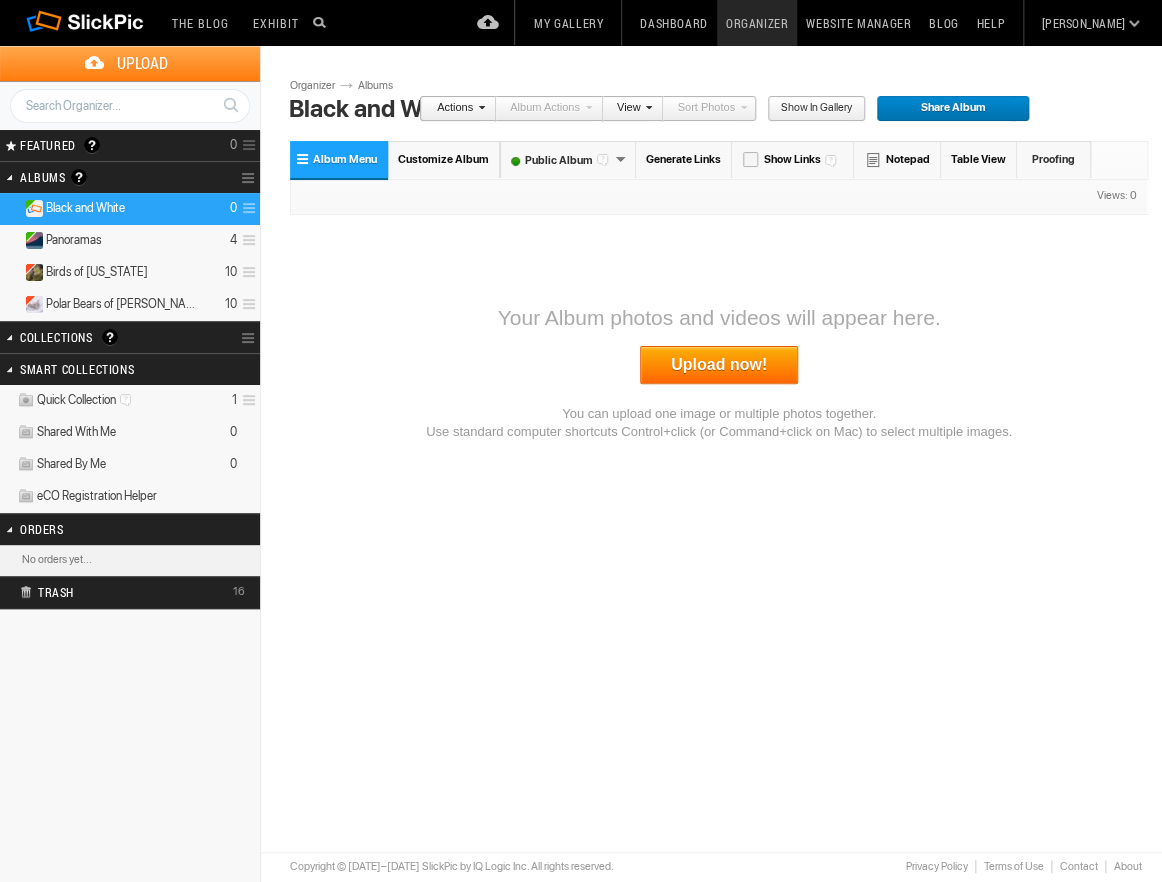 click on "Black and White" at bounding box center (723, 109) 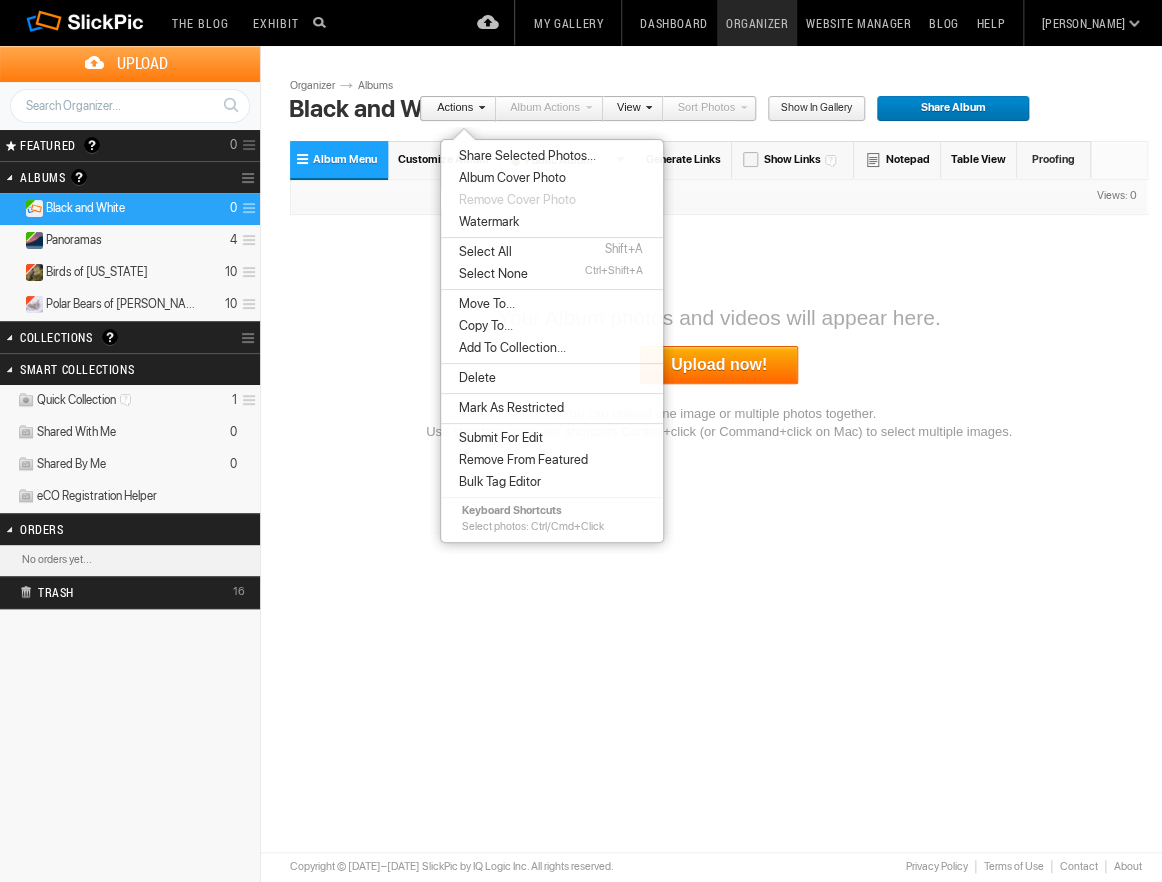 click on "Please do not navigate away from this pages while images and videos are uploading.
Upload Page
Use old upload page
Please do not navigate away from this page while images and videos are uploading.
ready to be added to the album.
Click Add To Album to complete the upload
Successfully uploaded  .
Back to Organizer
Add To Album
Cancel
Go to Uploaded Album
of   files ready to be added to the album ( )
Uploading file   of   ( )
Cancel
or  or" at bounding box center (719, 399) 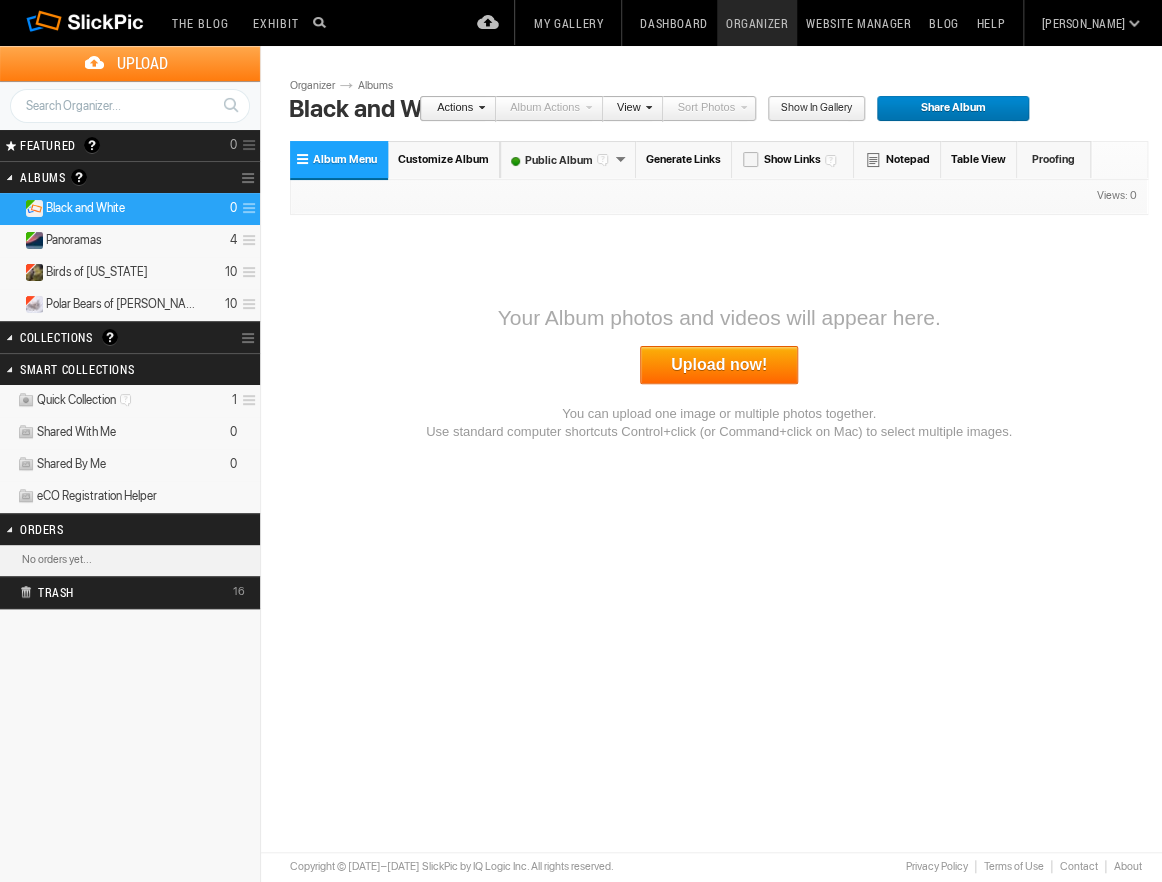 click on "Black and White" at bounding box center [723, 109] 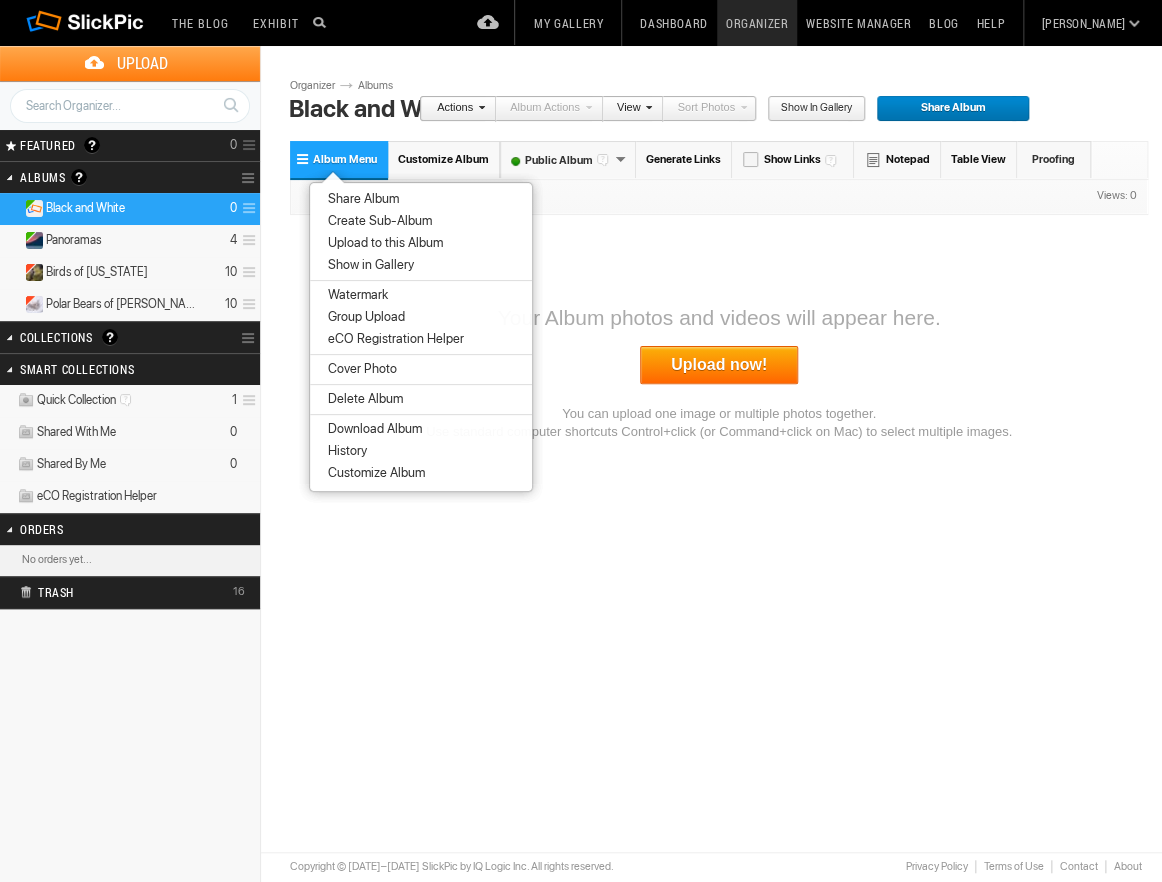 click on "Upload" at bounding box center [142, 63] 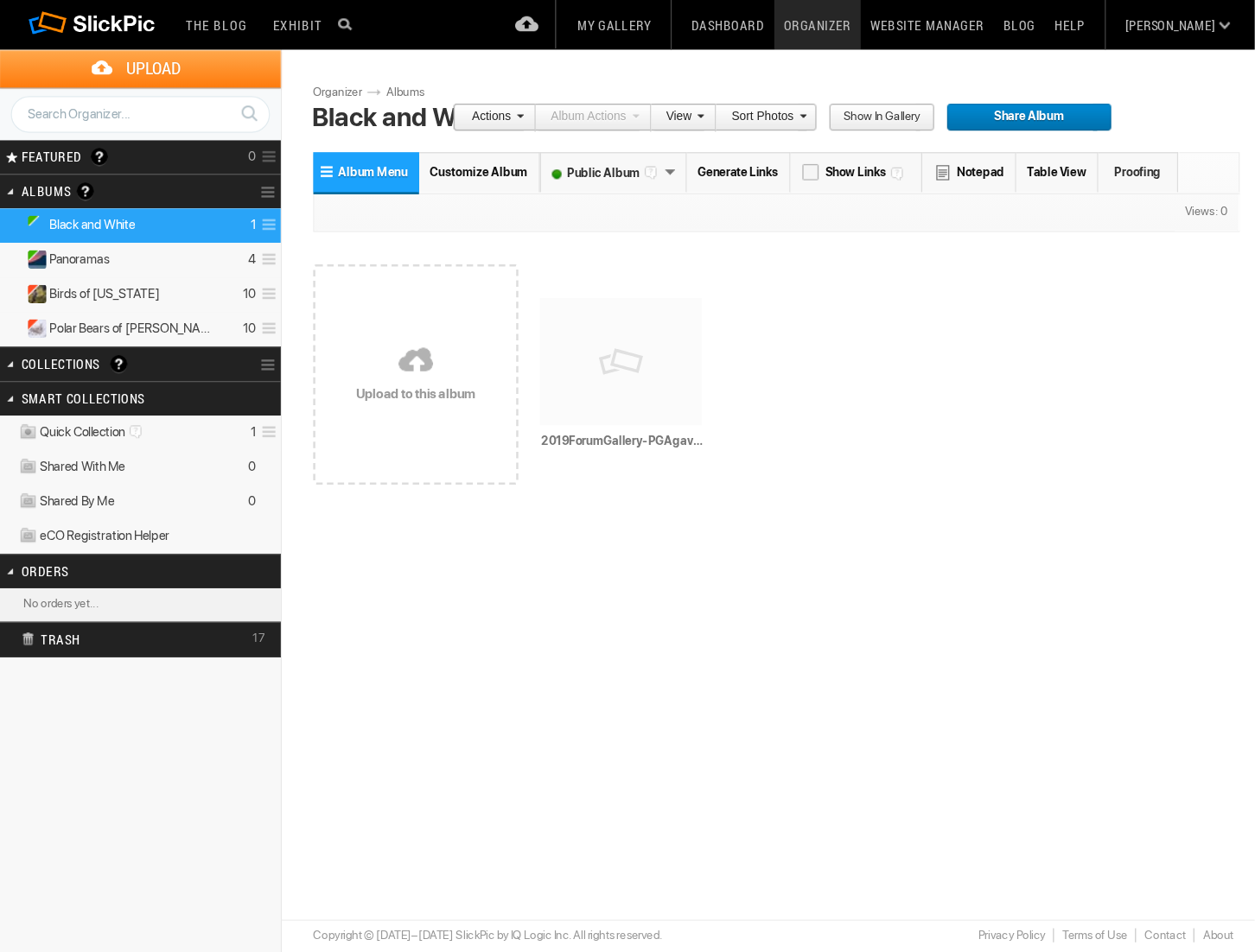 scroll, scrollTop: 0, scrollLeft: 0, axis: both 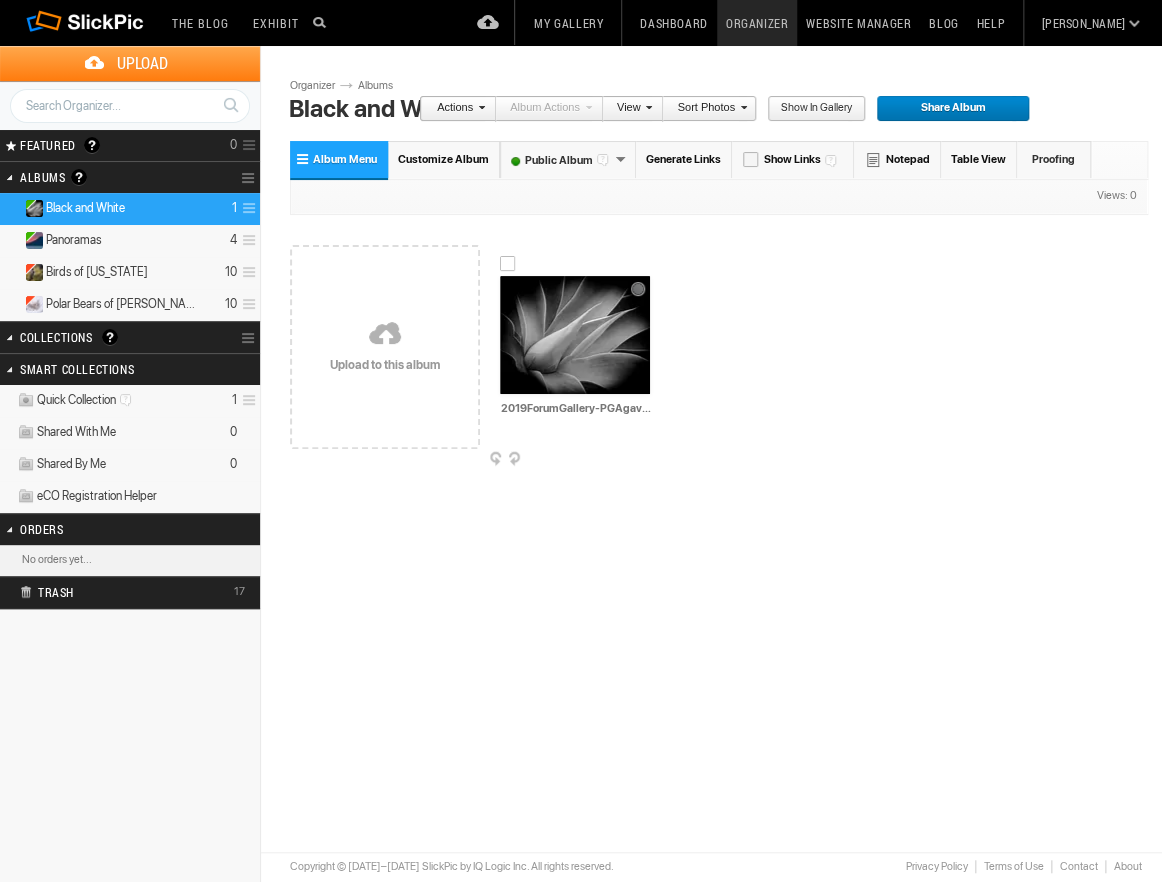 click at bounding box center [575, 335] 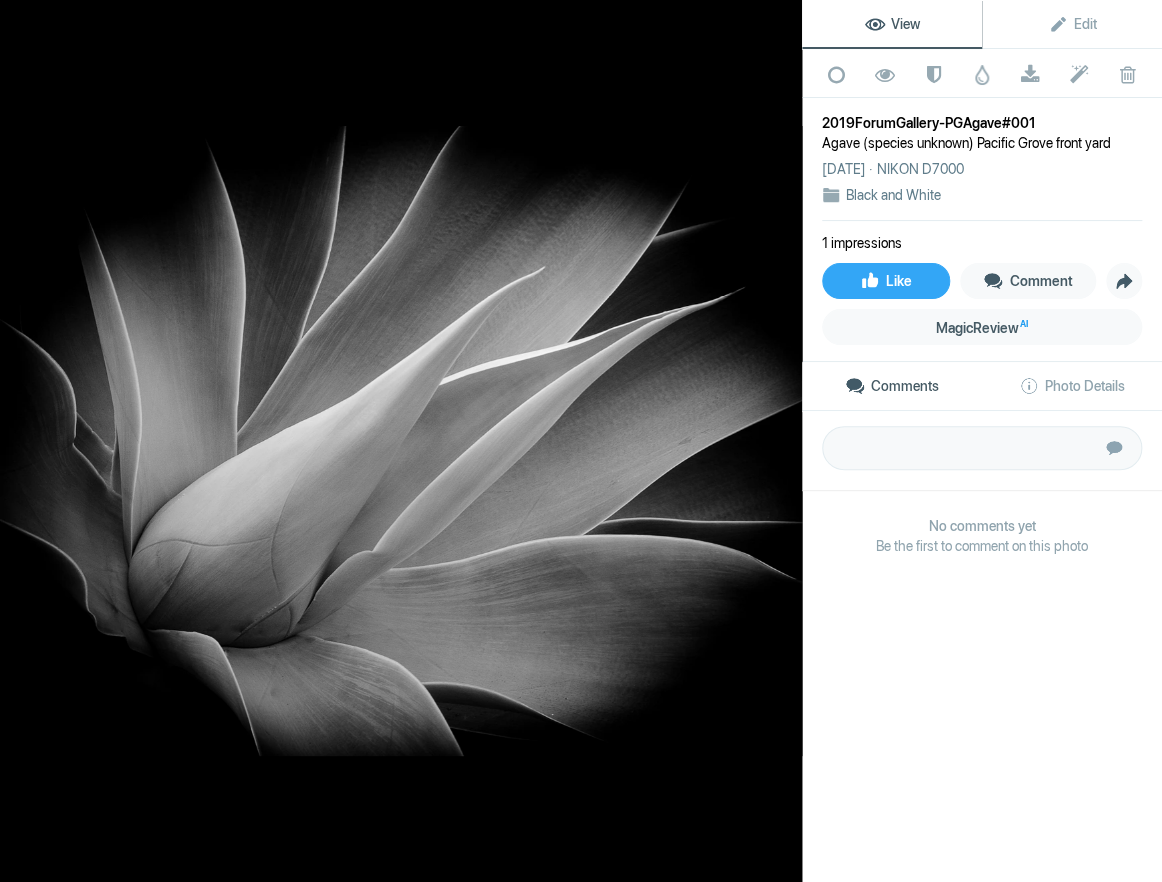 click 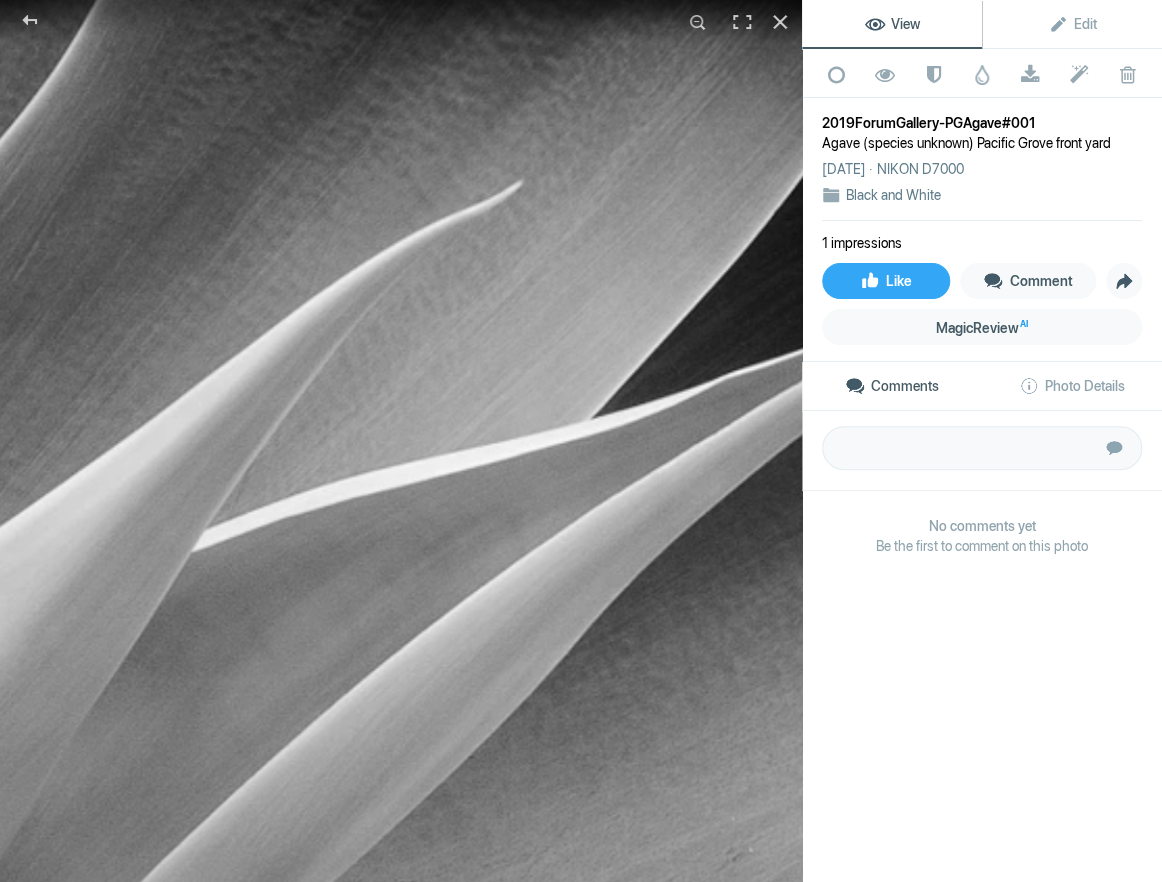 click 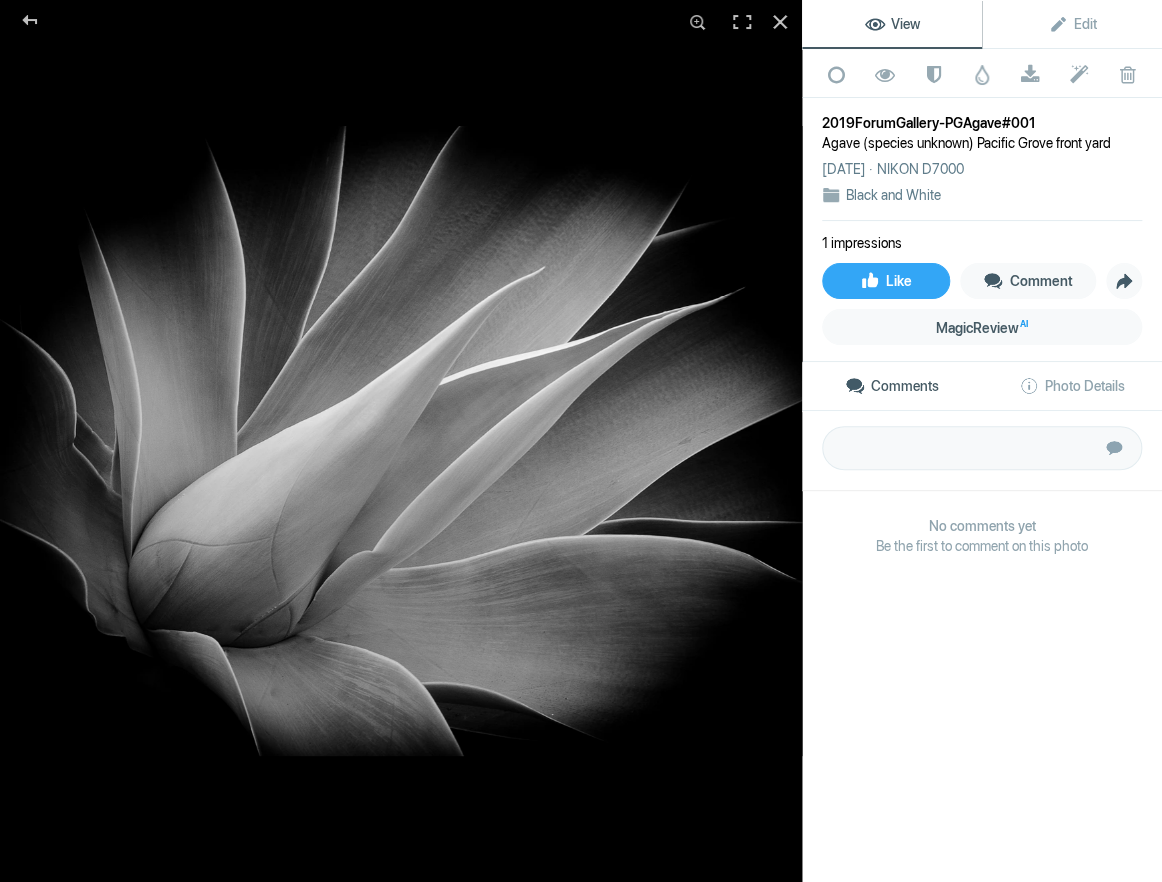 click 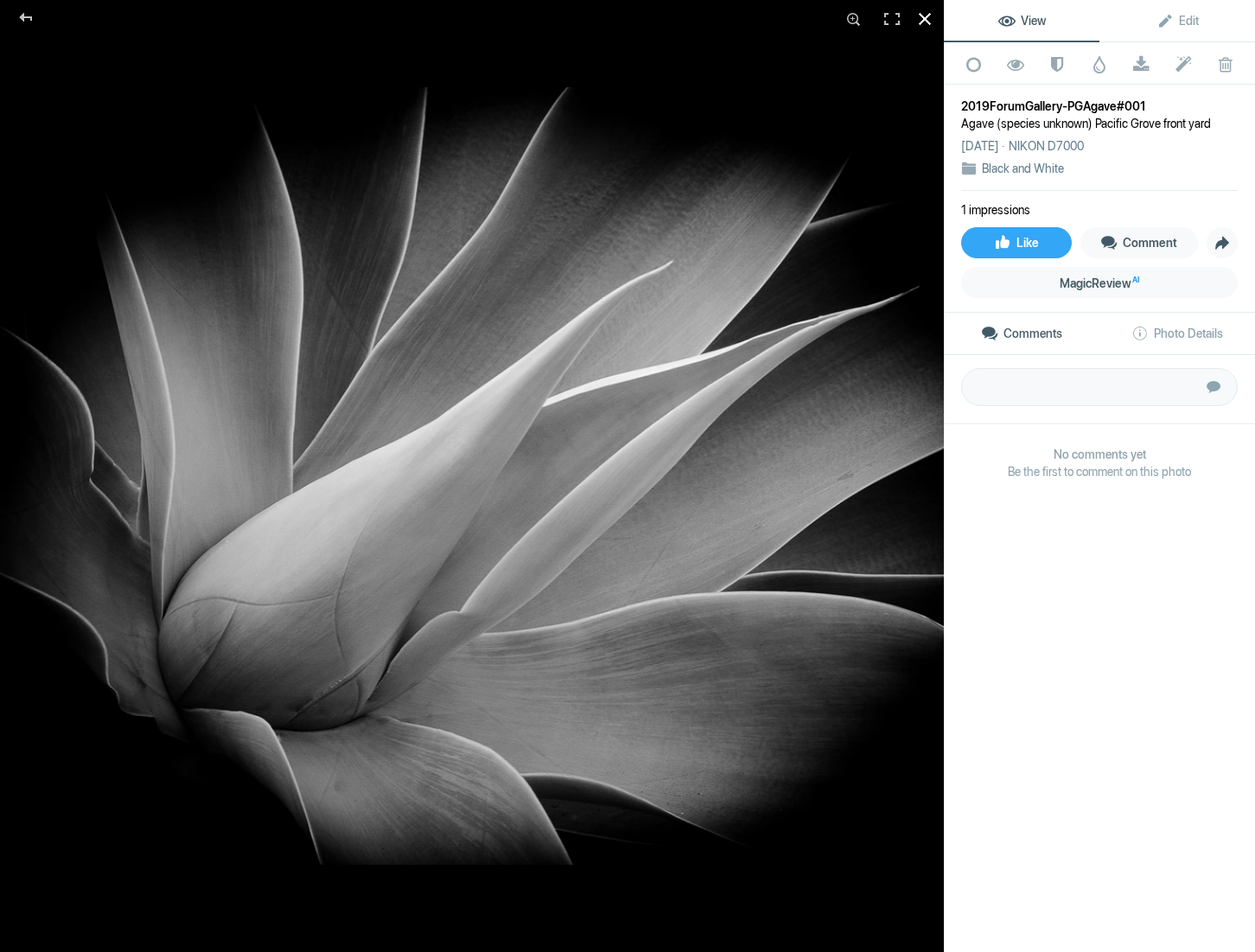 click 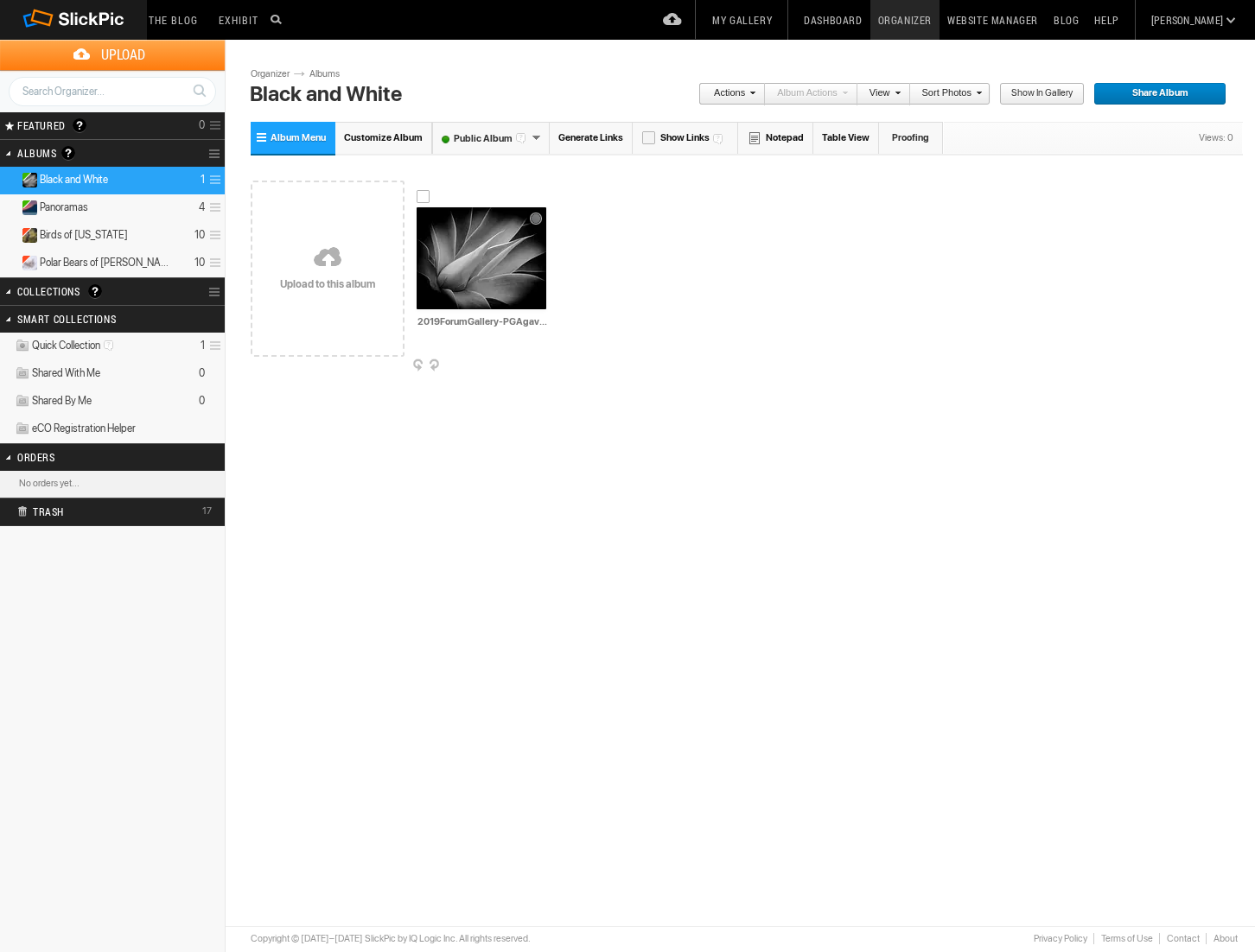 click at bounding box center [481, 258] 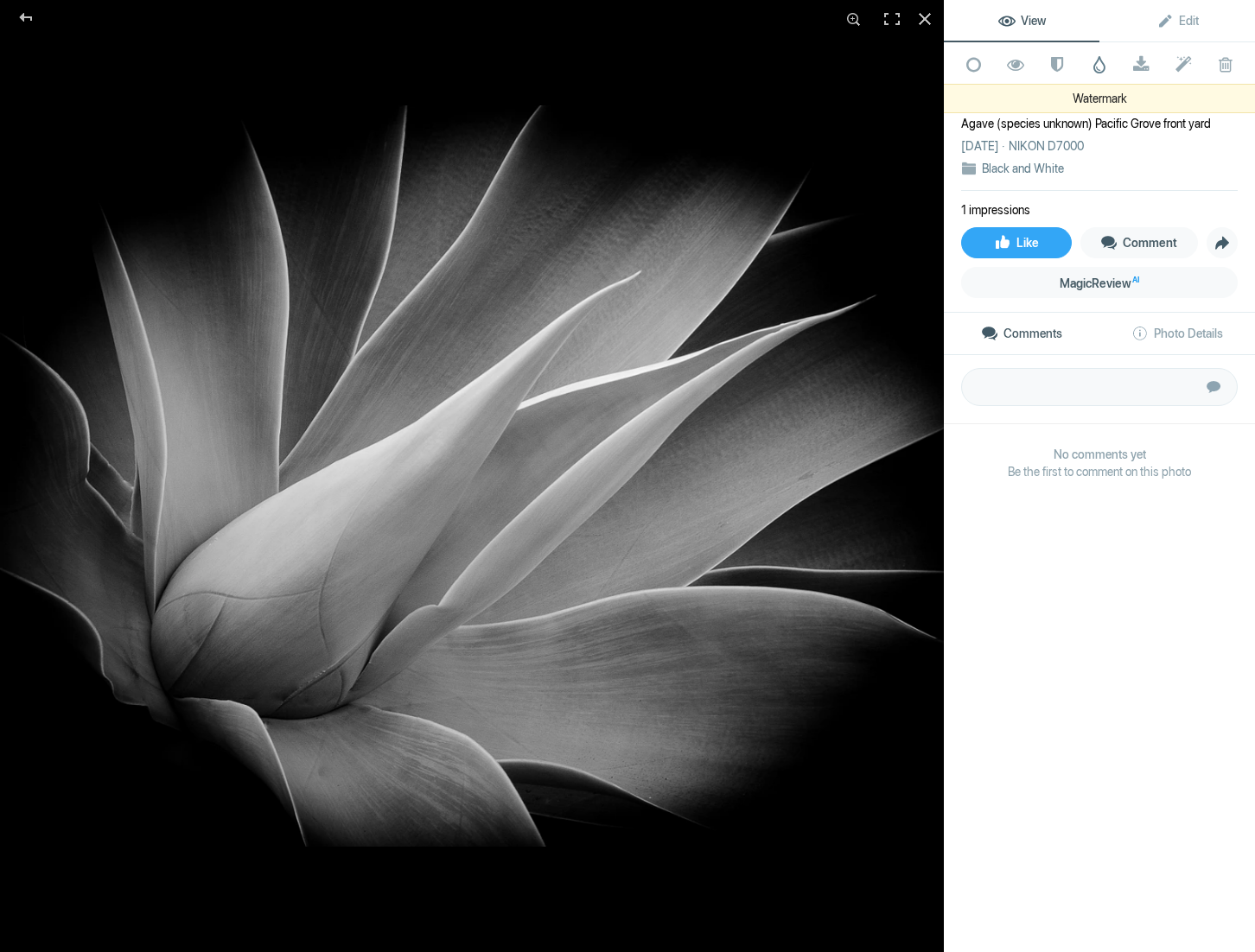 click 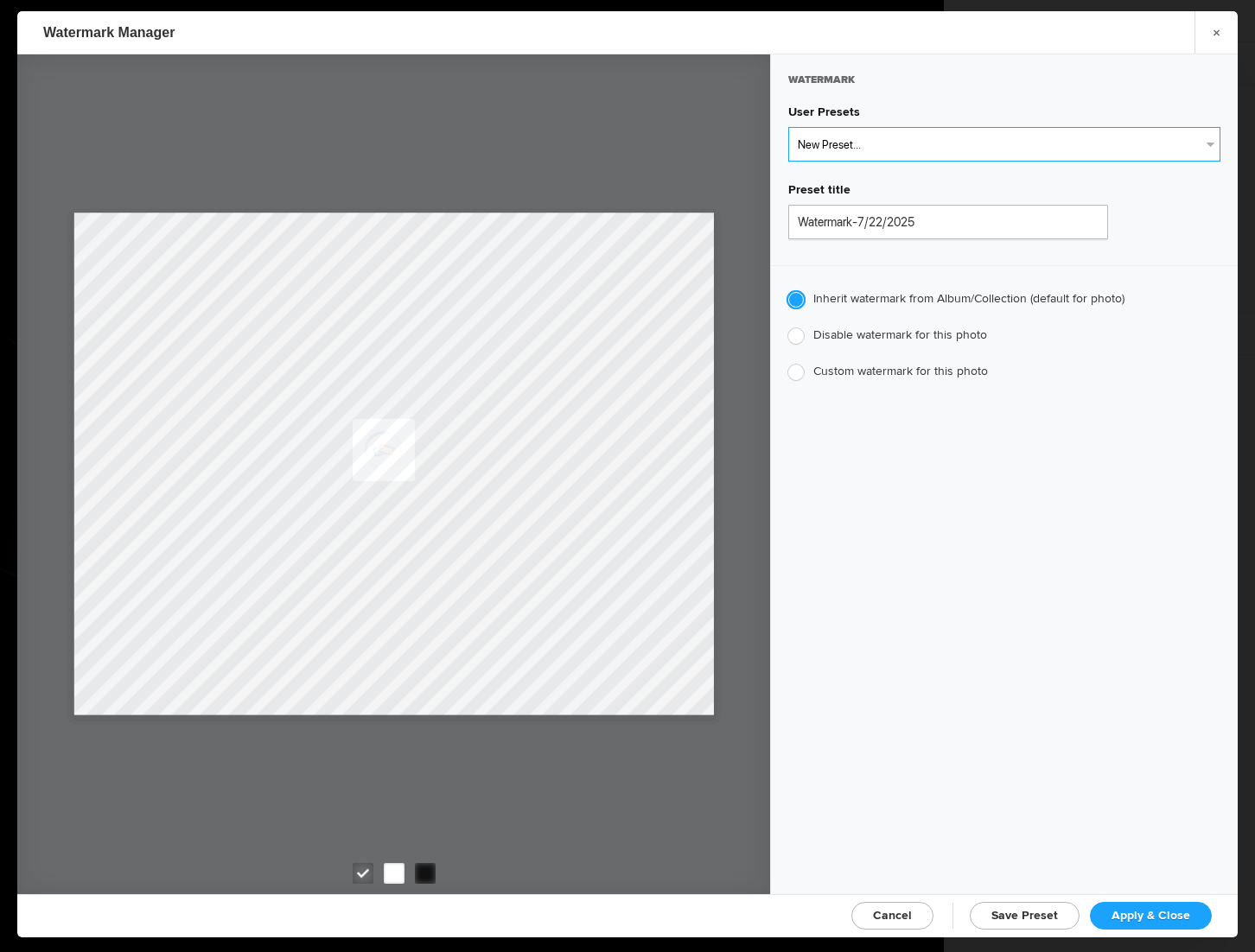 select on "1: Object" 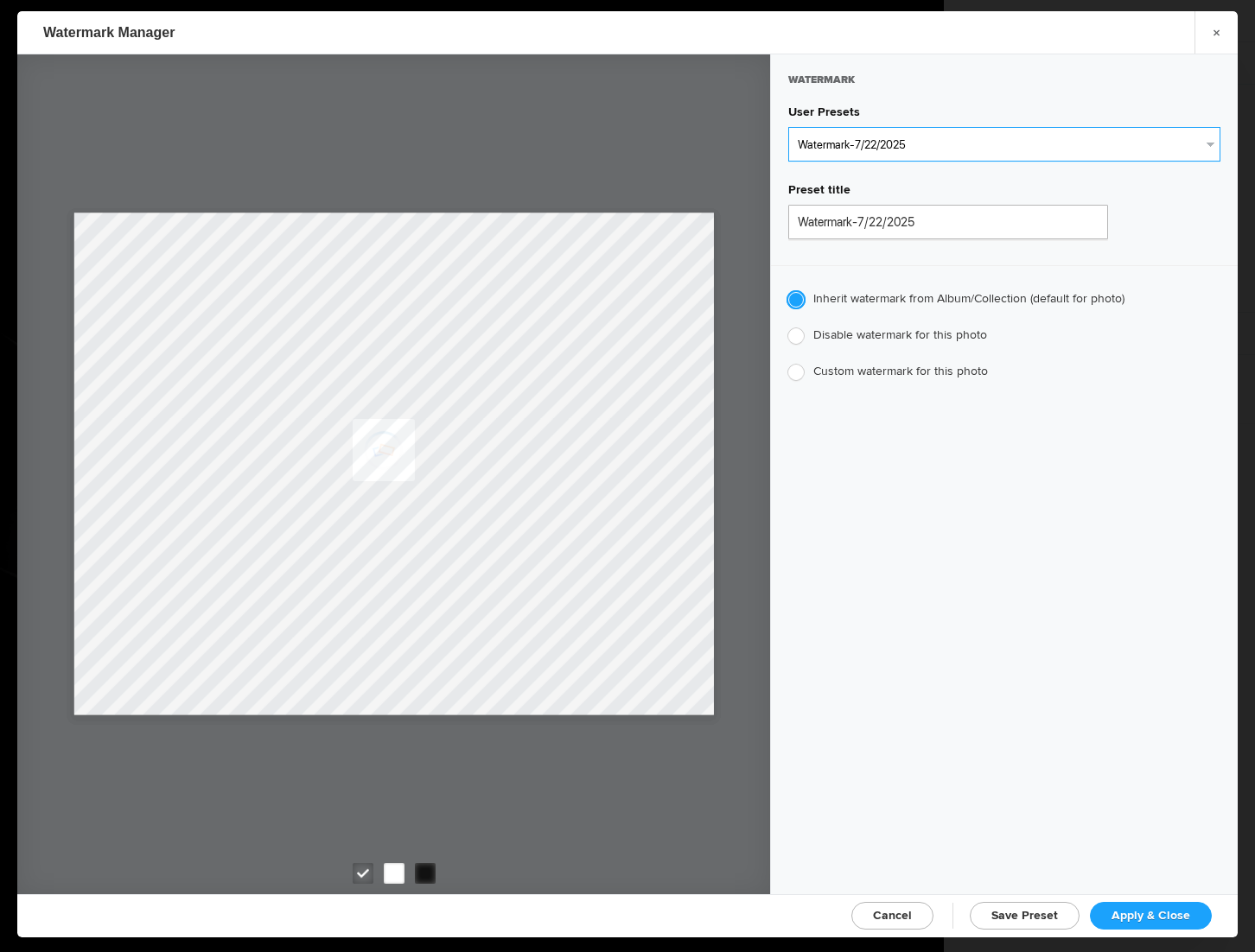 radio on "false" 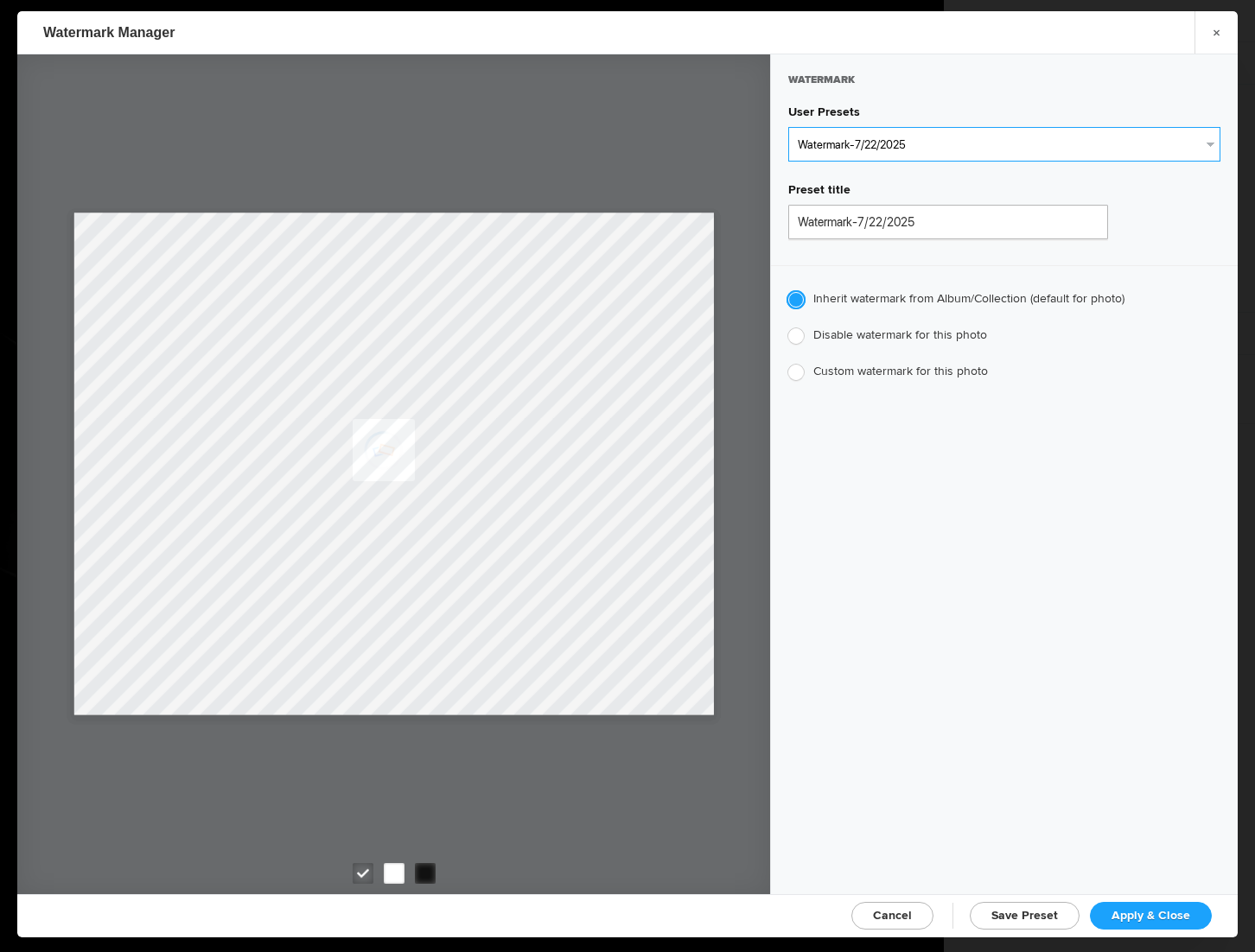 radio on "true" 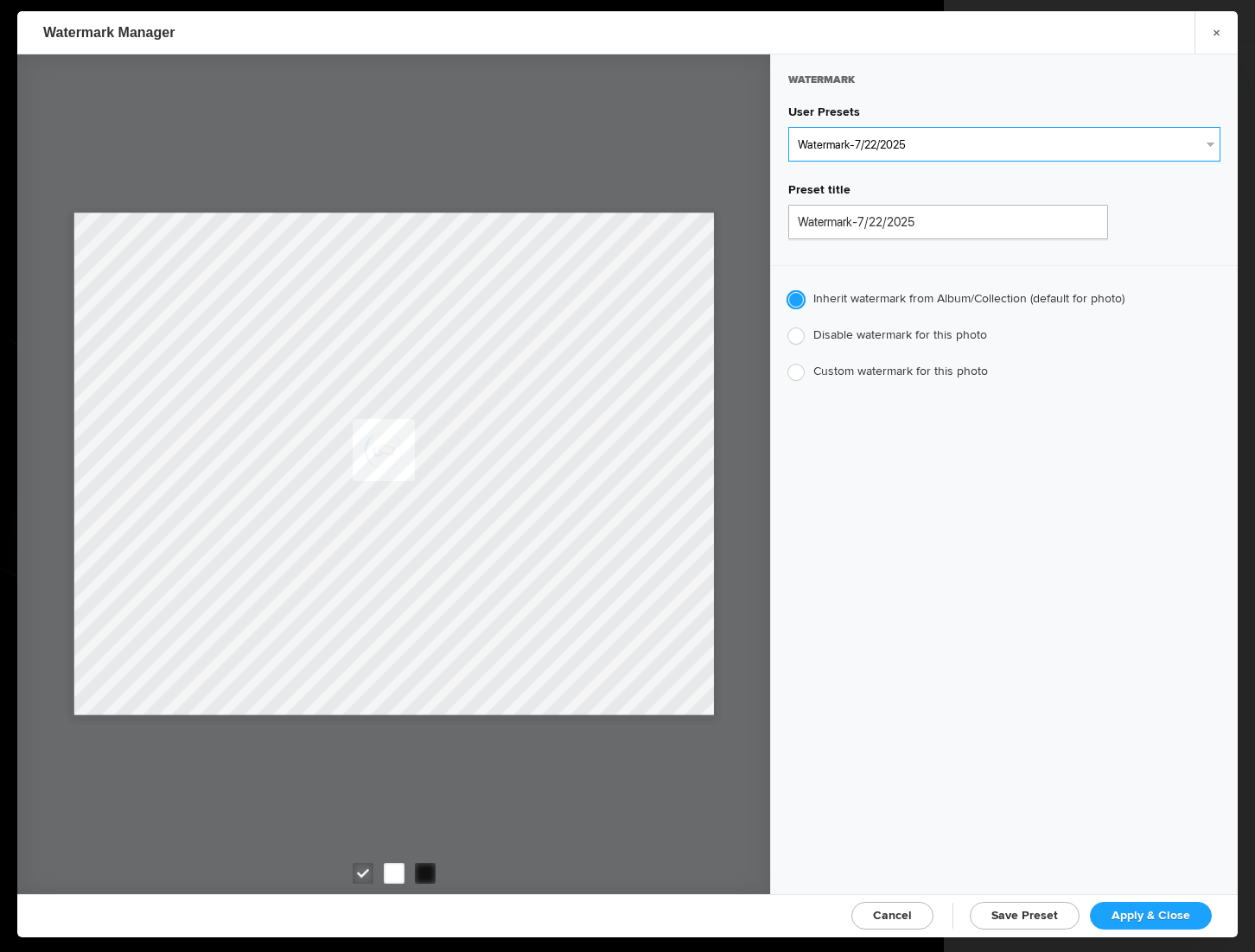 type on "Jim Liskovec" 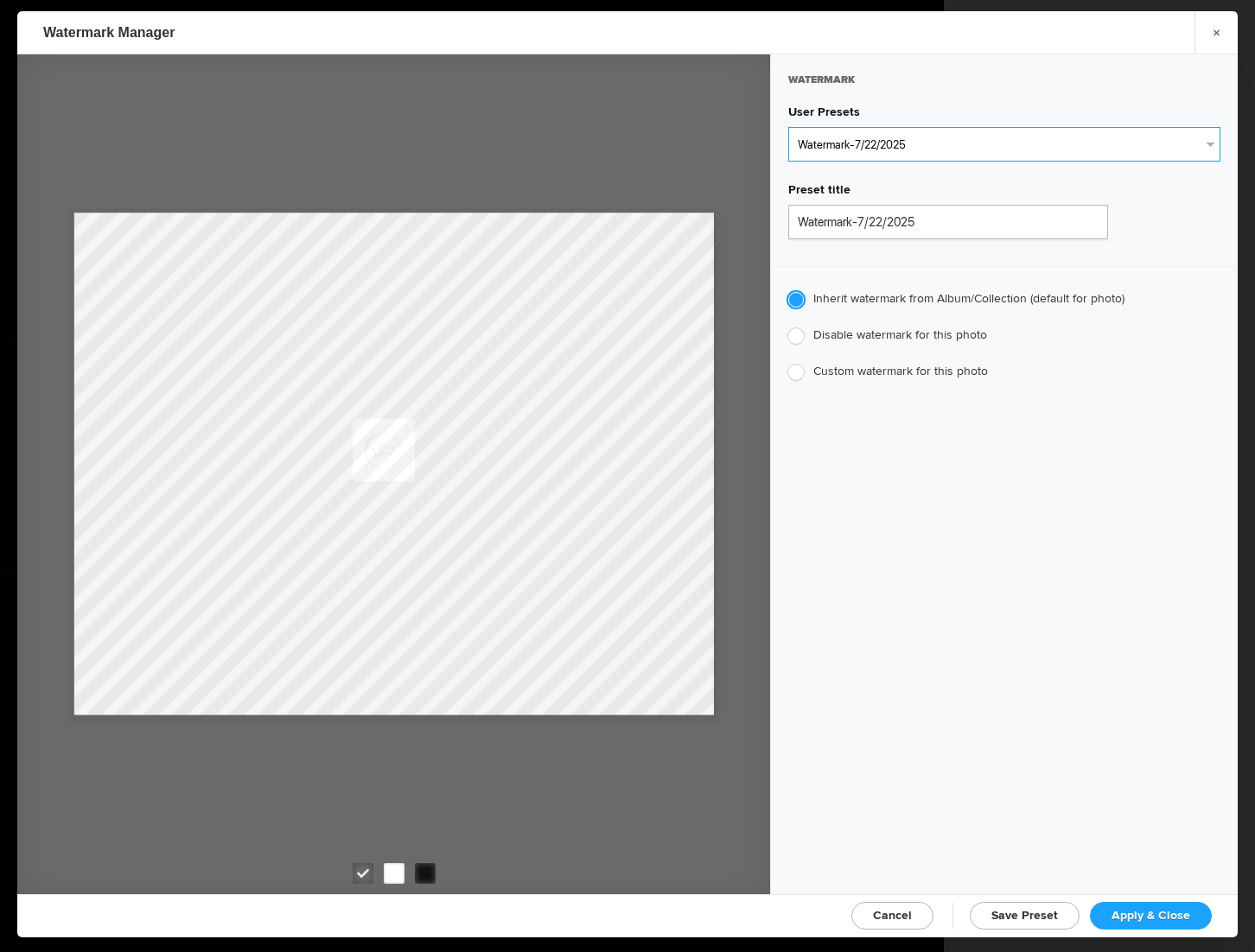 radio on "false" 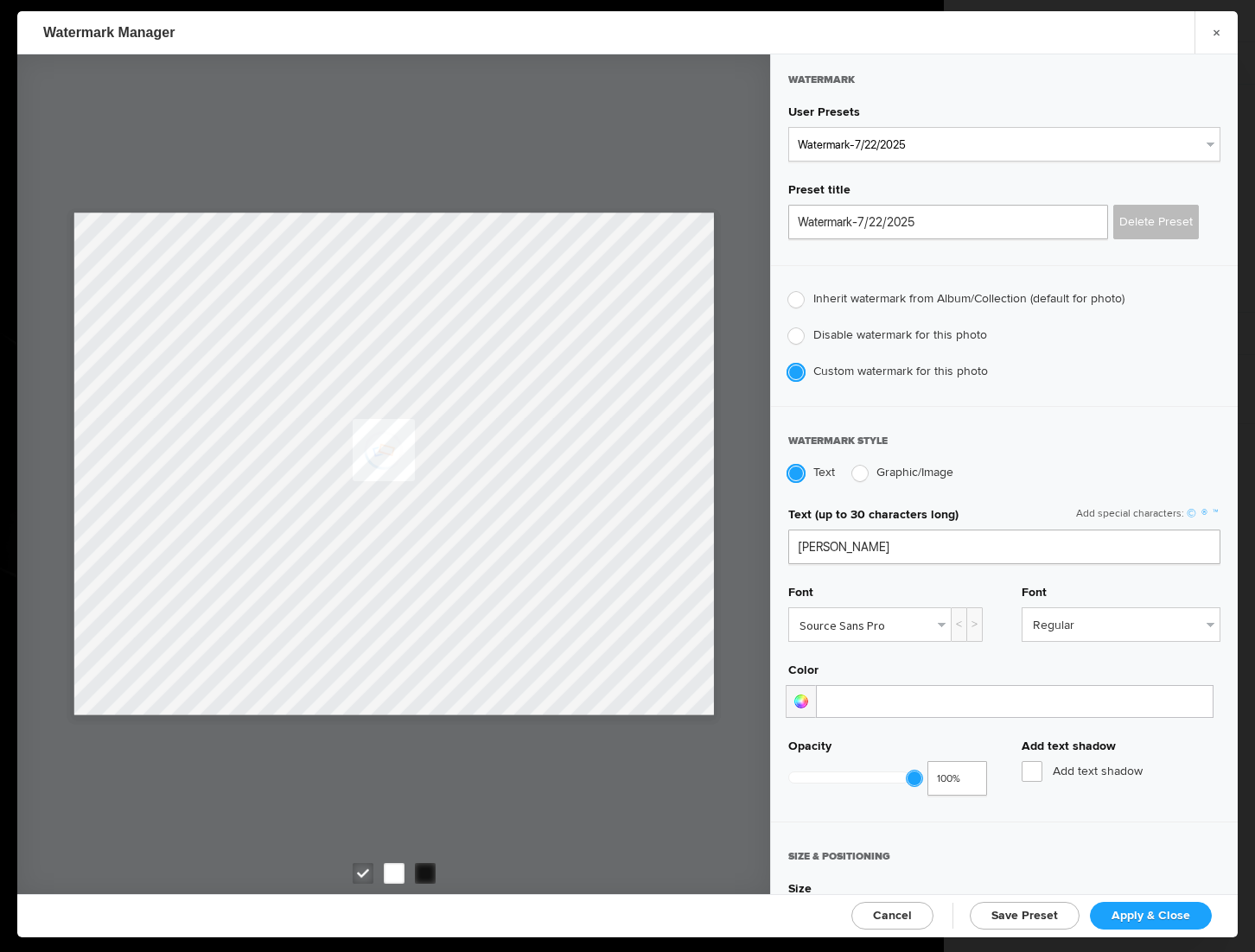 click on "Apply & Close" 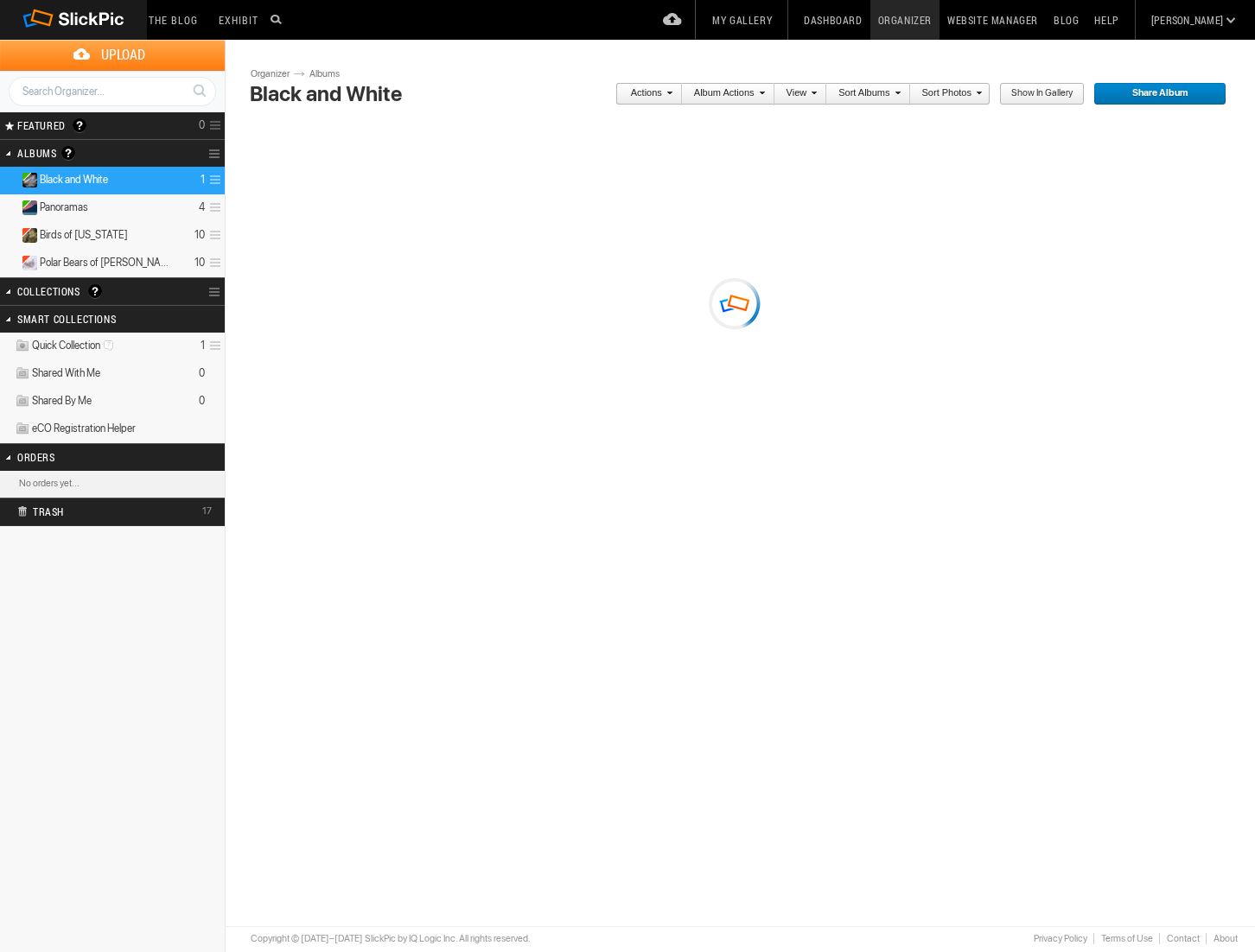 scroll, scrollTop: 0, scrollLeft: 0, axis: both 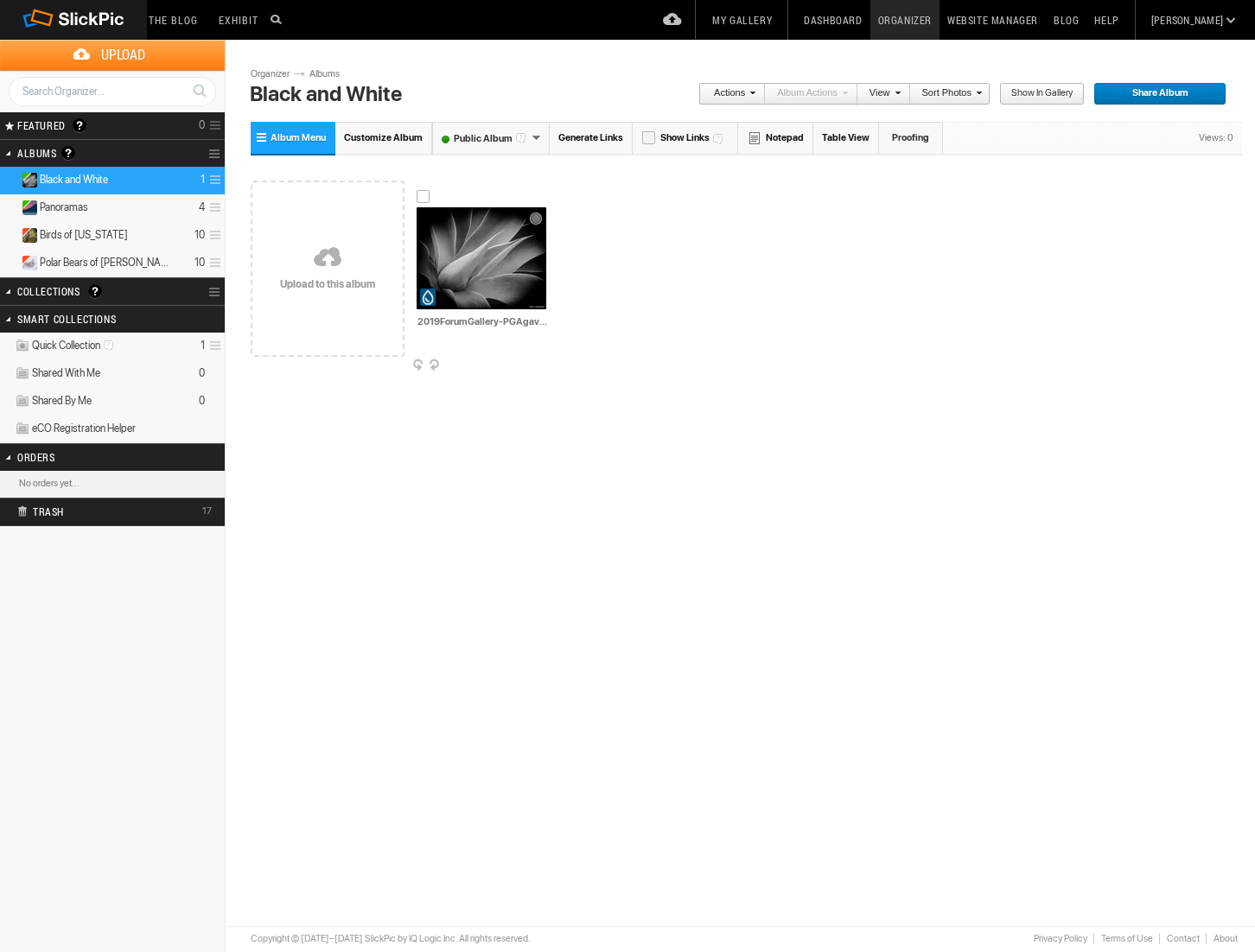 click at bounding box center (481, 258) 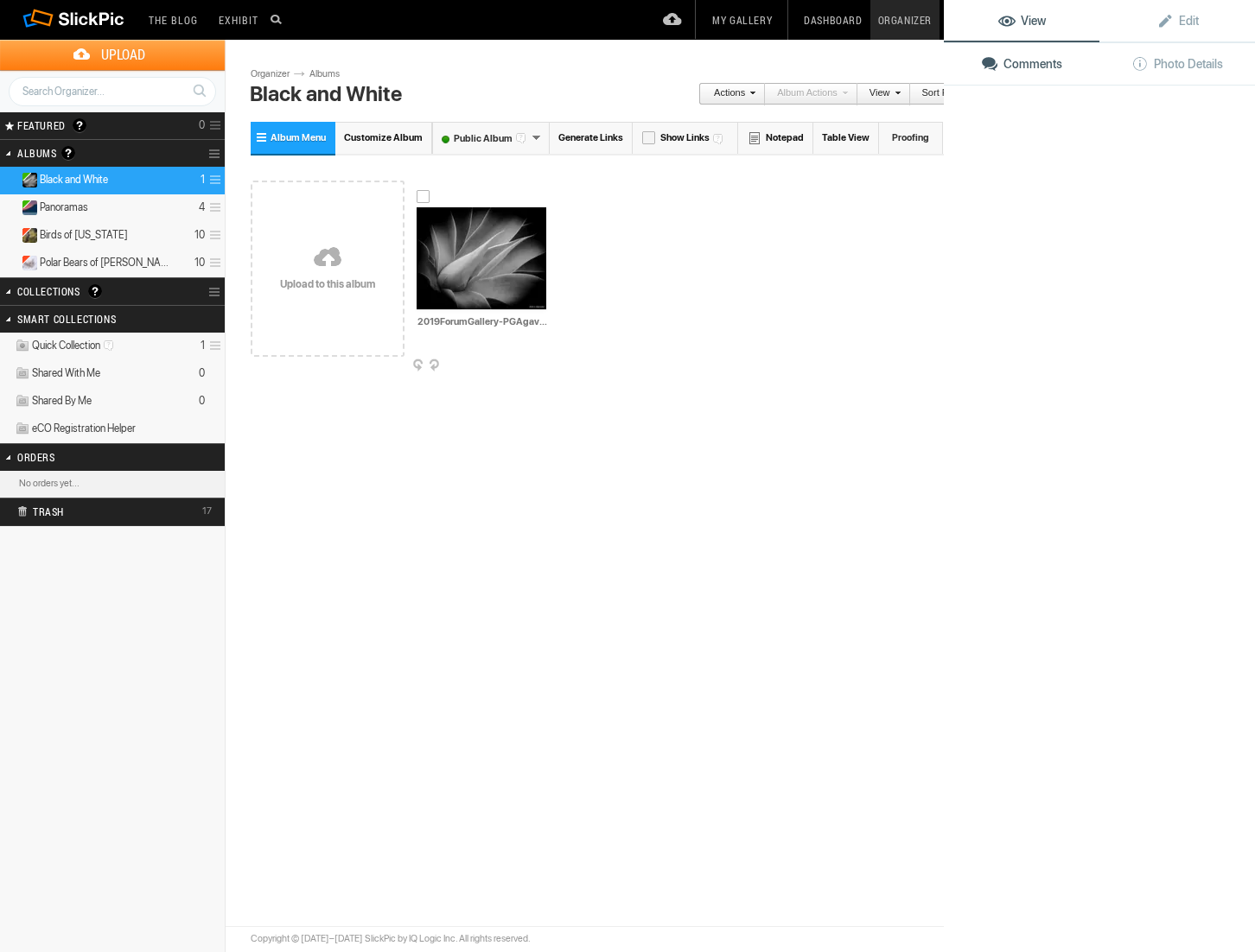 click 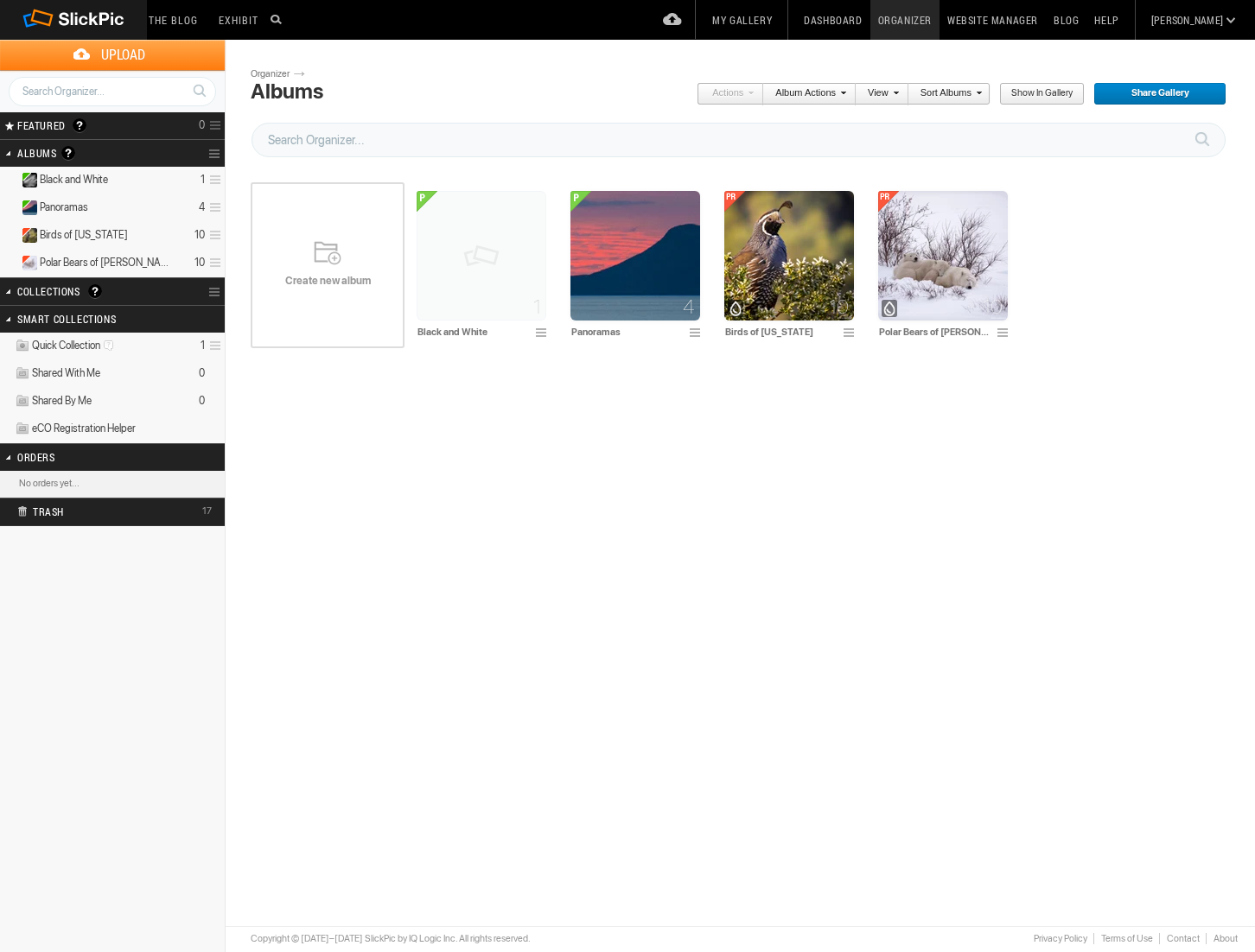 scroll, scrollTop: 0, scrollLeft: 0, axis: both 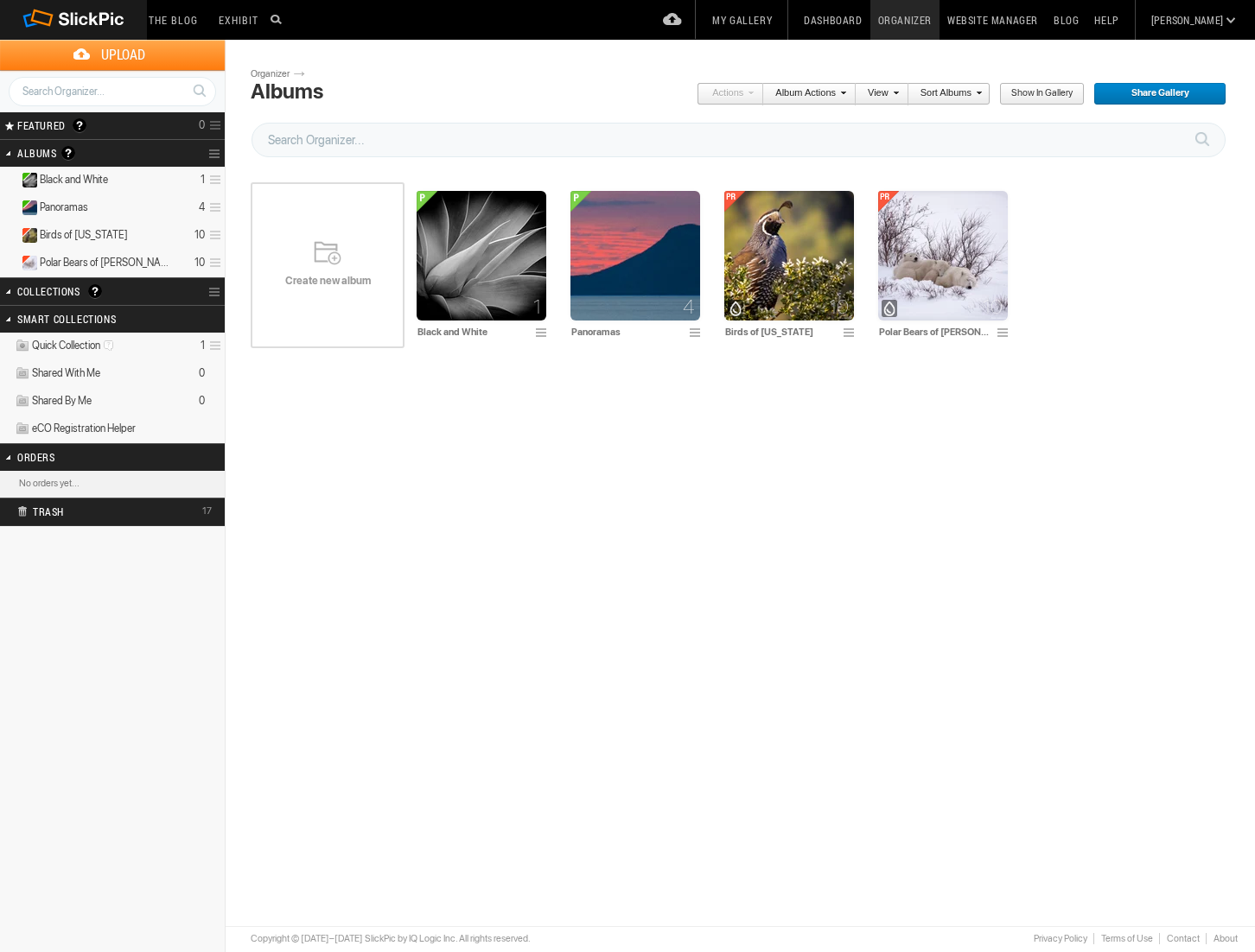 click on "[PERSON_NAME]" at bounding box center [1187, 20] 